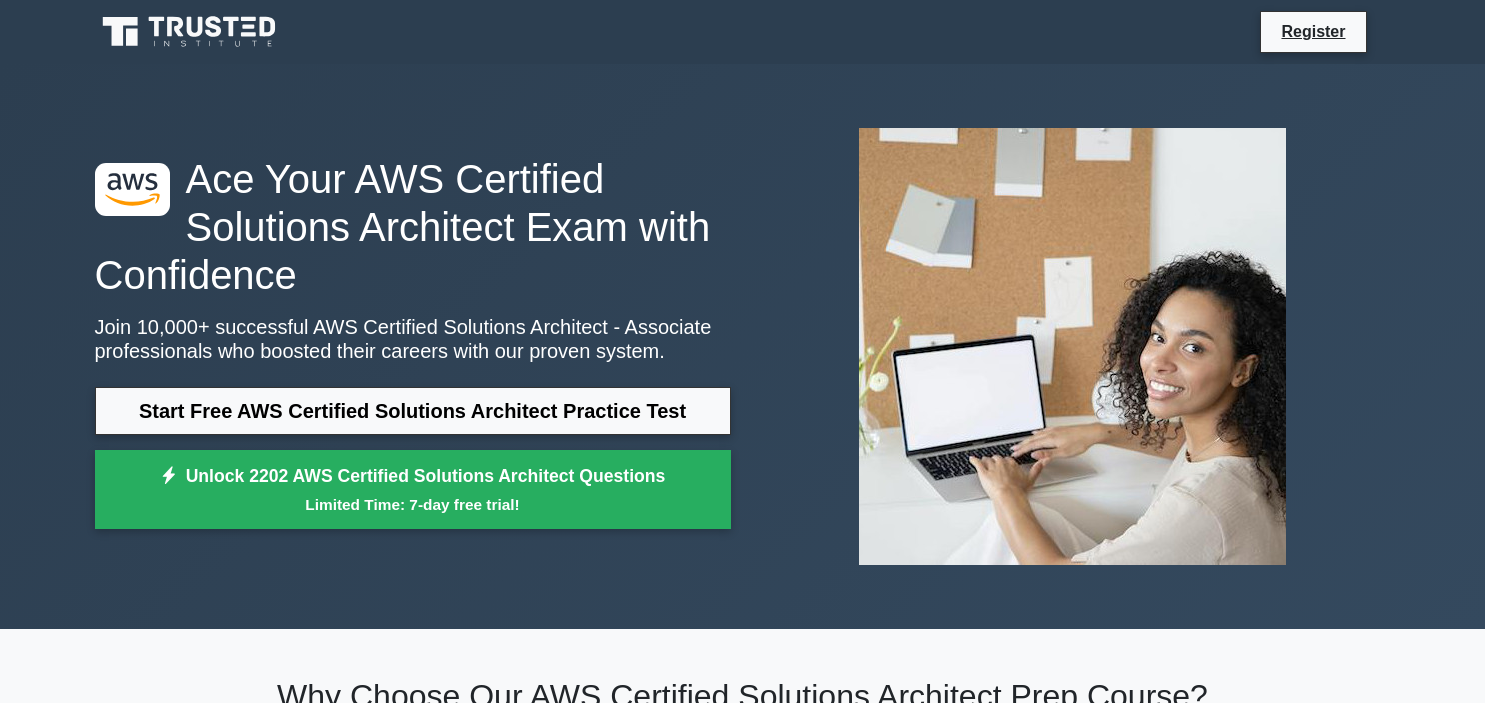 scroll, scrollTop: 0, scrollLeft: 0, axis: both 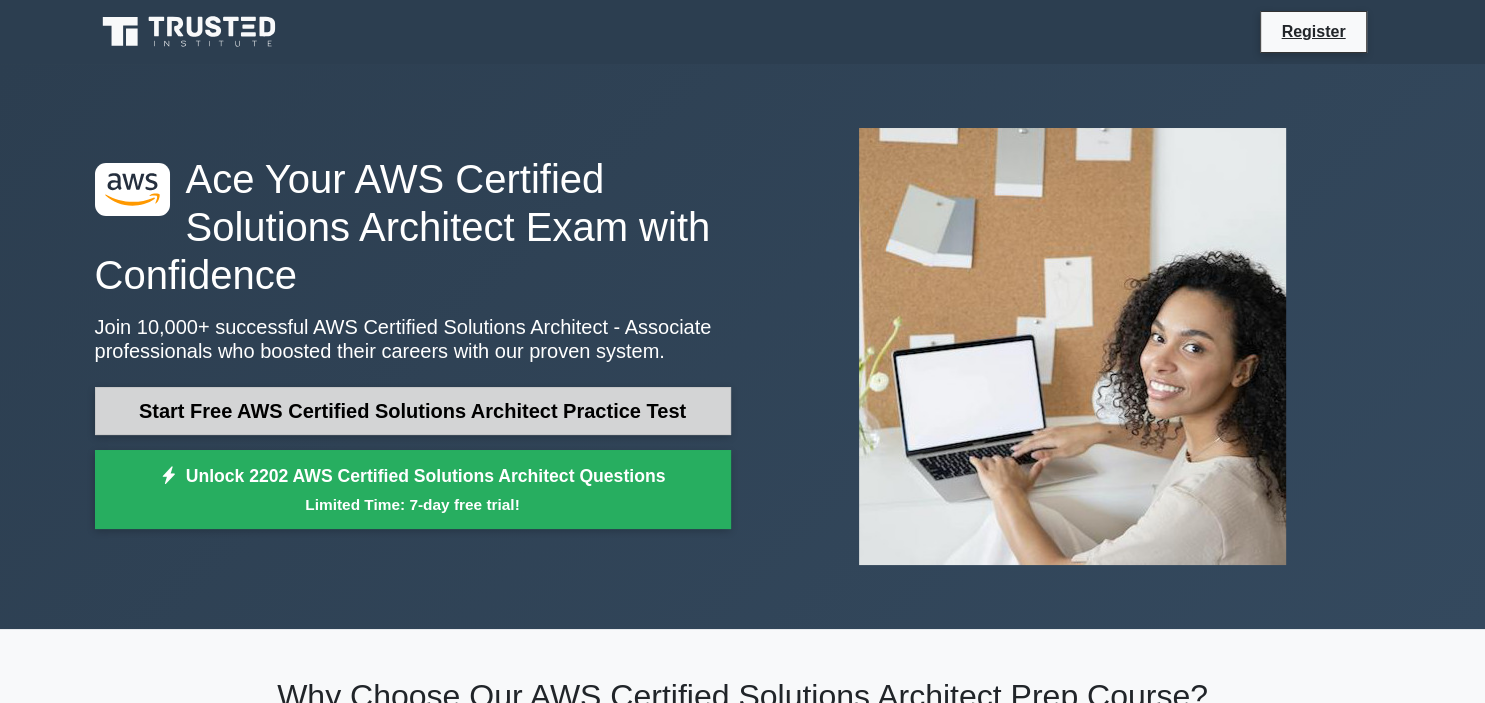 click on "Start Free AWS Certified Solutions Architect Practice Test" at bounding box center (413, 411) 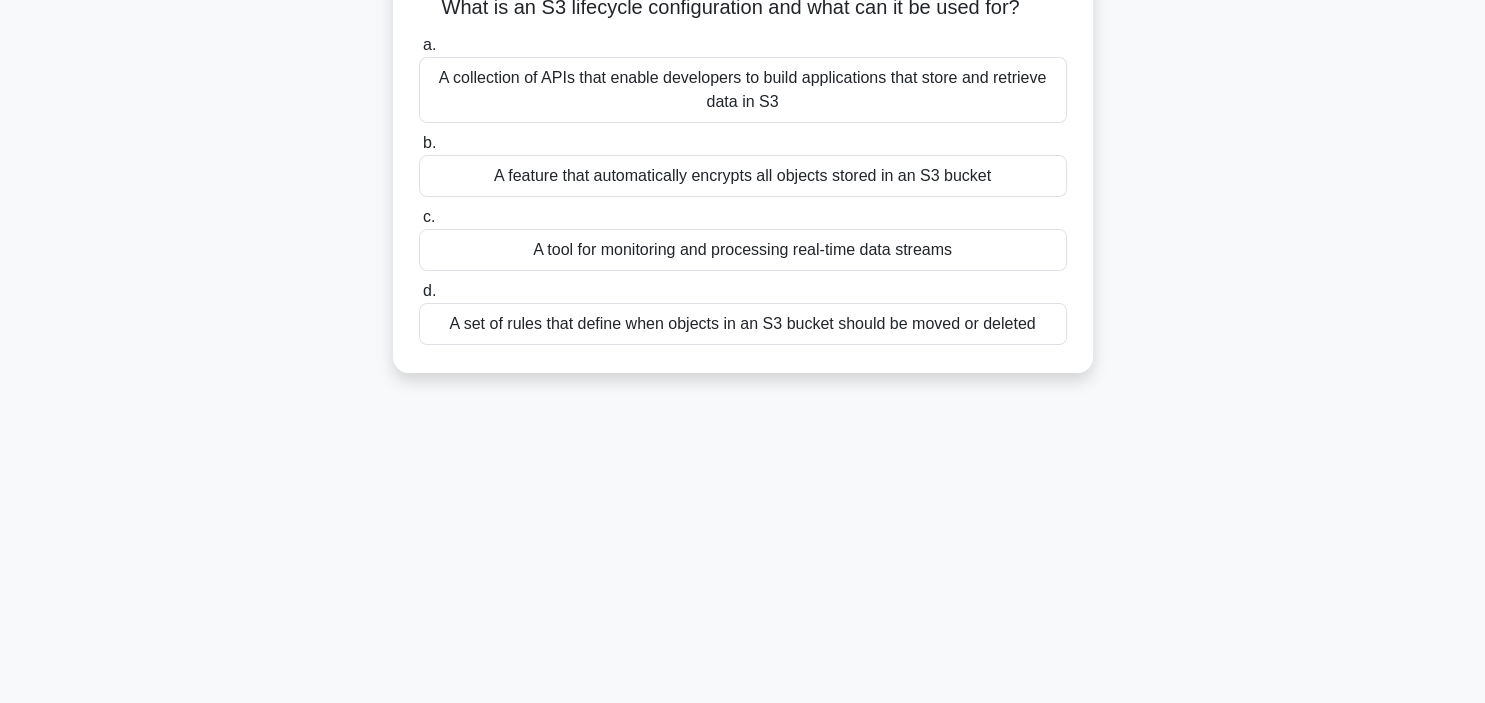 scroll, scrollTop: 0, scrollLeft: 0, axis: both 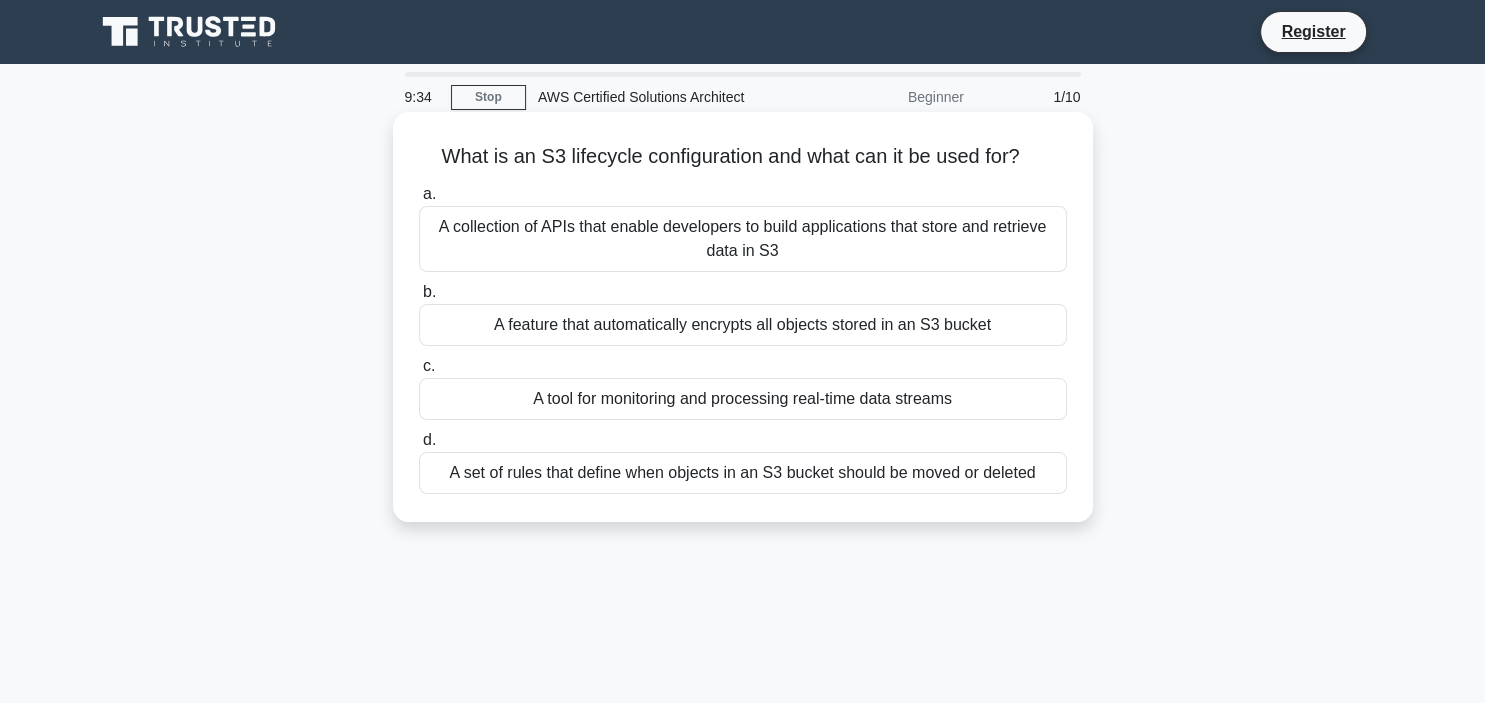 click on "A set of rules that define when objects in an S3 bucket should be moved or deleted" at bounding box center [743, 473] 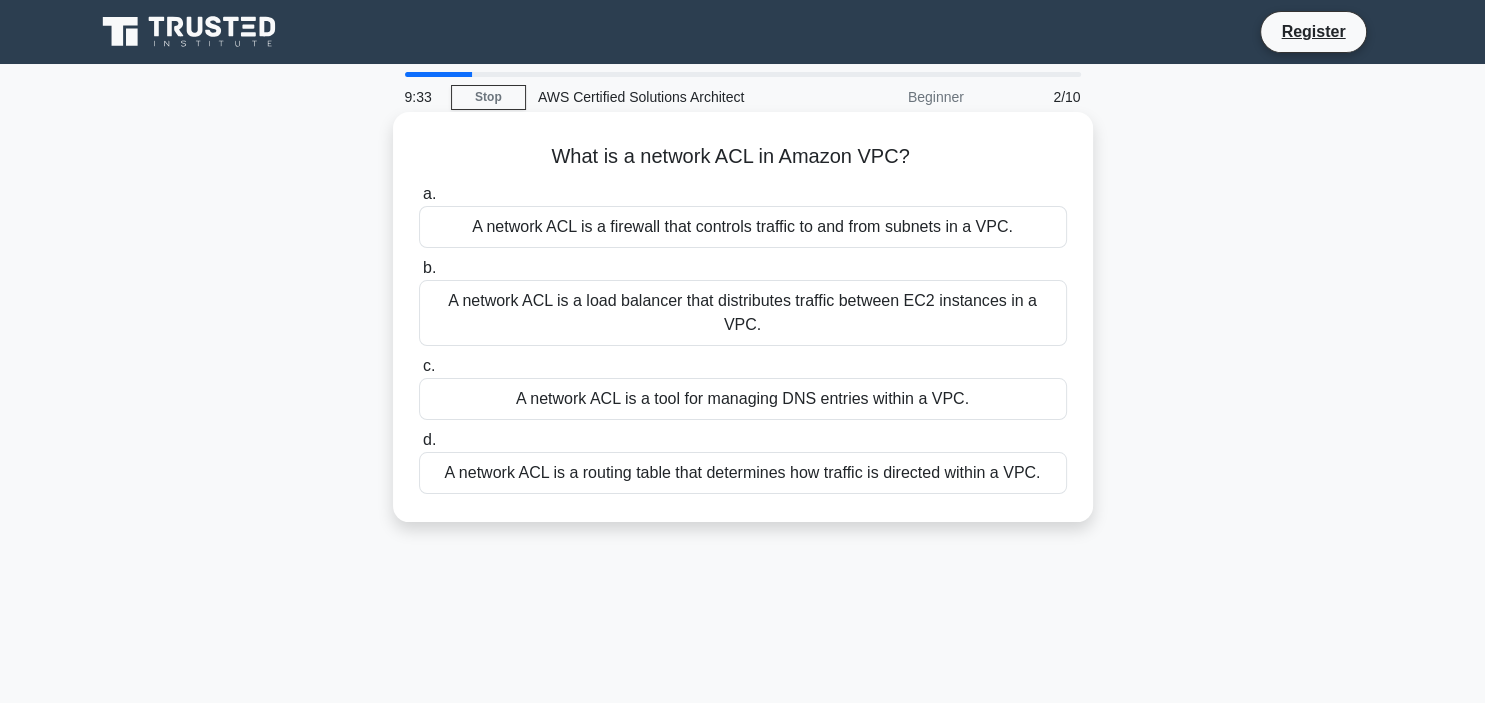 click on "A network ACL is a routing table that determines how traffic is directed within a VPC." at bounding box center [743, 473] 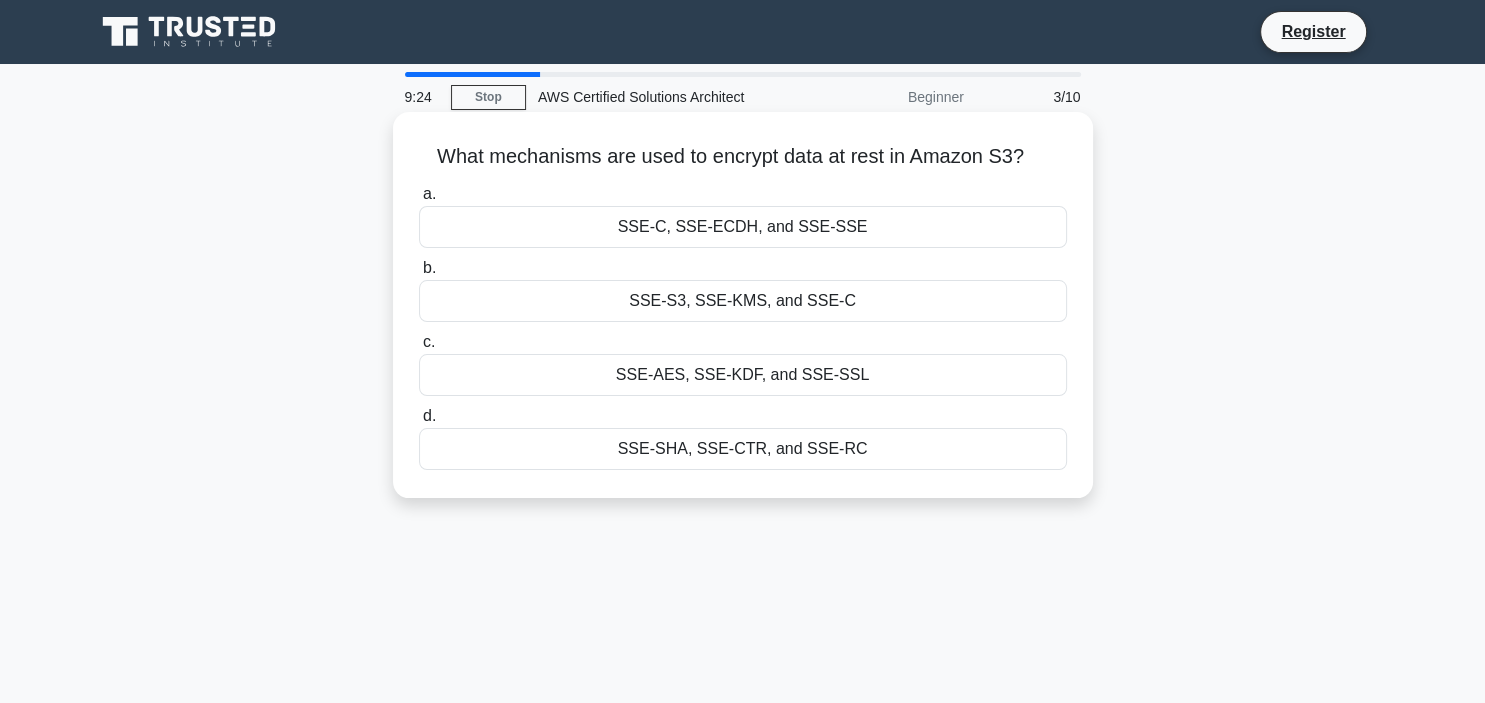 drag, startPoint x: 627, startPoint y: 237, endPoint x: 829, endPoint y: 234, distance: 202.02228 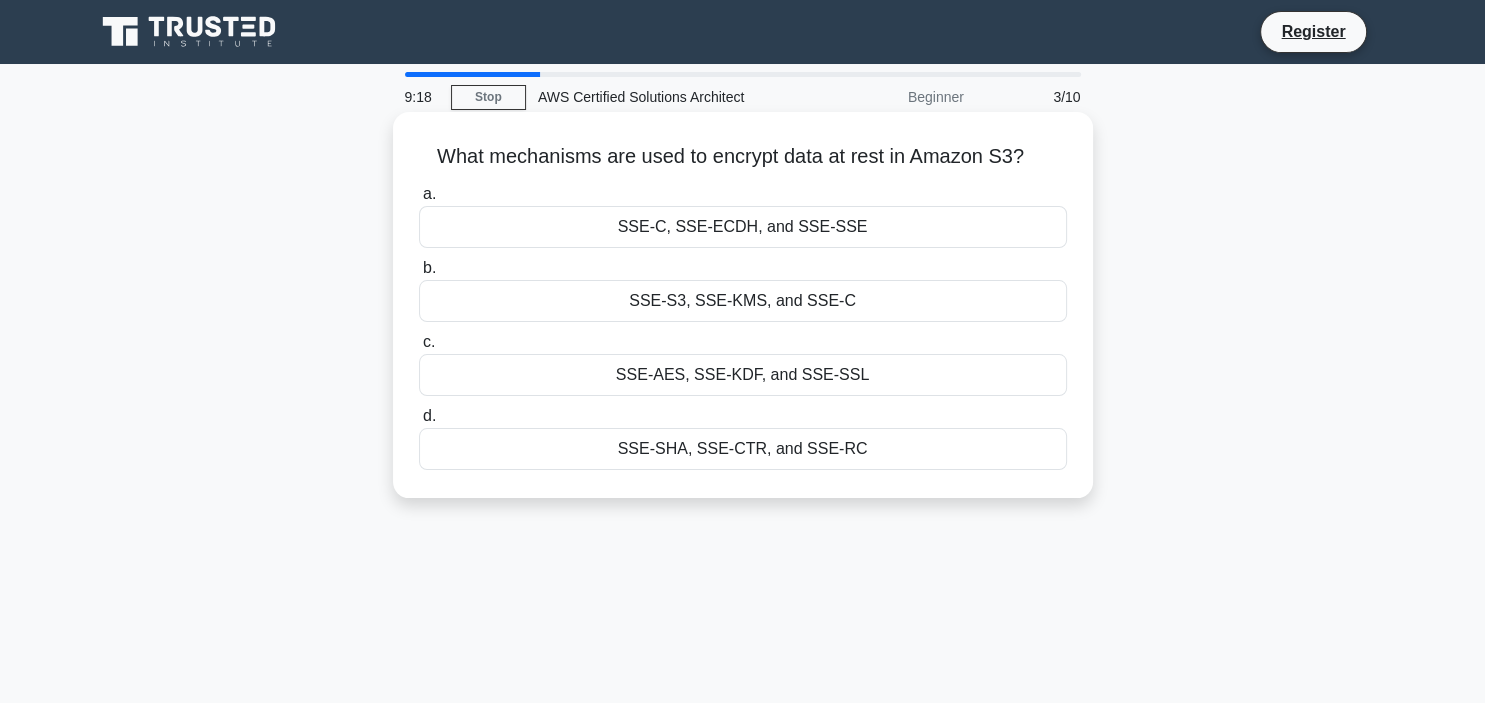 click on "SSE-S3, SSE-KMS, and SSE-C" at bounding box center [743, 301] 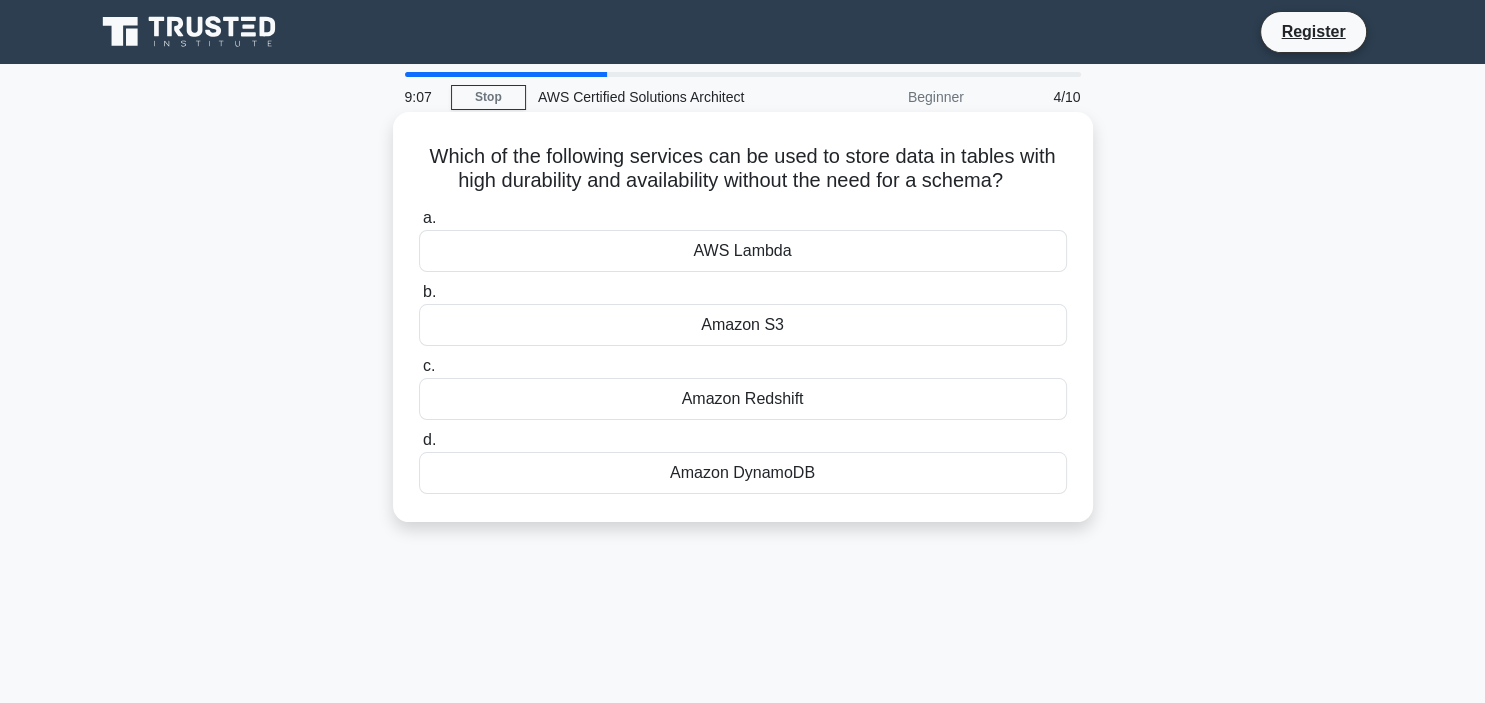 click on "AWS Lambda" at bounding box center (743, 251) 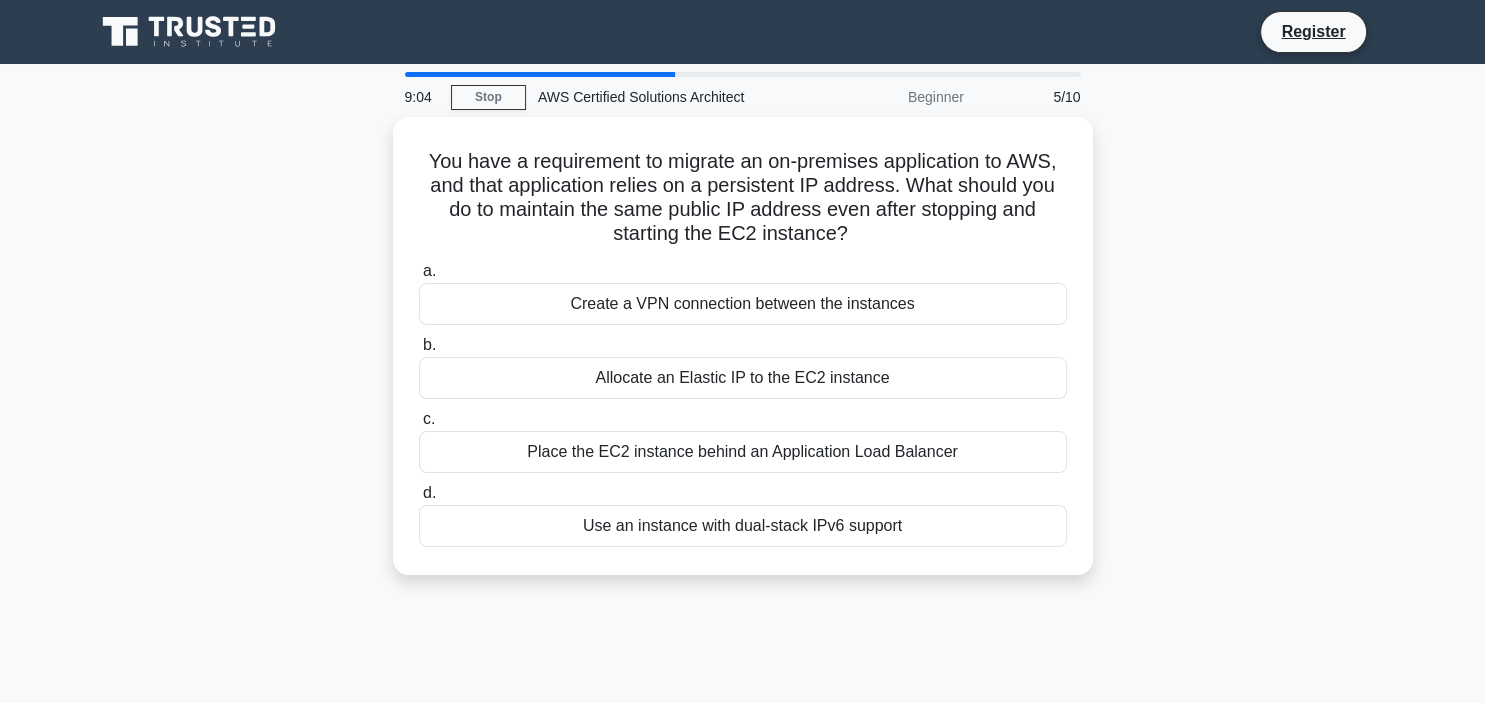 click on "a.
Create a VPN connection between the instances
b.
Allocate an Elastic IP to the EC2 instance
c. d." at bounding box center [743, 403] 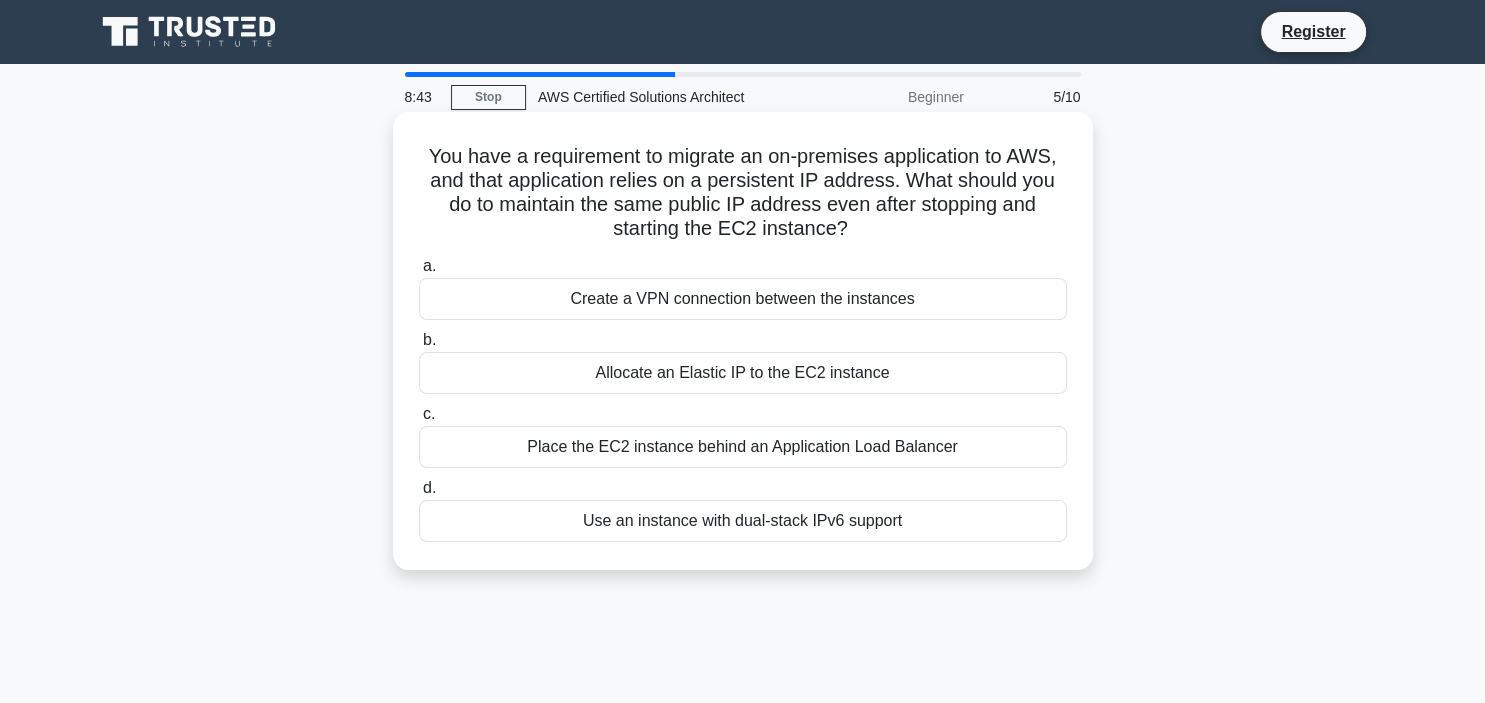 click on "Allocate an Elastic IP to the EC2 instance" at bounding box center (743, 373) 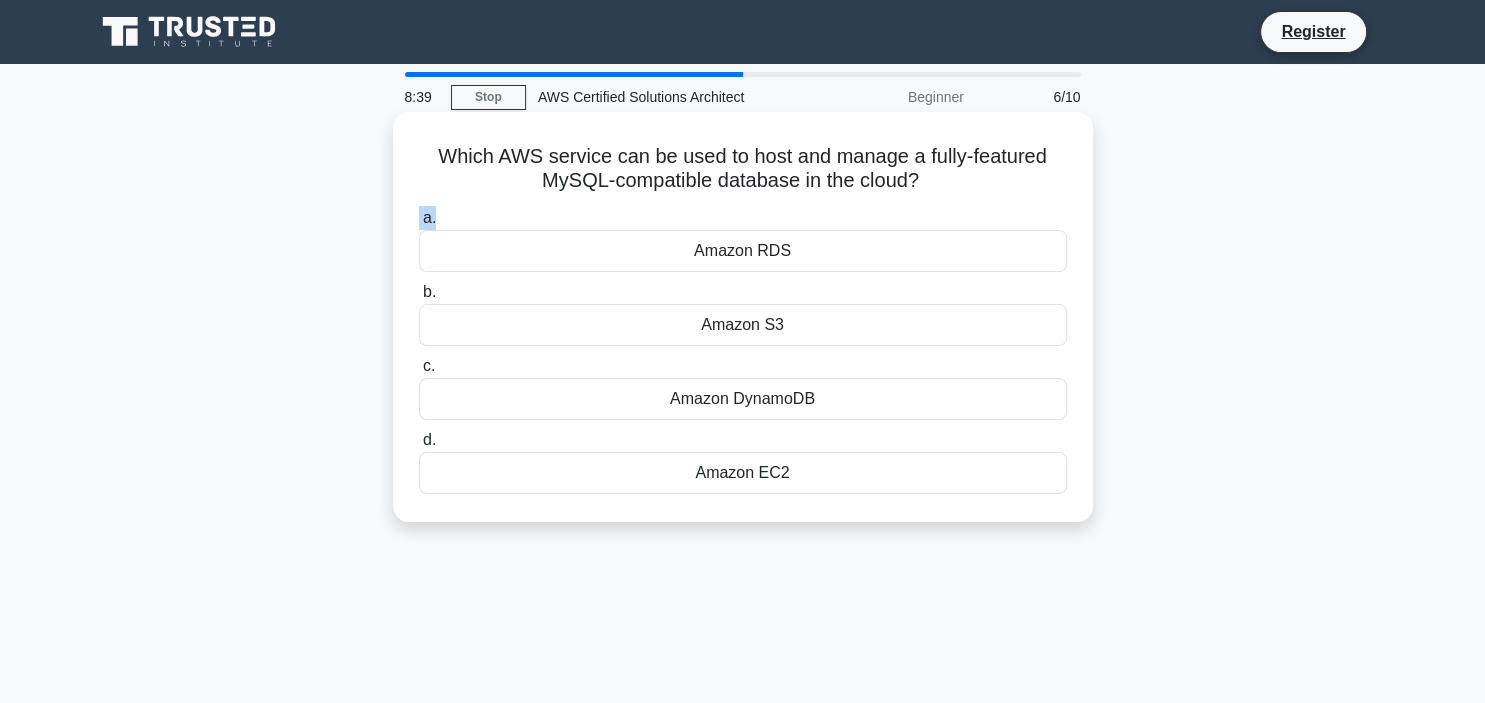 drag, startPoint x: 486, startPoint y: 165, endPoint x: 942, endPoint y: 206, distance: 457.83948 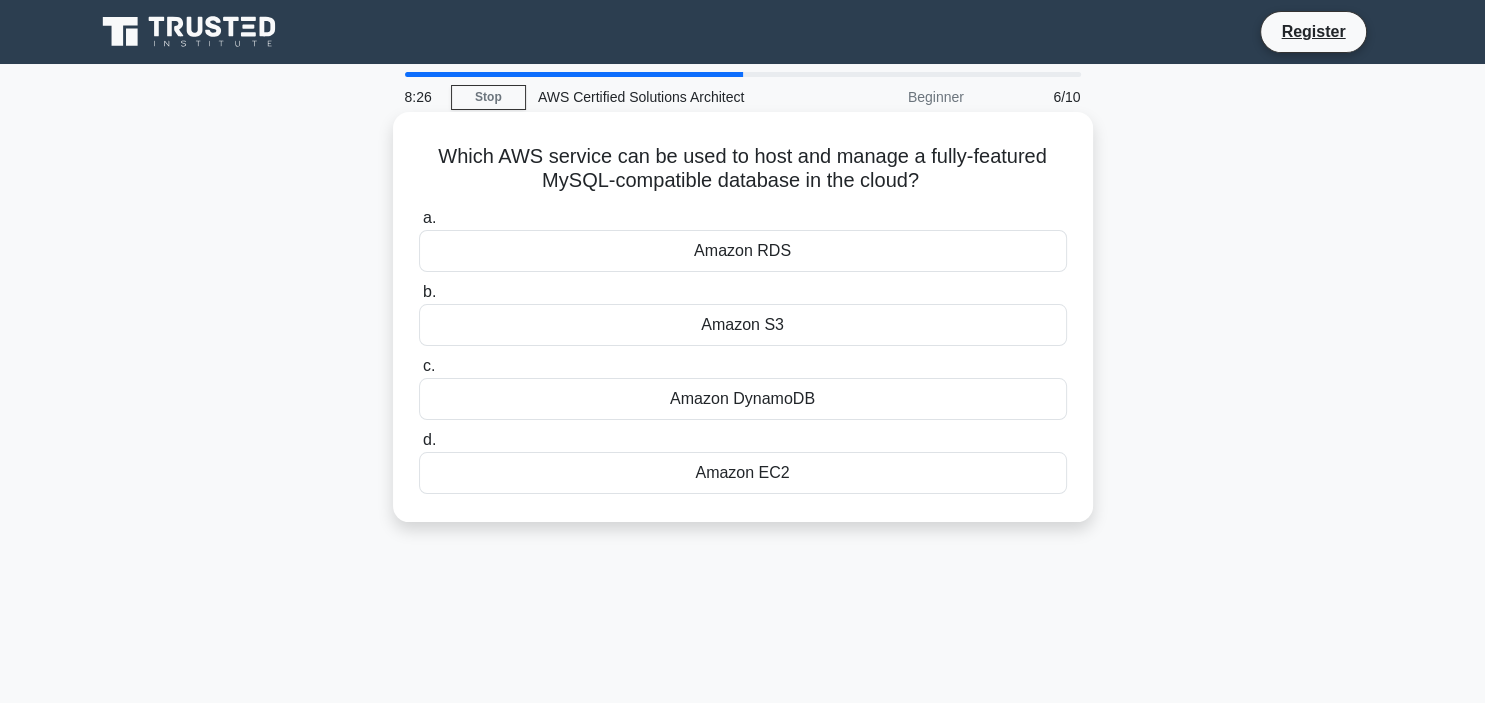 click on "Amazon RDS" at bounding box center (743, 251) 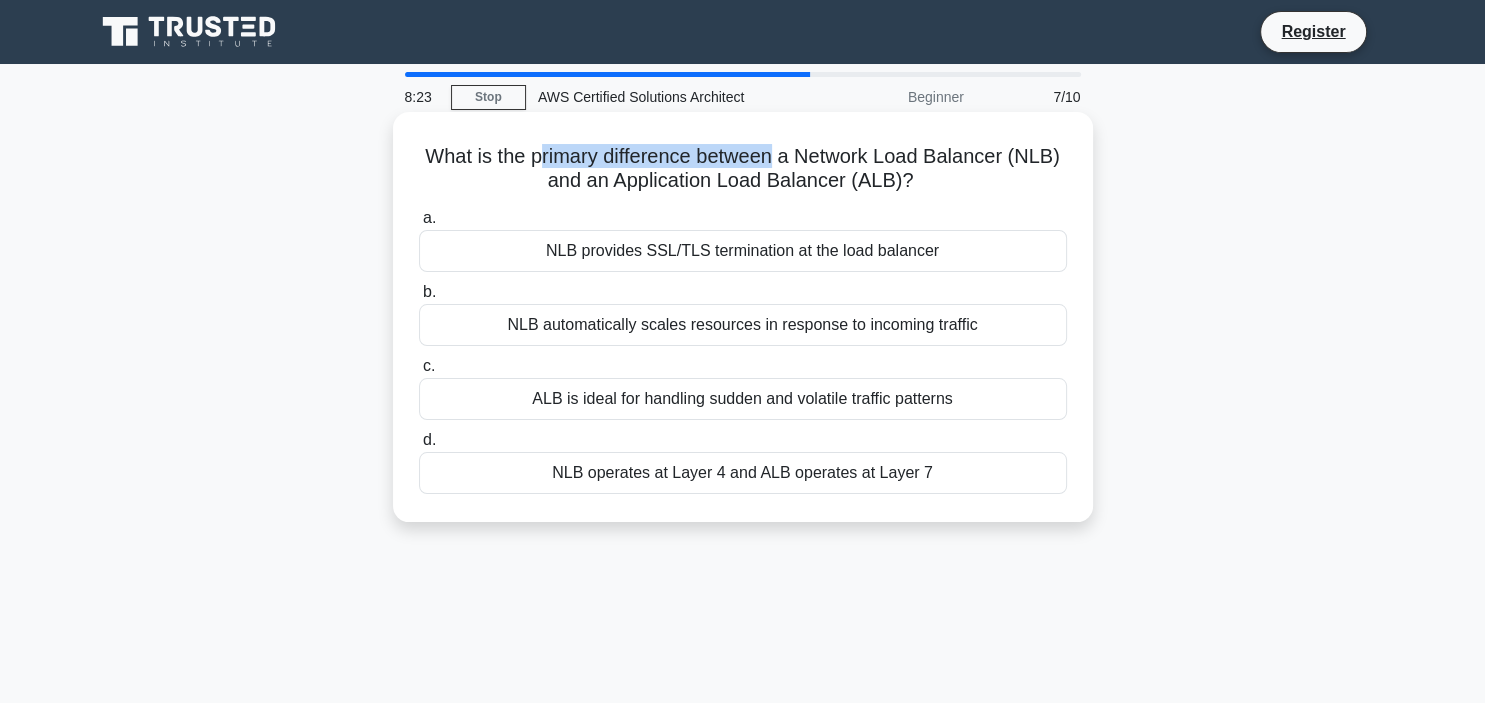 drag, startPoint x: 543, startPoint y: 162, endPoint x: 773, endPoint y: 135, distance: 231.57936 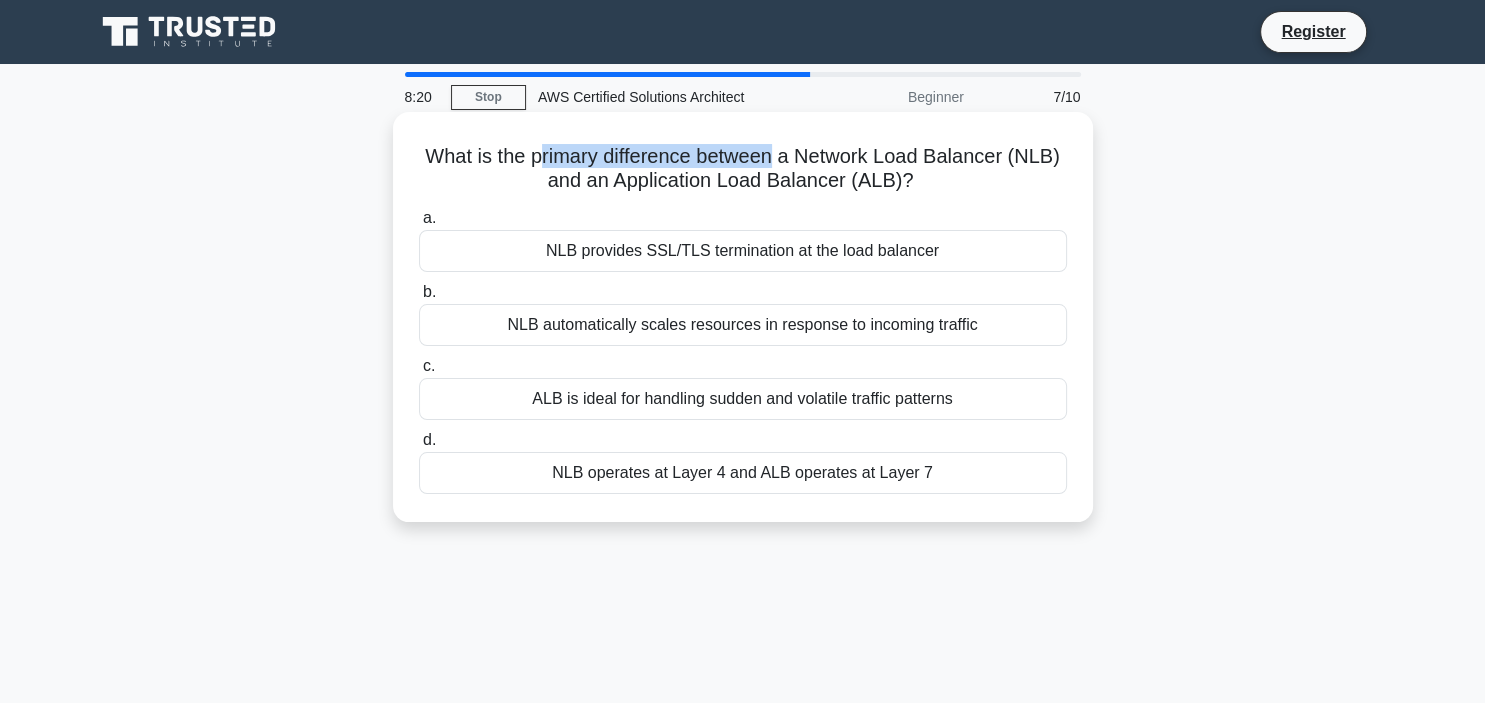 drag, startPoint x: 543, startPoint y: 254, endPoint x: 902, endPoint y: 270, distance: 359.35638 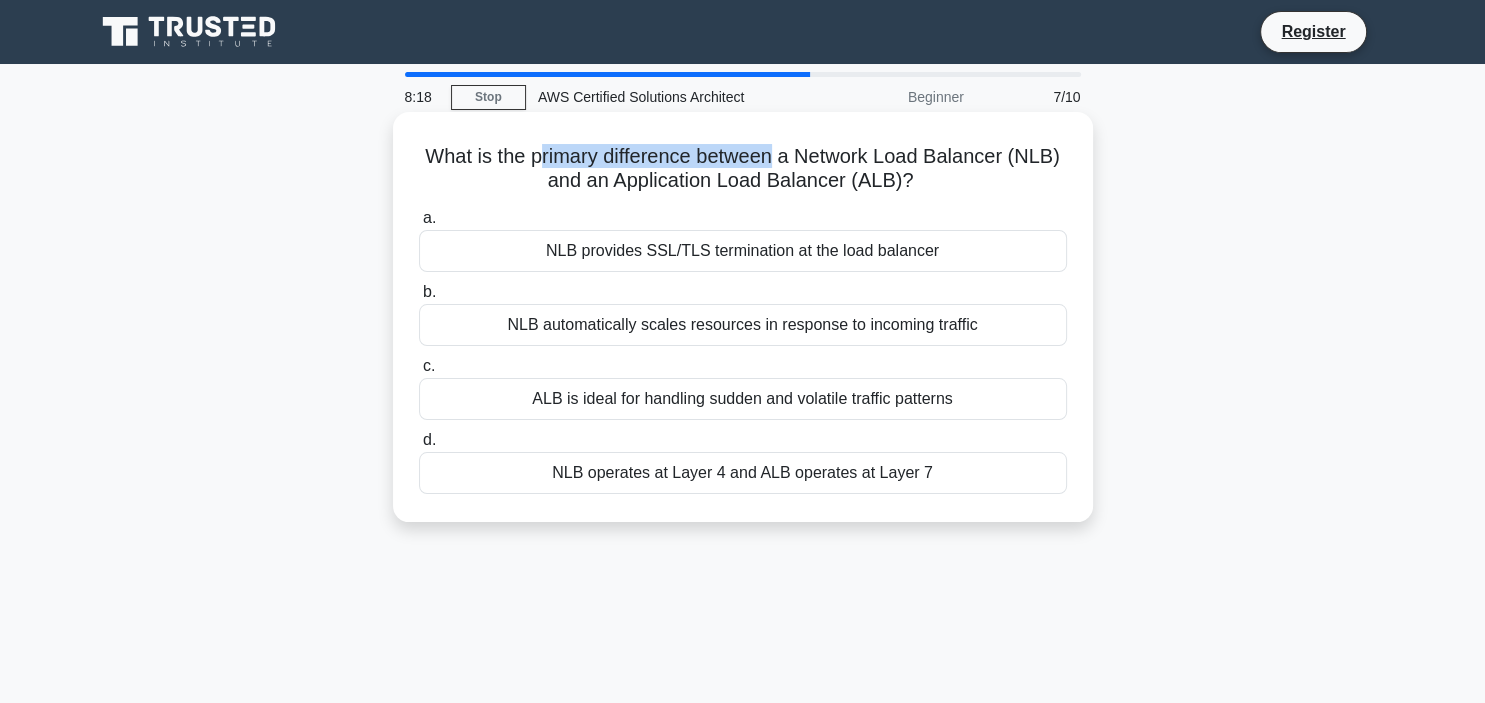 drag, startPoint x: 536, startPoint y: 331, endPoint x: 611, endPoint y: 342, distance: 75.802376 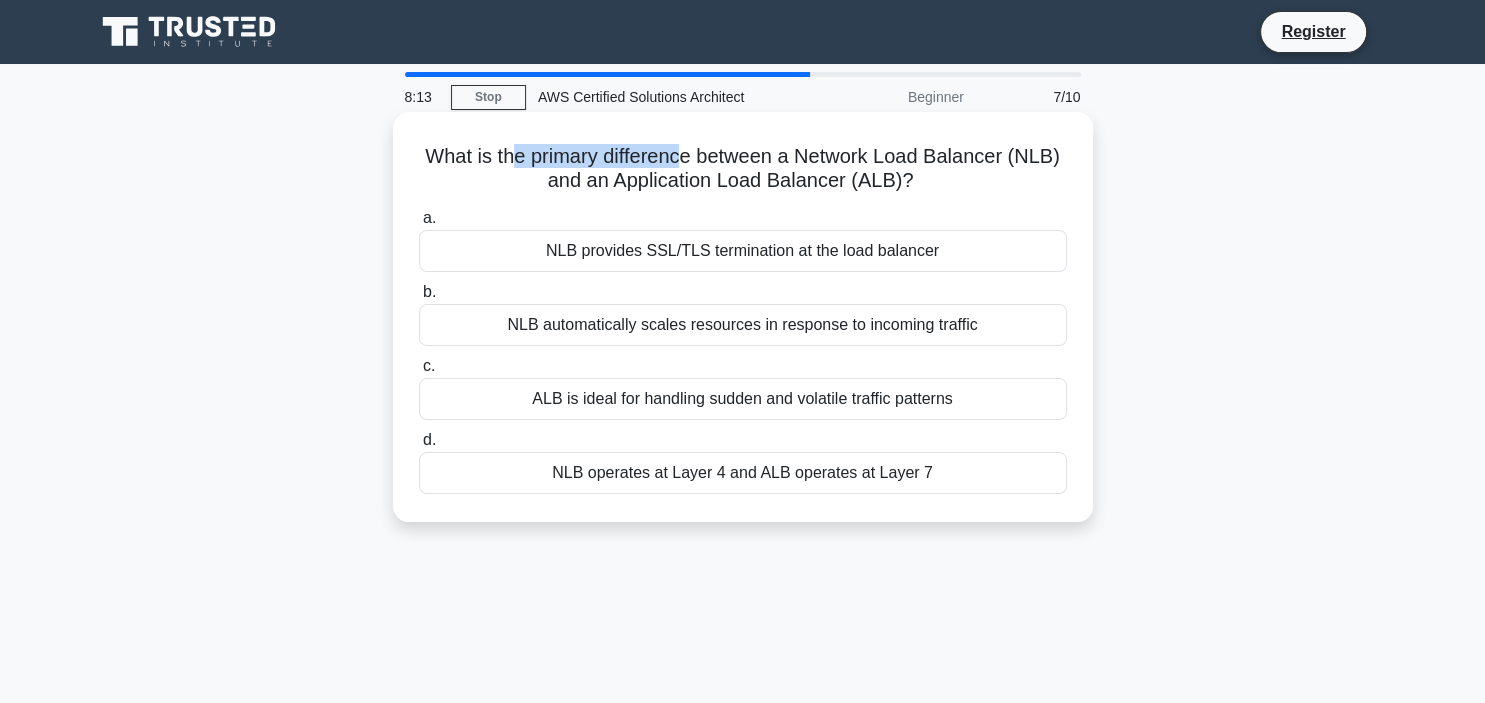 drag, startPoint x: 522, startPoint y: 158, endPoint x: 688, endPoint y: 166, distance: 166.19266 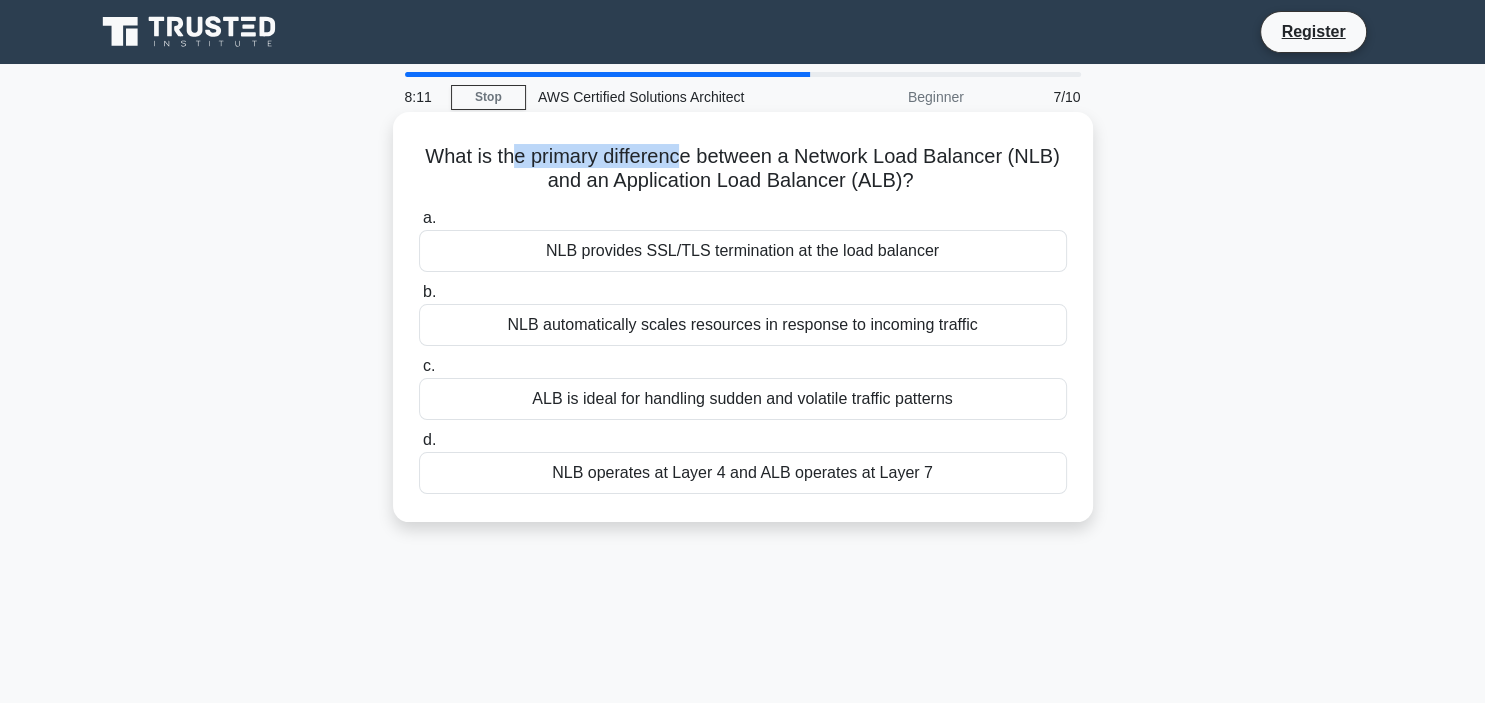 drag, startPoint x: 570, startPoint y: 233, endPoint x: 947, endPoint y: 280, distance: 379.91843 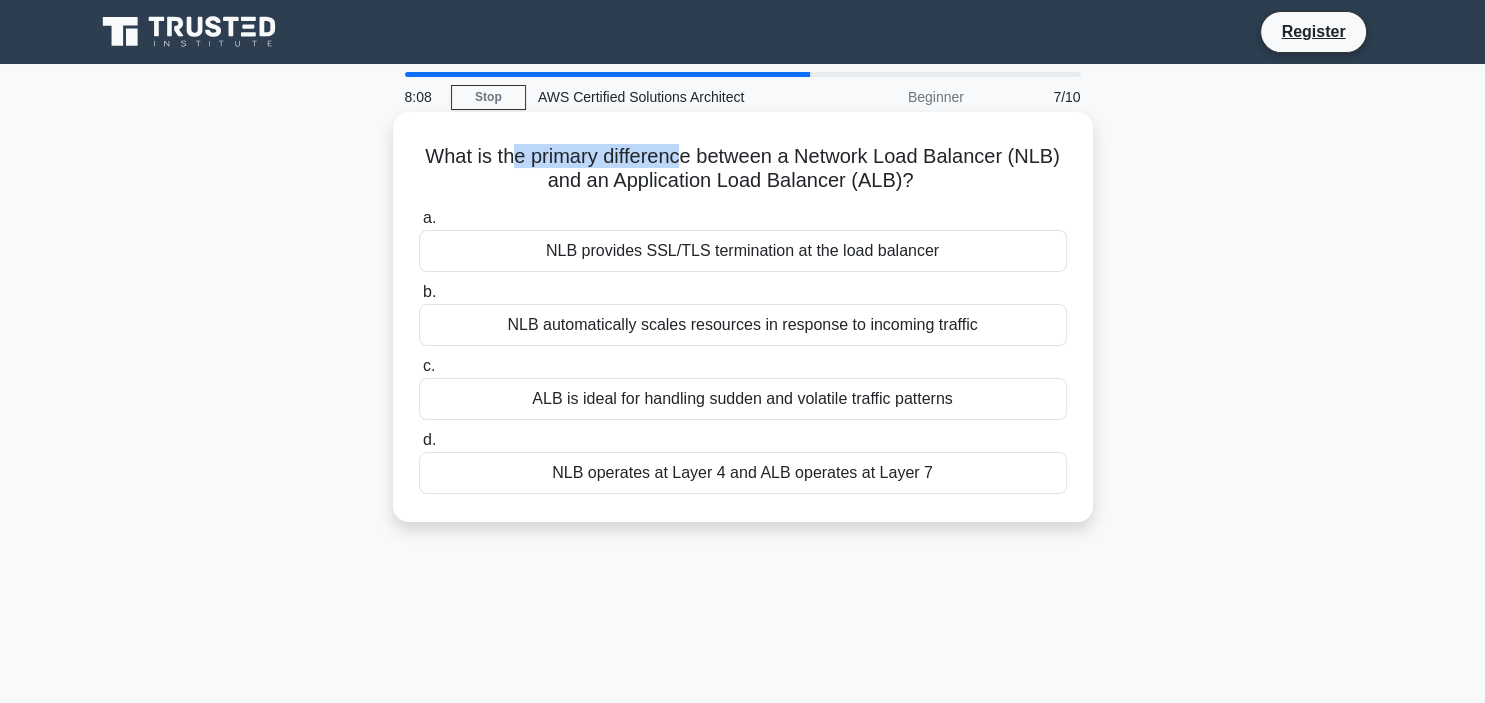 drag, startPoint x: 508, startPoint y: 326, endPoint x: 965, endPoint y: 346, distance: 457.43744 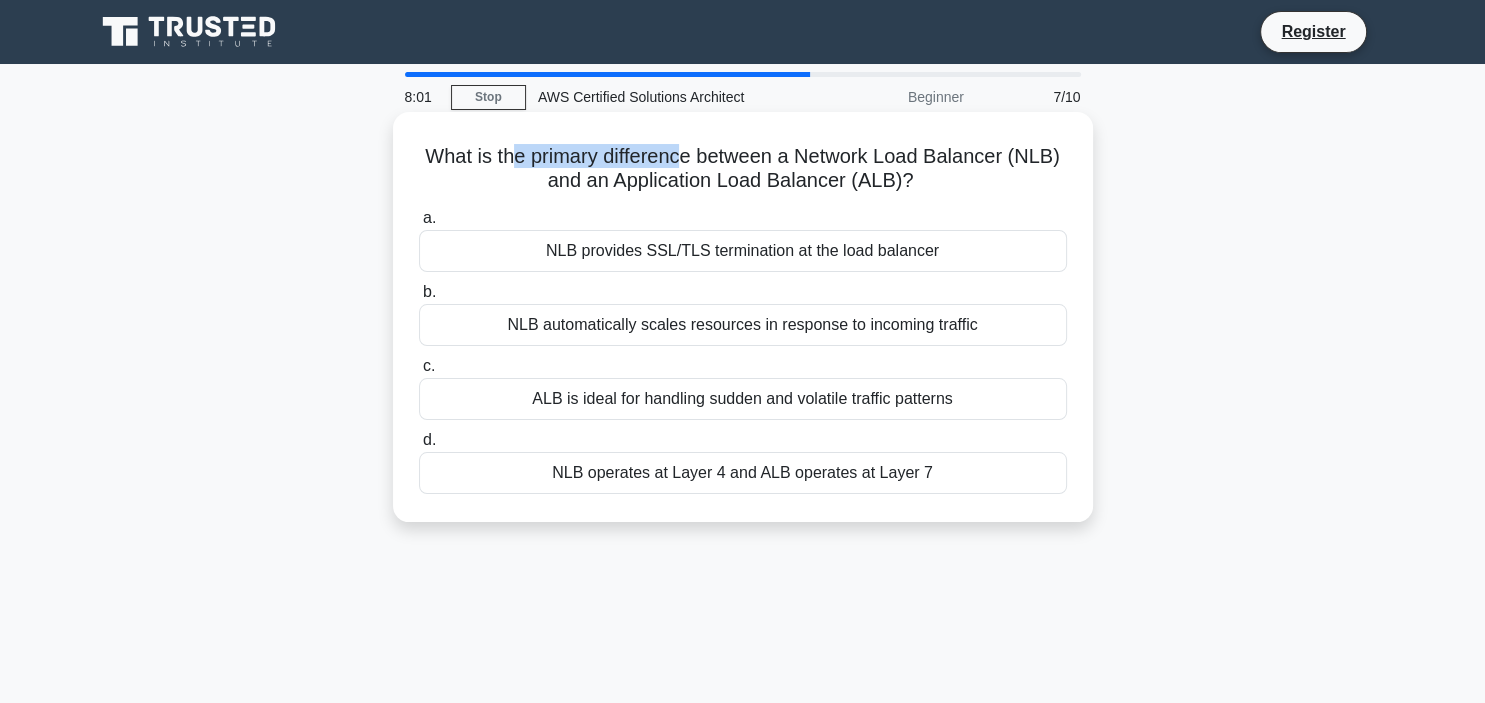 click on "NLB automatically scales resources in response to incoming traffic" at bounding box center [743, 325] 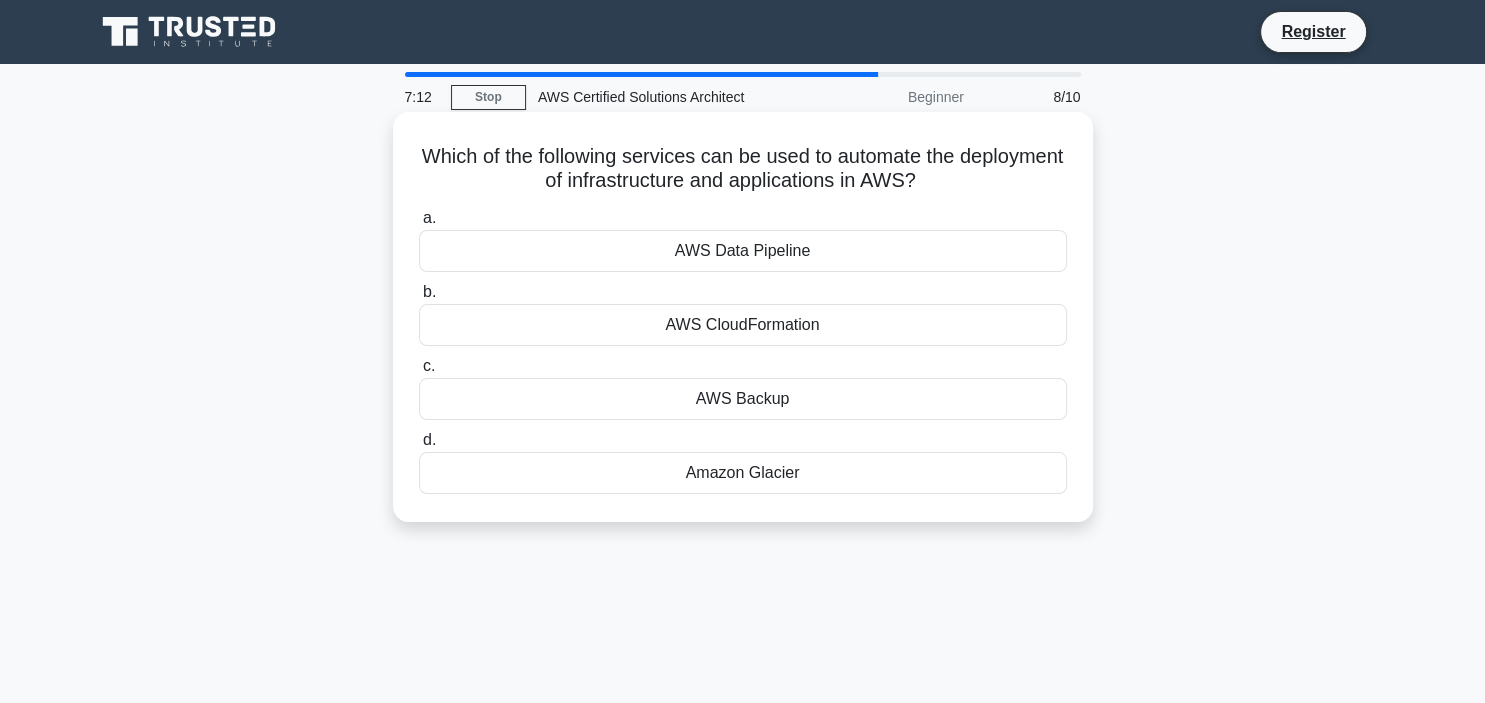 click on "AWS Data Pipeline" at bounding box center (743, 251) 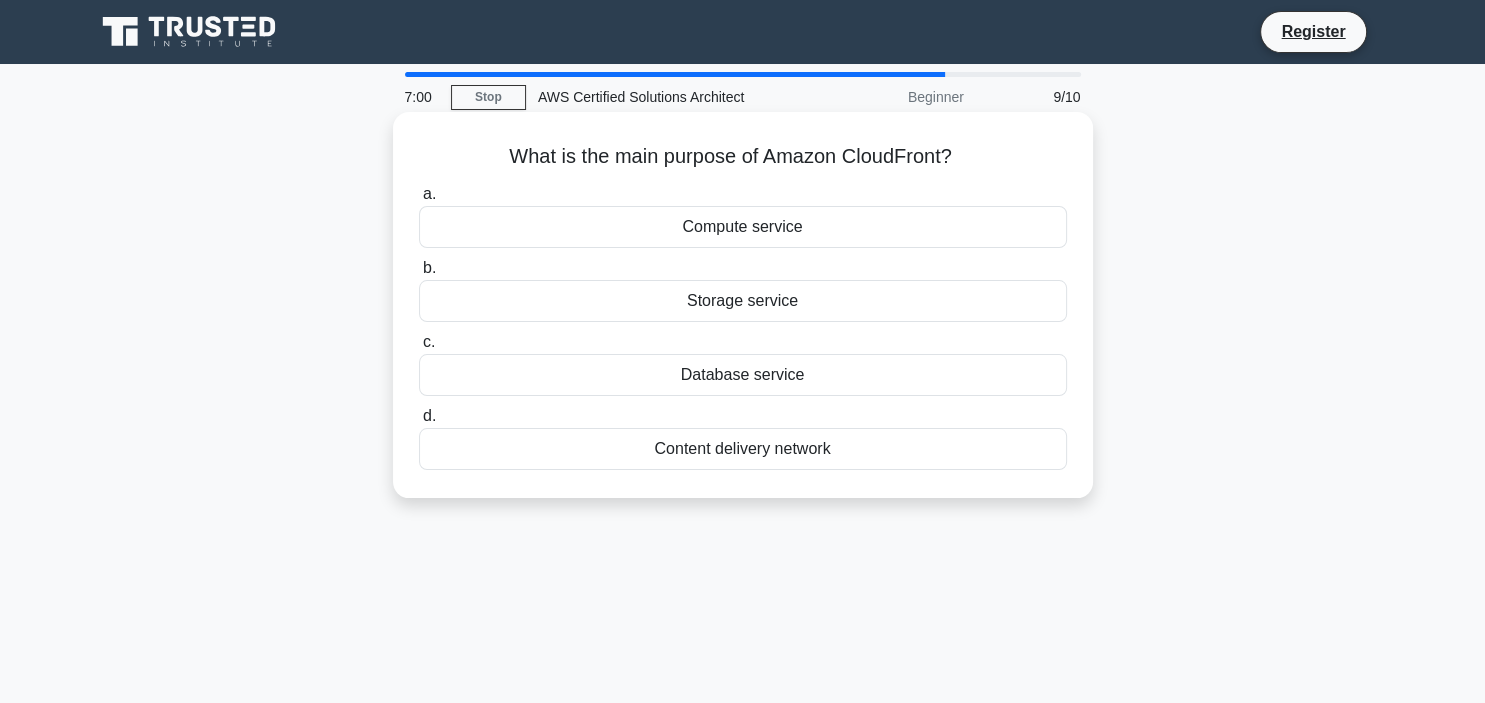 click on "Database service" at bounding box center [743, 375] 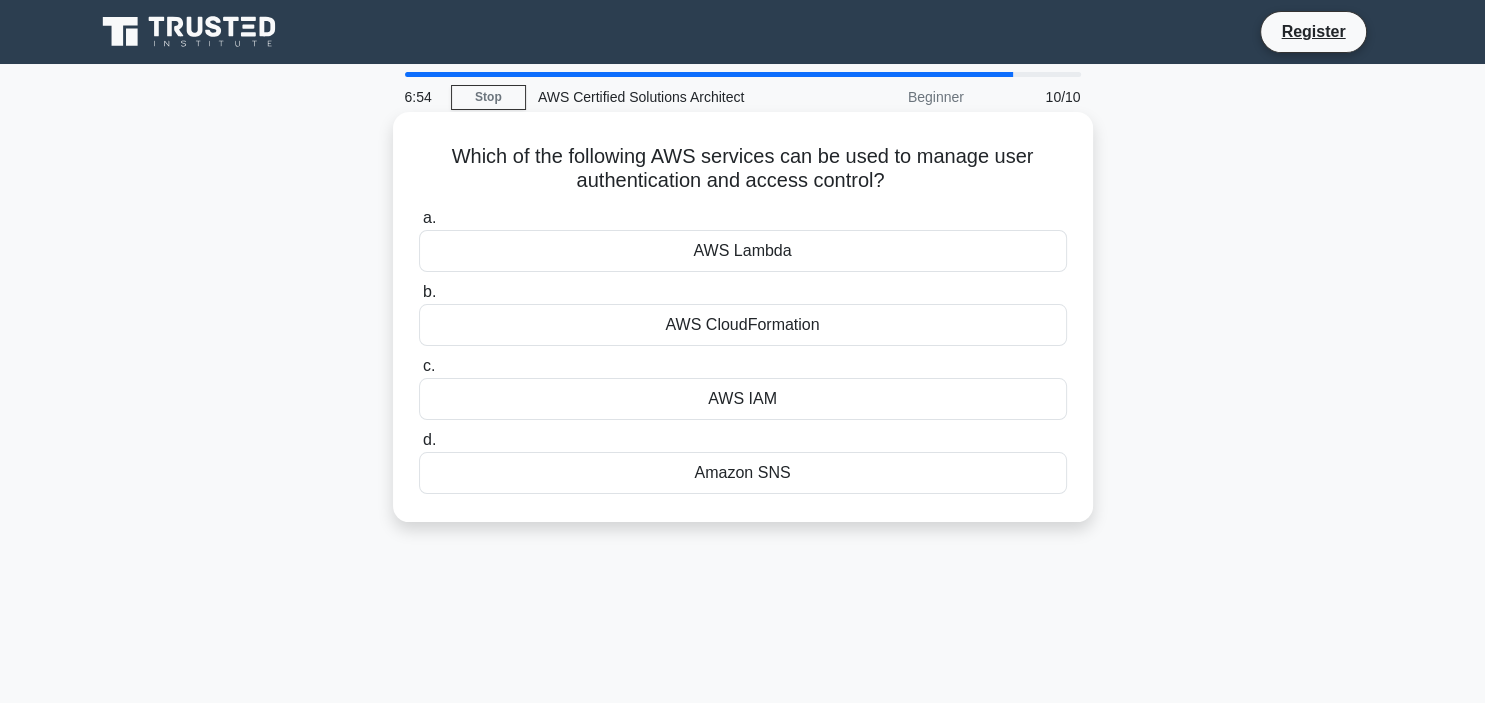 click on "AWS IAM" at bounding box center (743, 399) 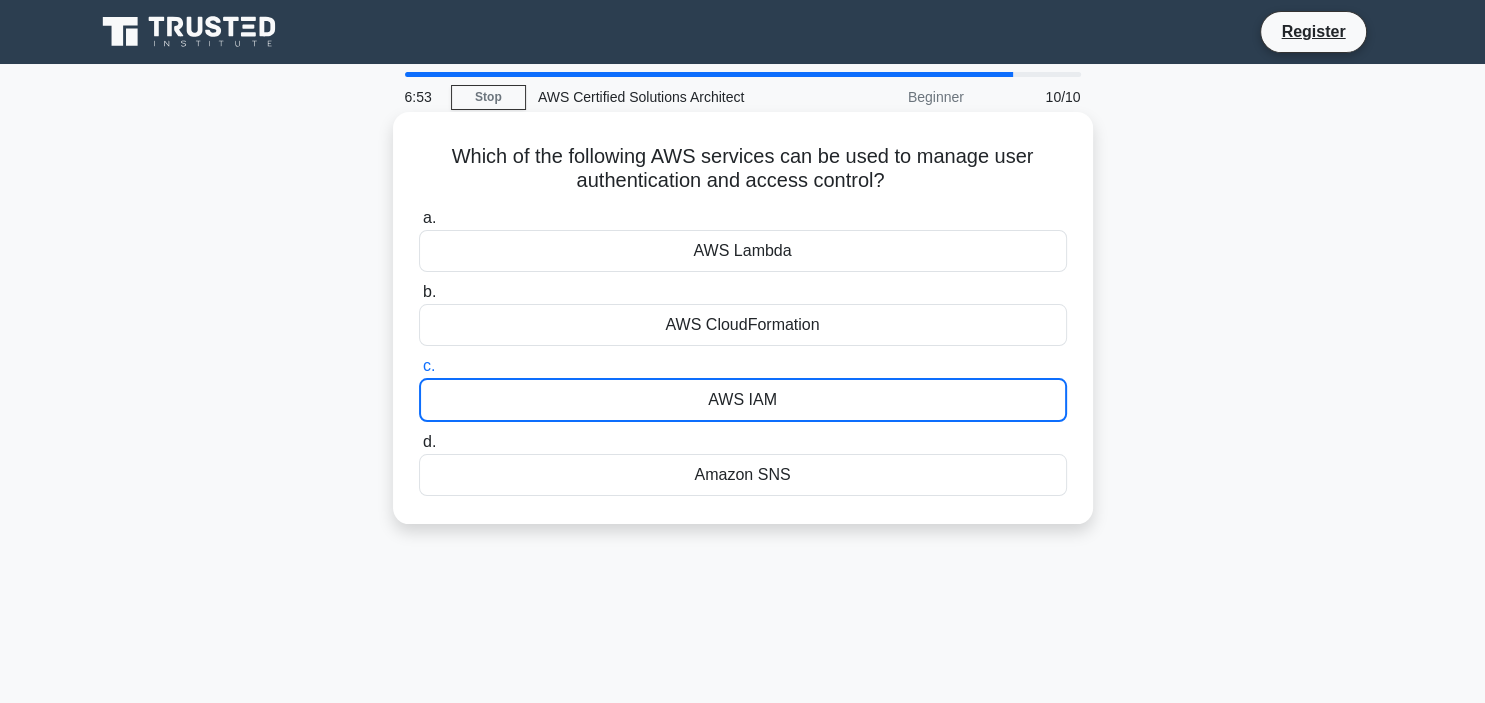 click on "AWS IAM" at bounding box center [743, 400] 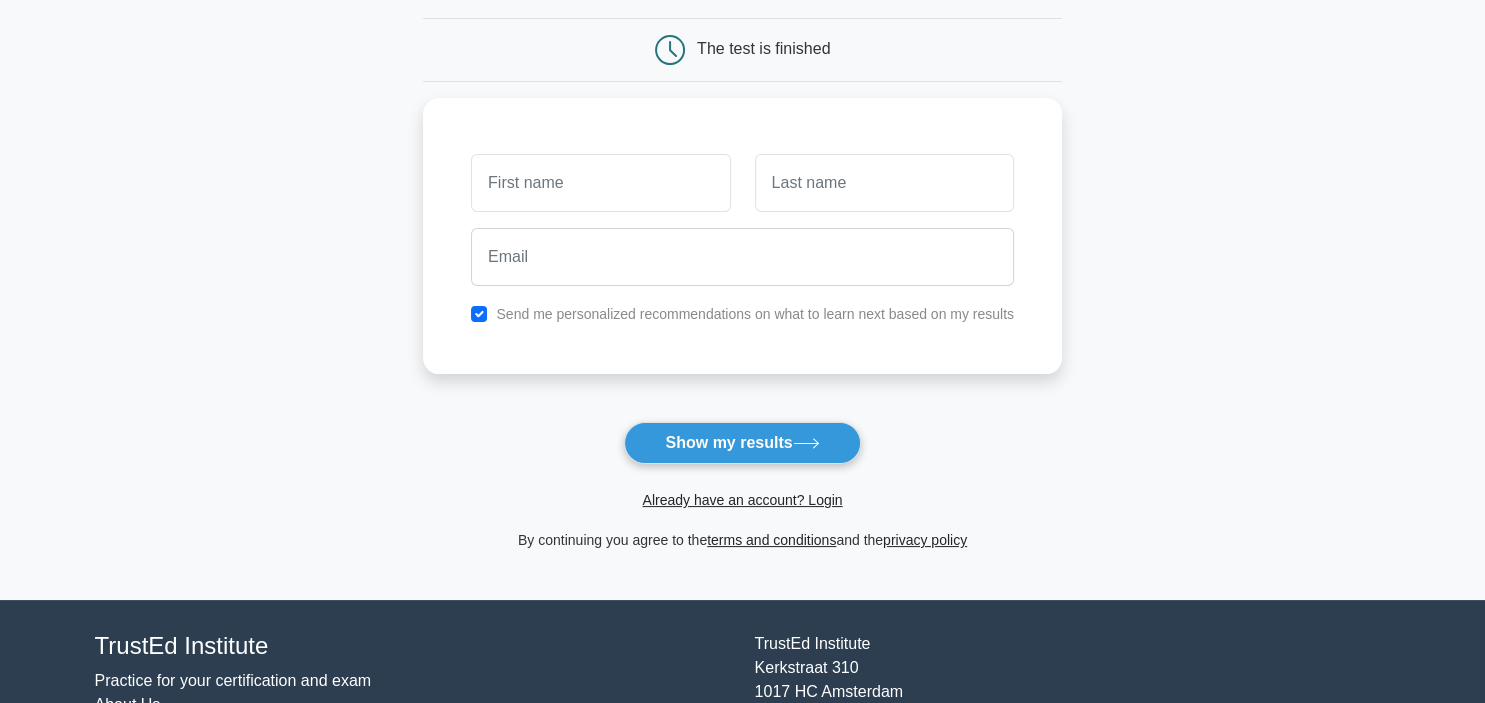 scroll, scrollTop: 154, scrollLeft: 0, axis: vertical 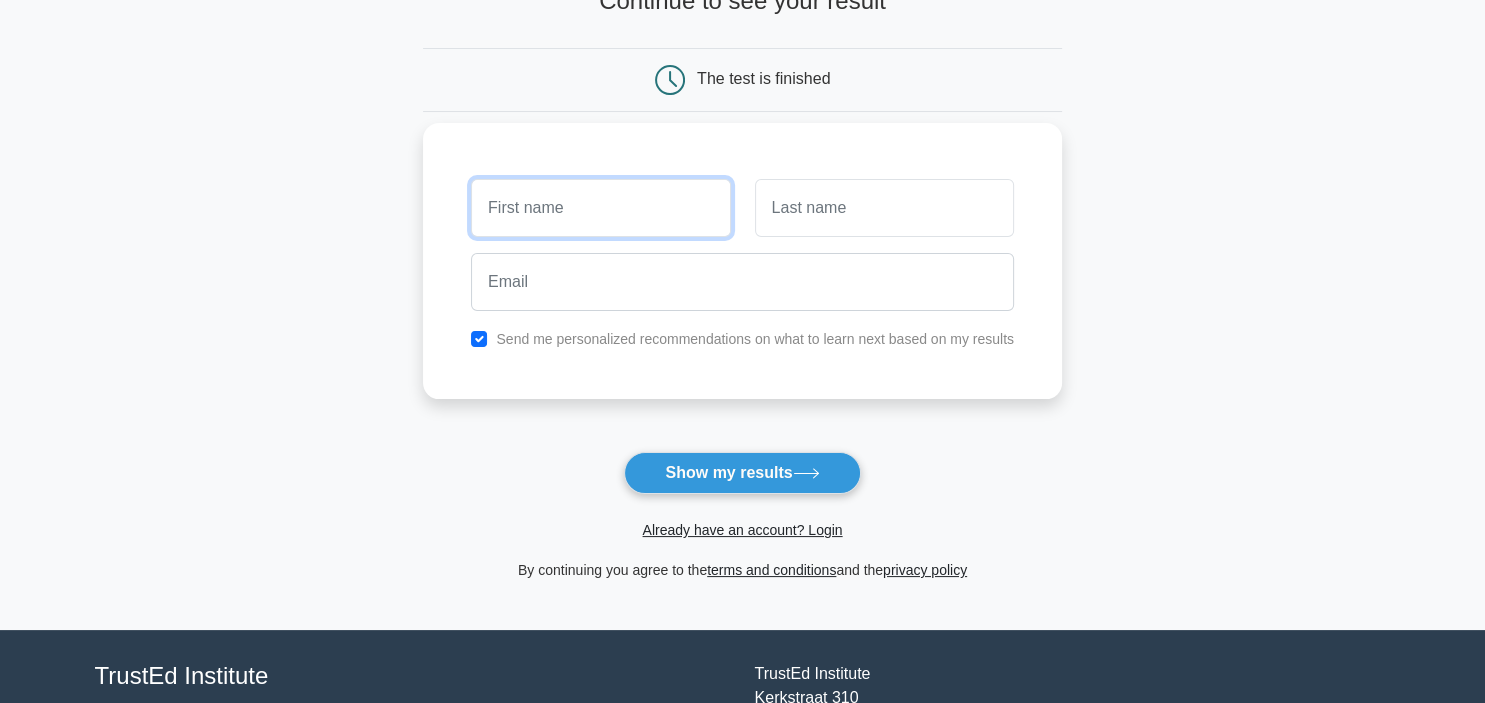 click at bounding box center (600, 208) 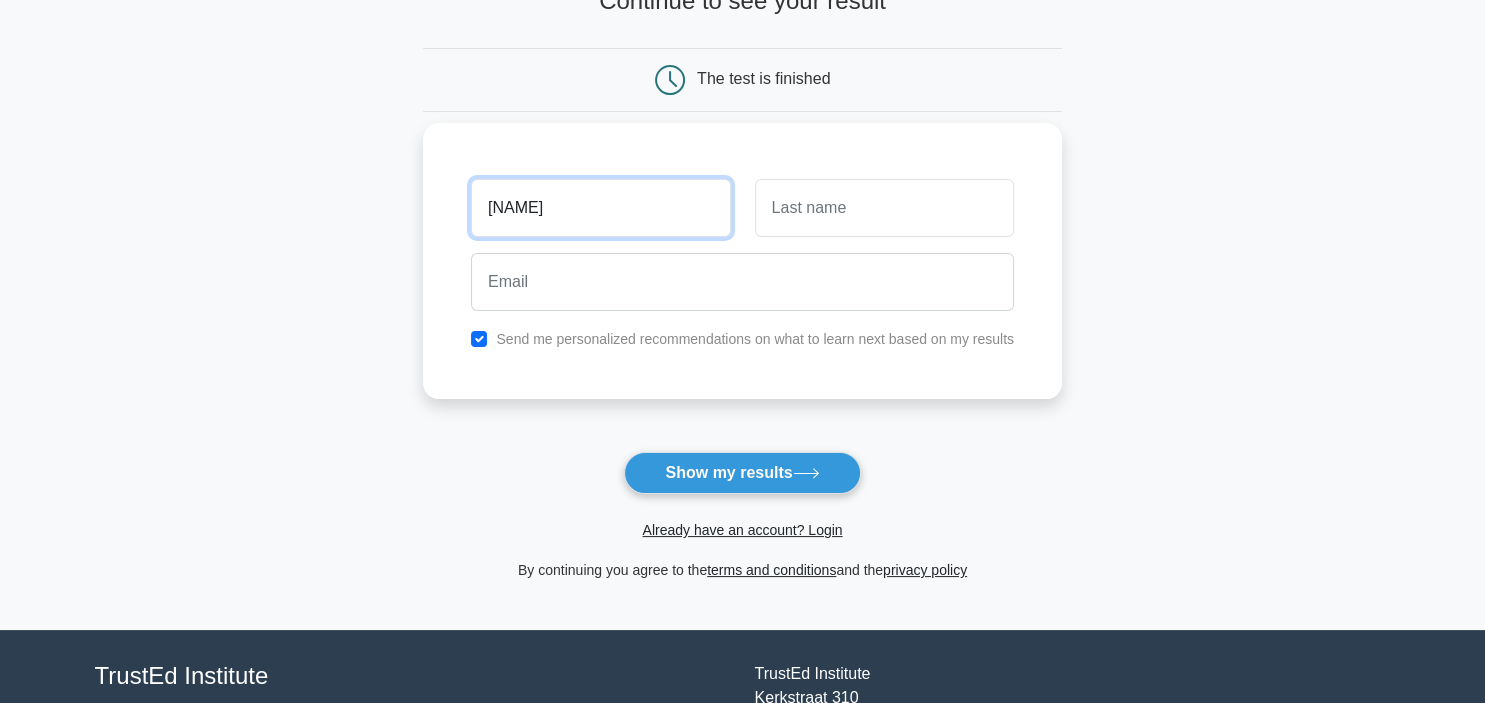type on "[FIRST]" 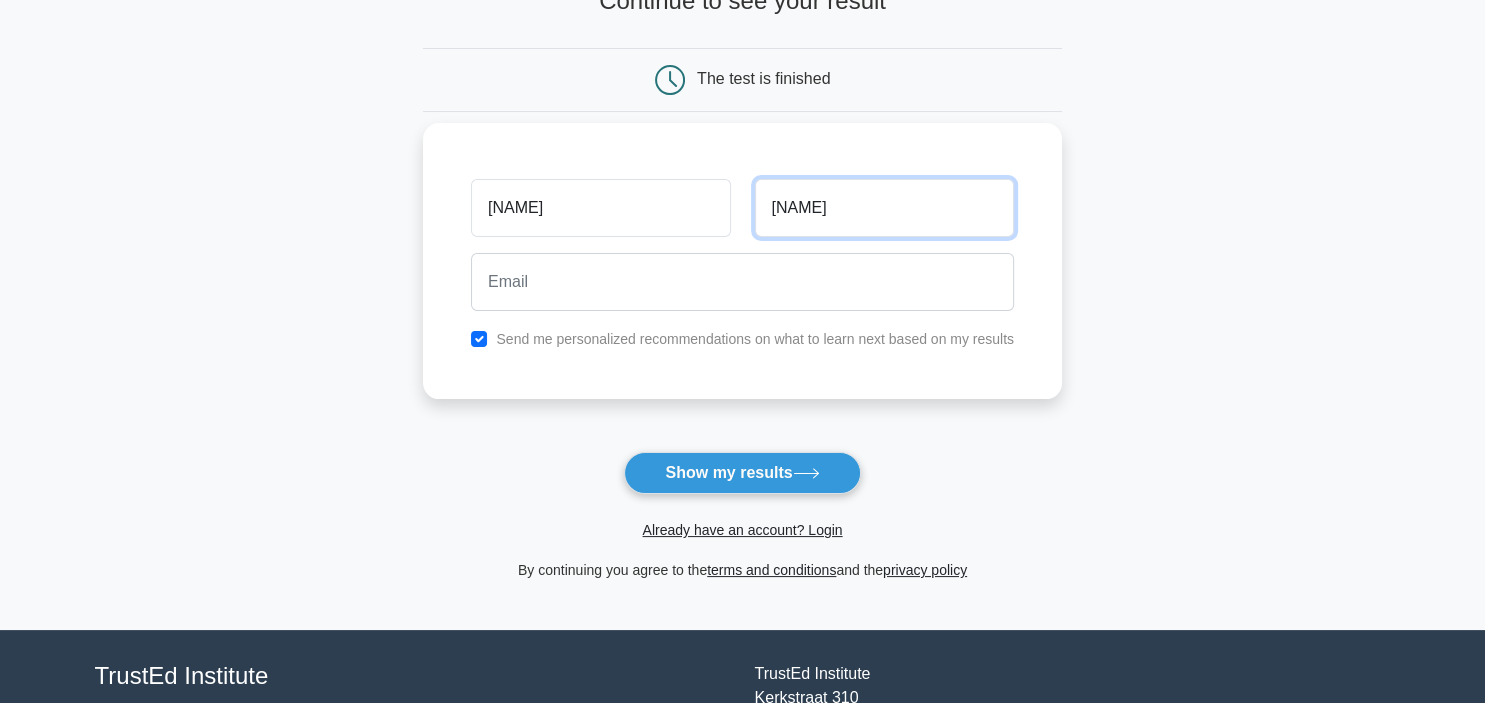 type on "[LAST]" 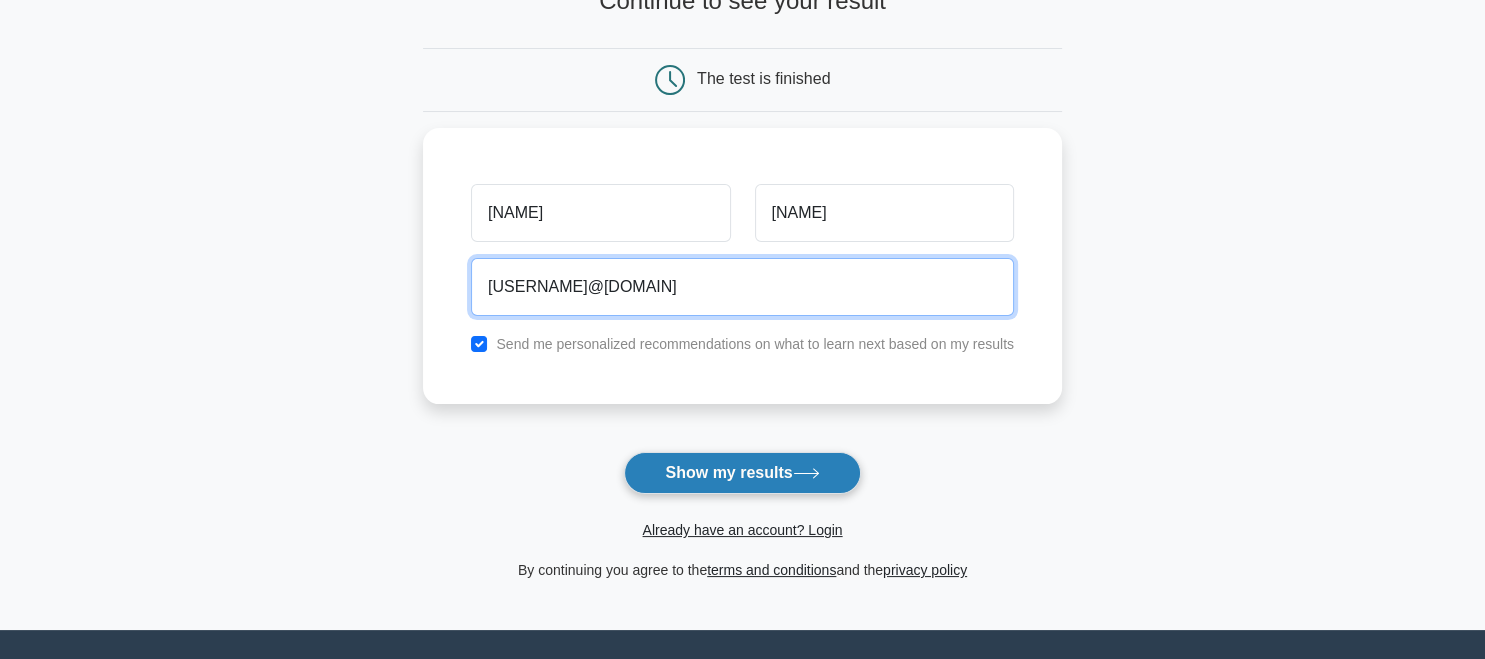 type on "[USERNAME]@[DOMAIN]" 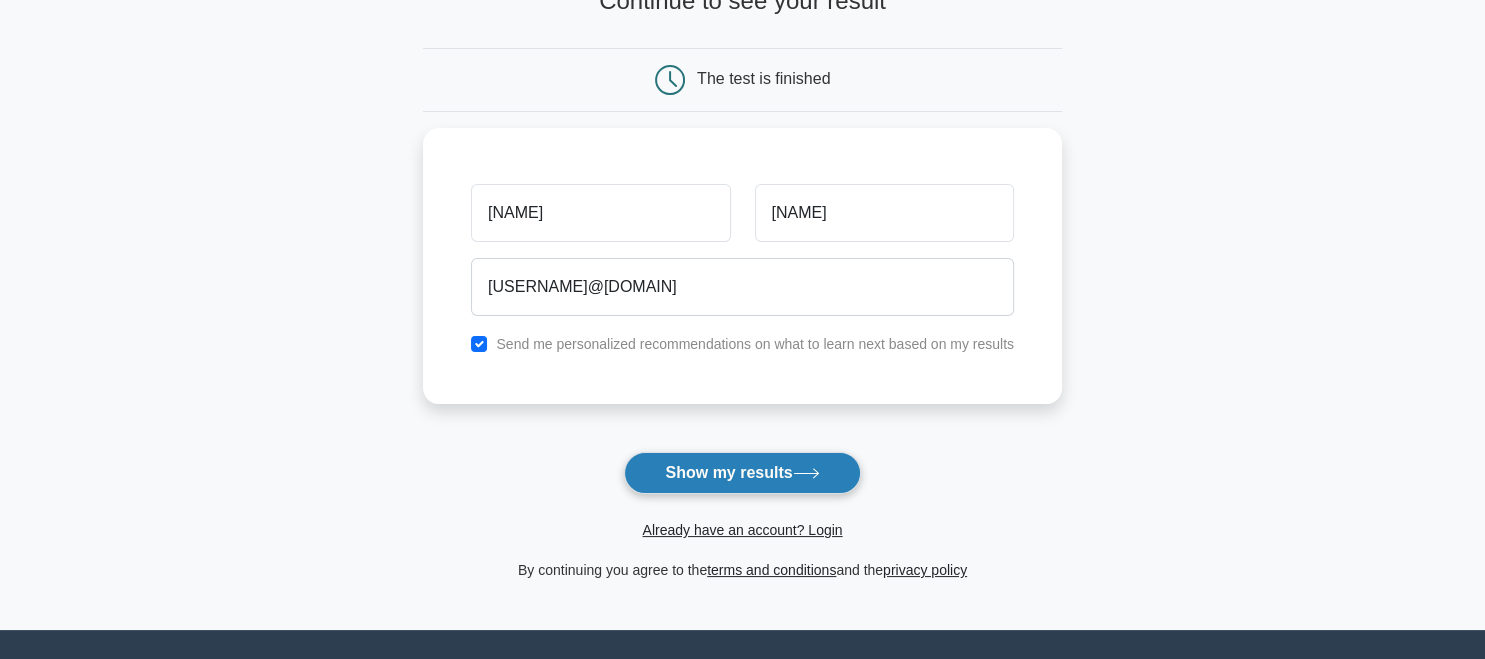 click on "Wait, there is more! Continue to see your result
The test is finished
Shanmuha" at bounding box center [742, 270] 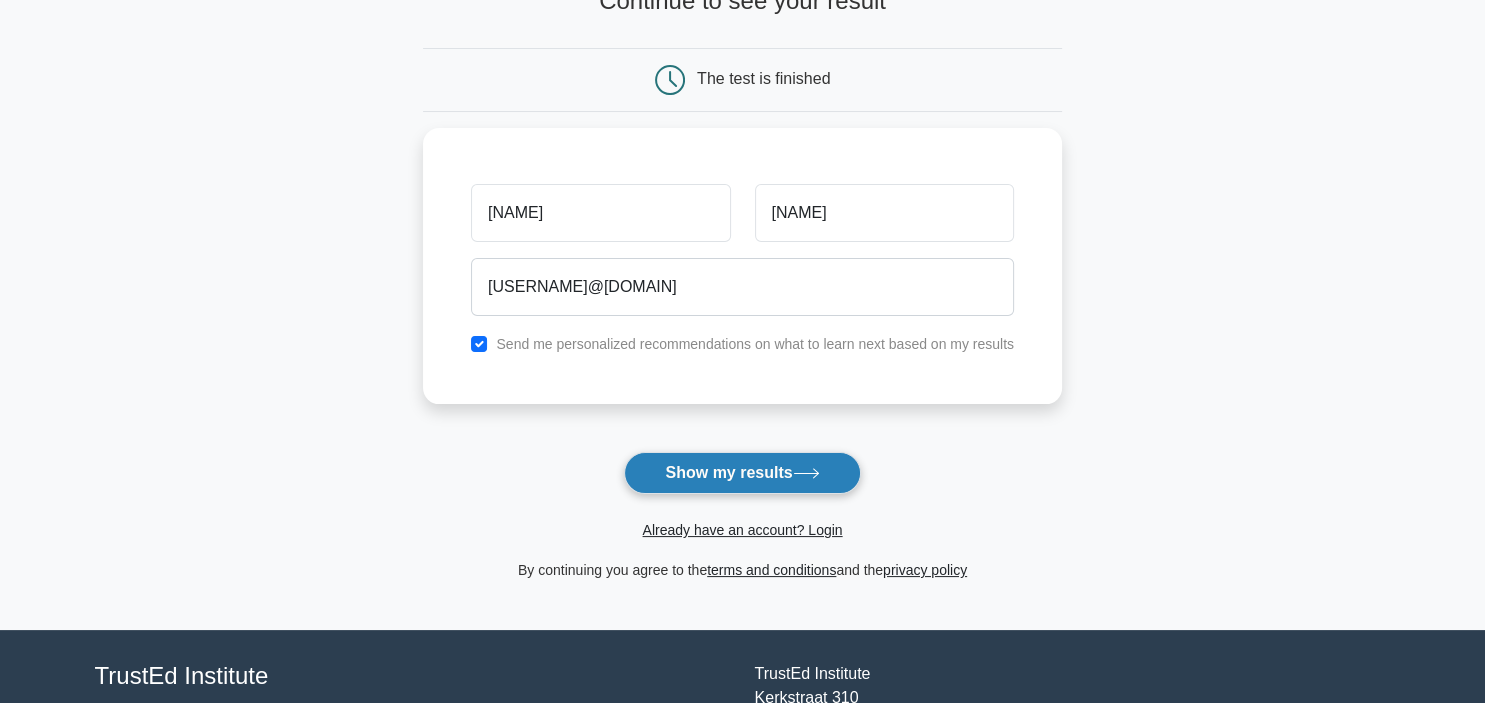 click on "Show my results" at bounding box center (742, 473) 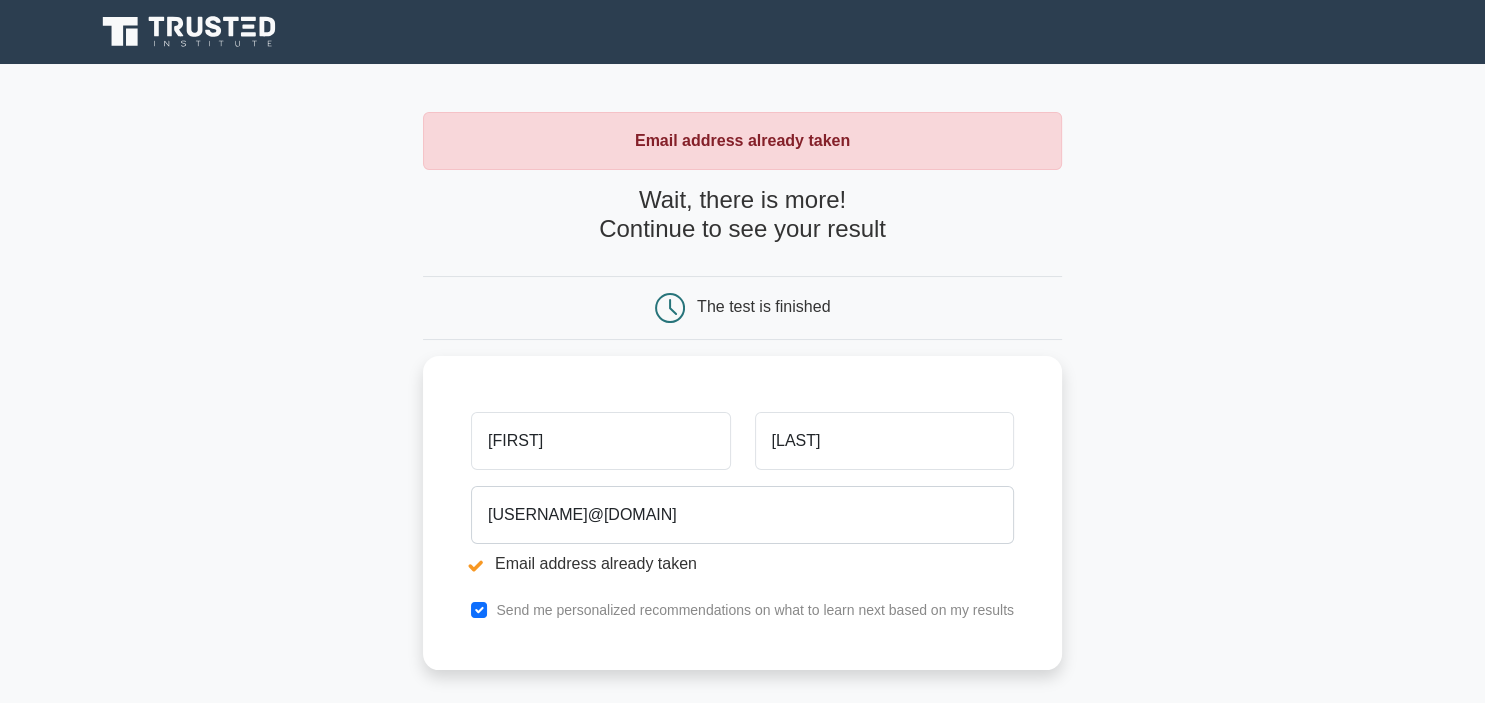 scroll, scrollTop: 56, scrollLeft: 0, axis: vertical 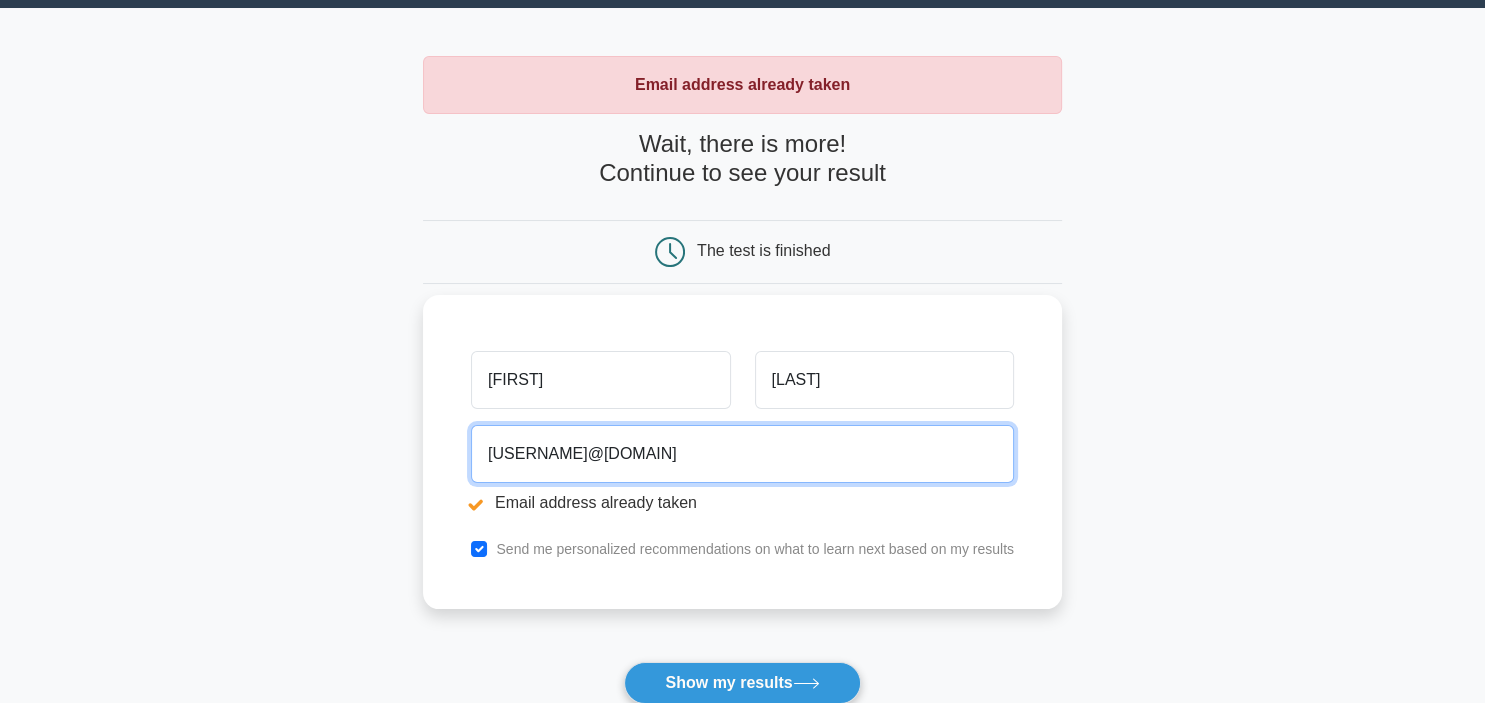 drag, startPoint x: 605, startPoint y: 450, endPoint x: 830, endPoint y: 453, distance: 225.02 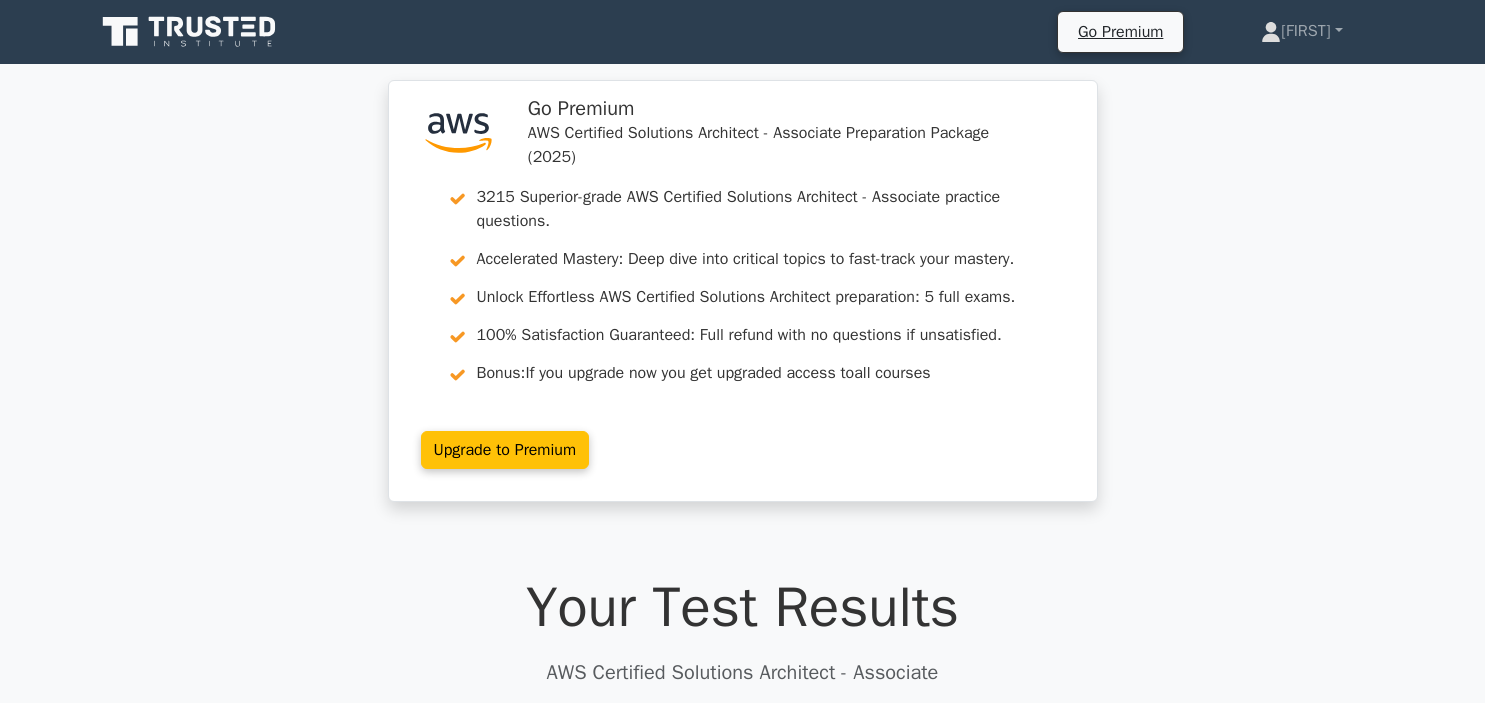 scroll, scrollTop: 0, scrollLeft: 0, axis: both 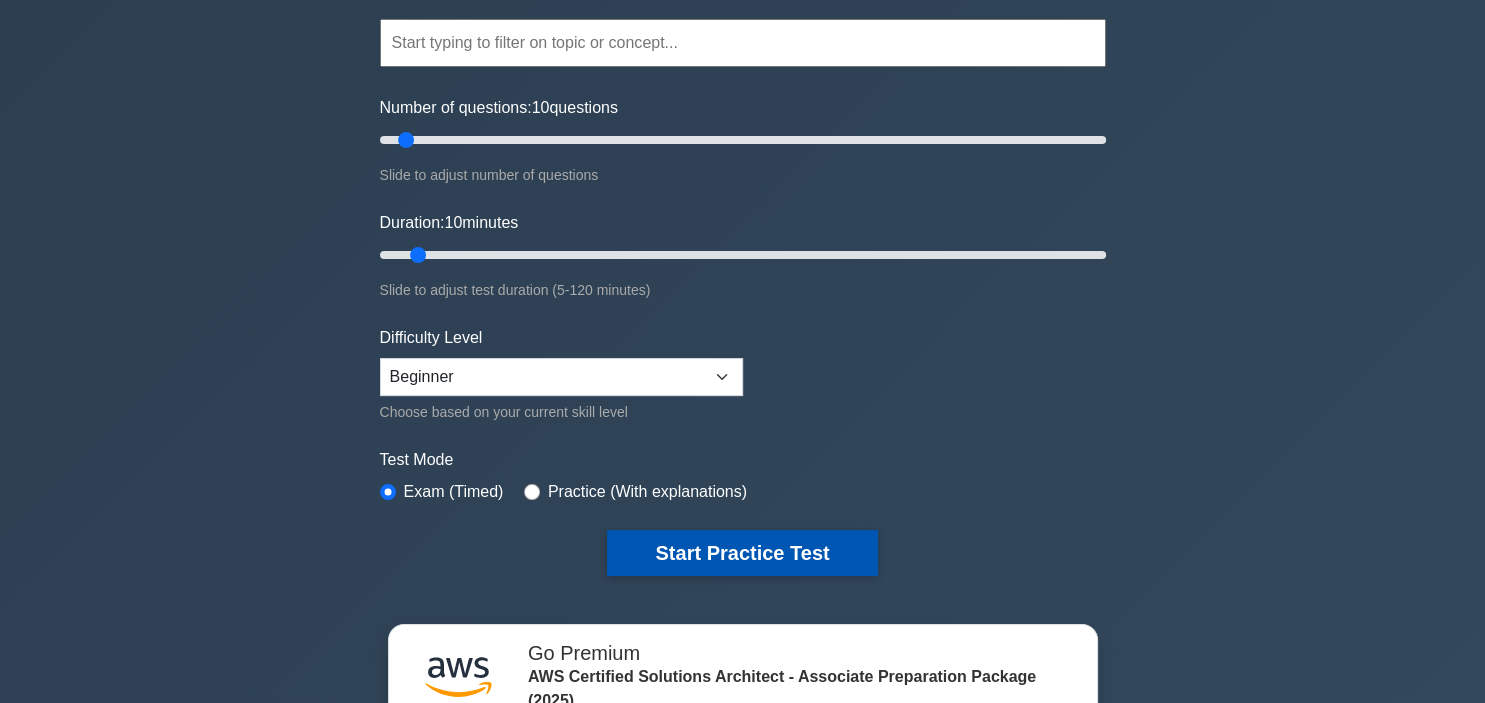 click on "Start Practice Test" at bounding box center (742, 553) 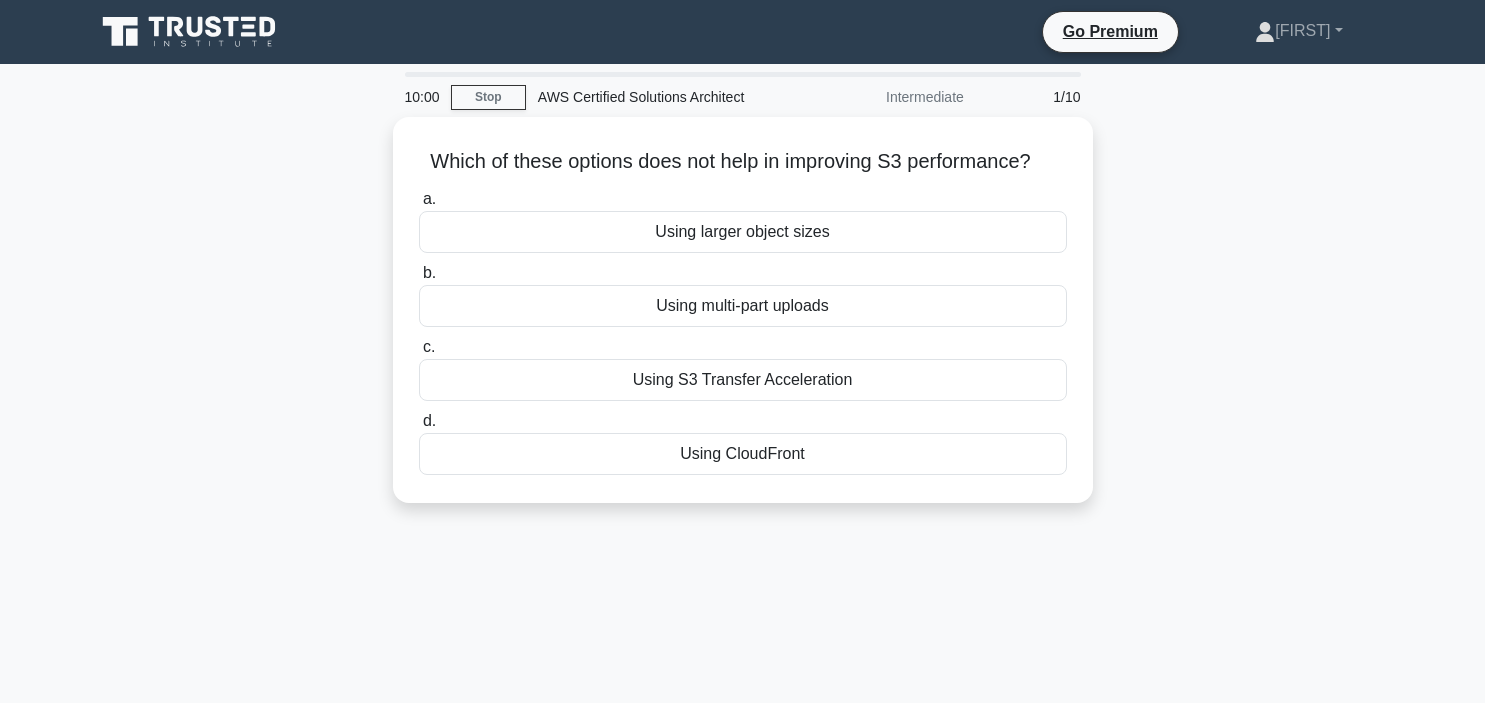 scroll, scrollTop: 0, scrollLeft: 0, axis: both 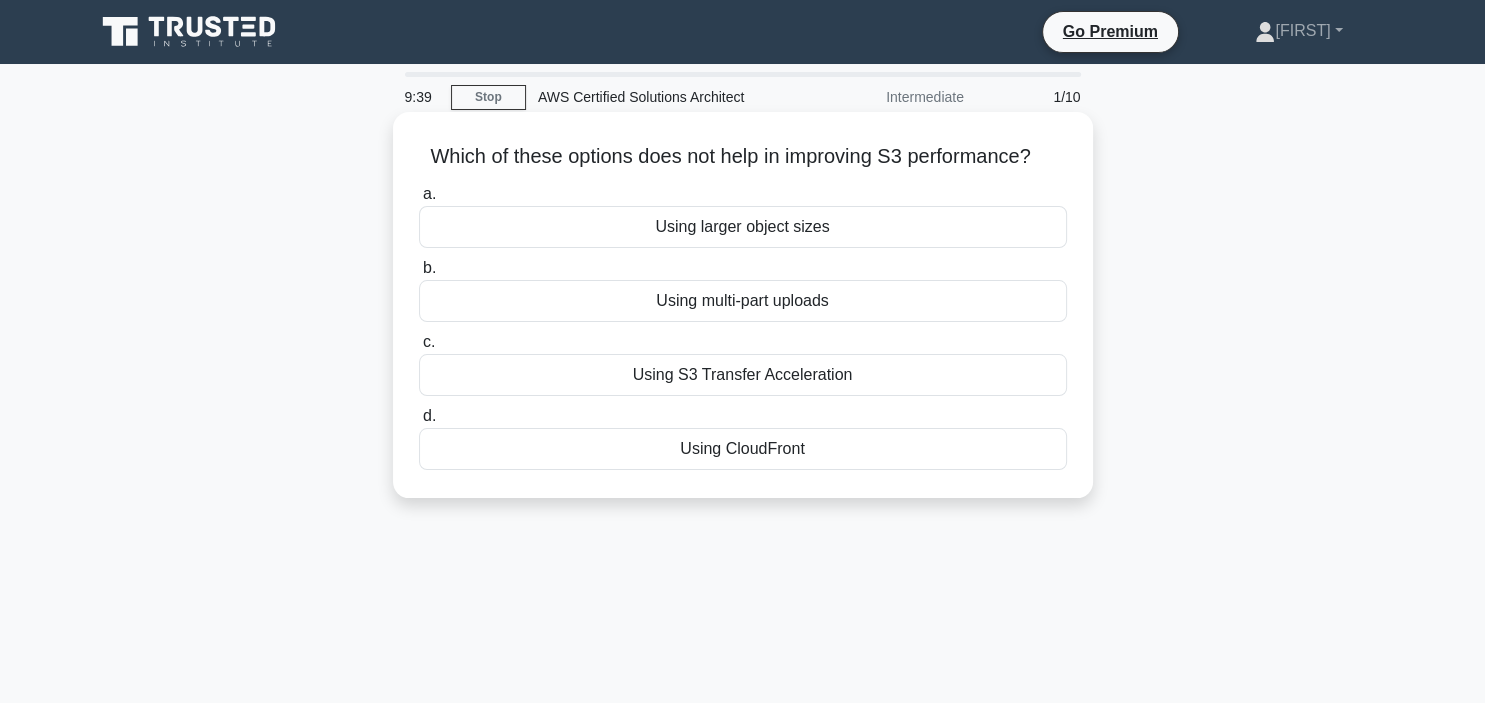 click on "Using multi-part uploads" at bounding box center [743, 301] 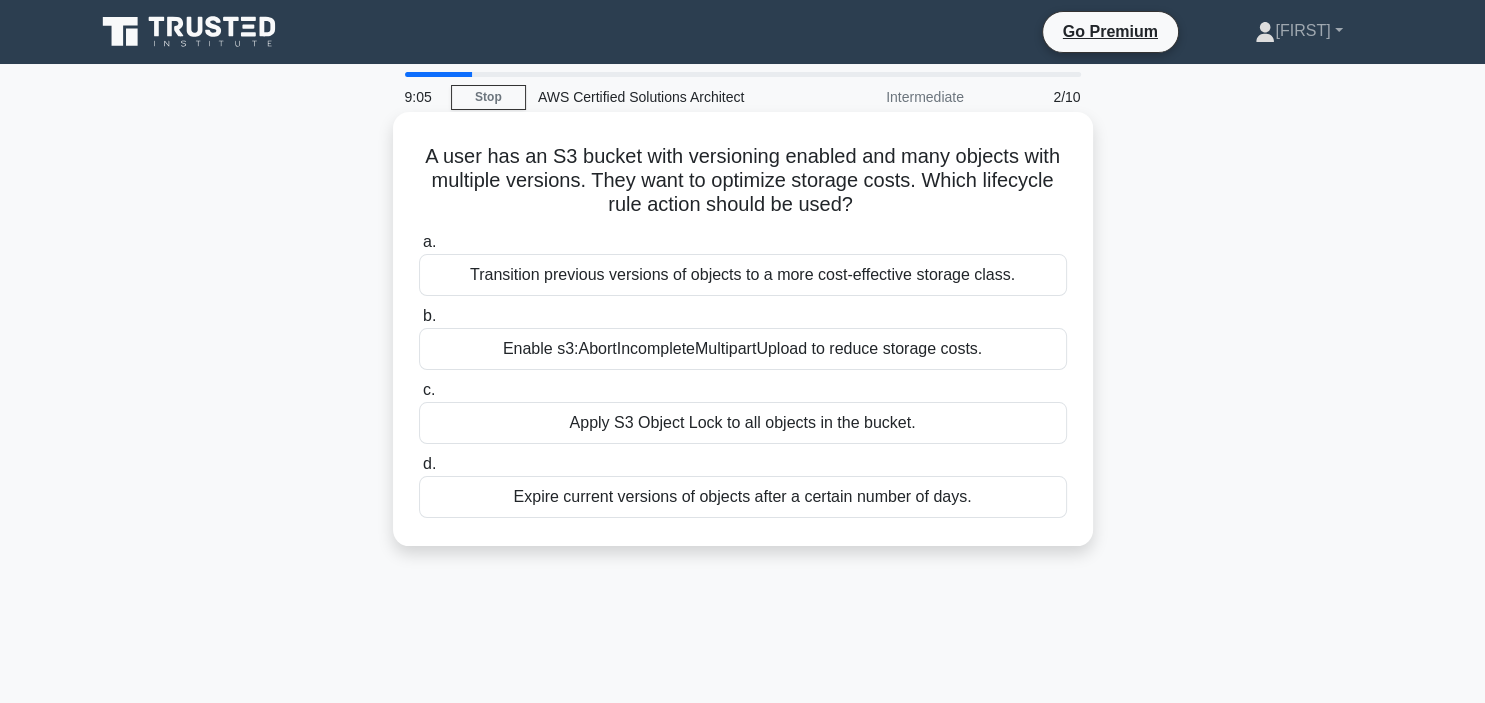 click on "Expire current versions of objects after a certain number of days." at bounding box center [743, 497] 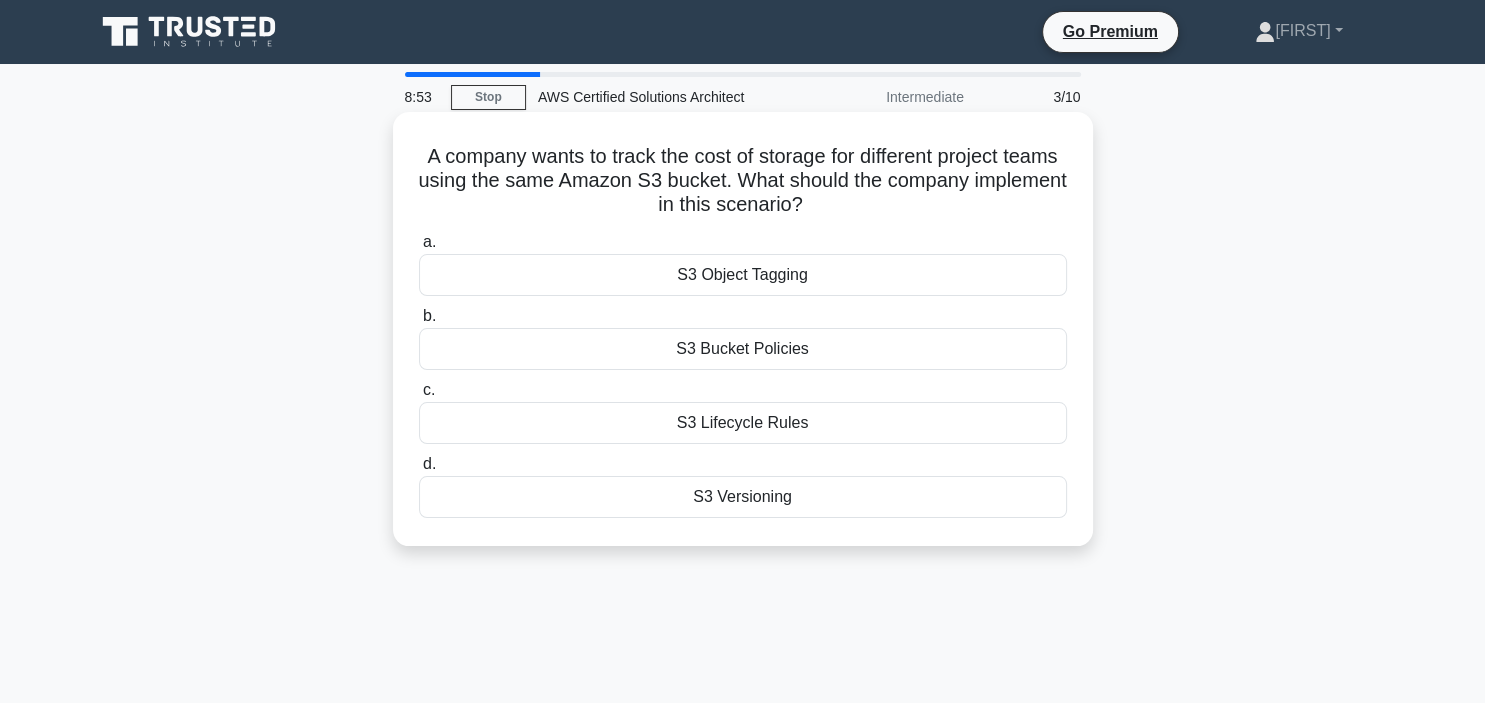 click on "S3 Versioning" at bounding box center (743, 497) 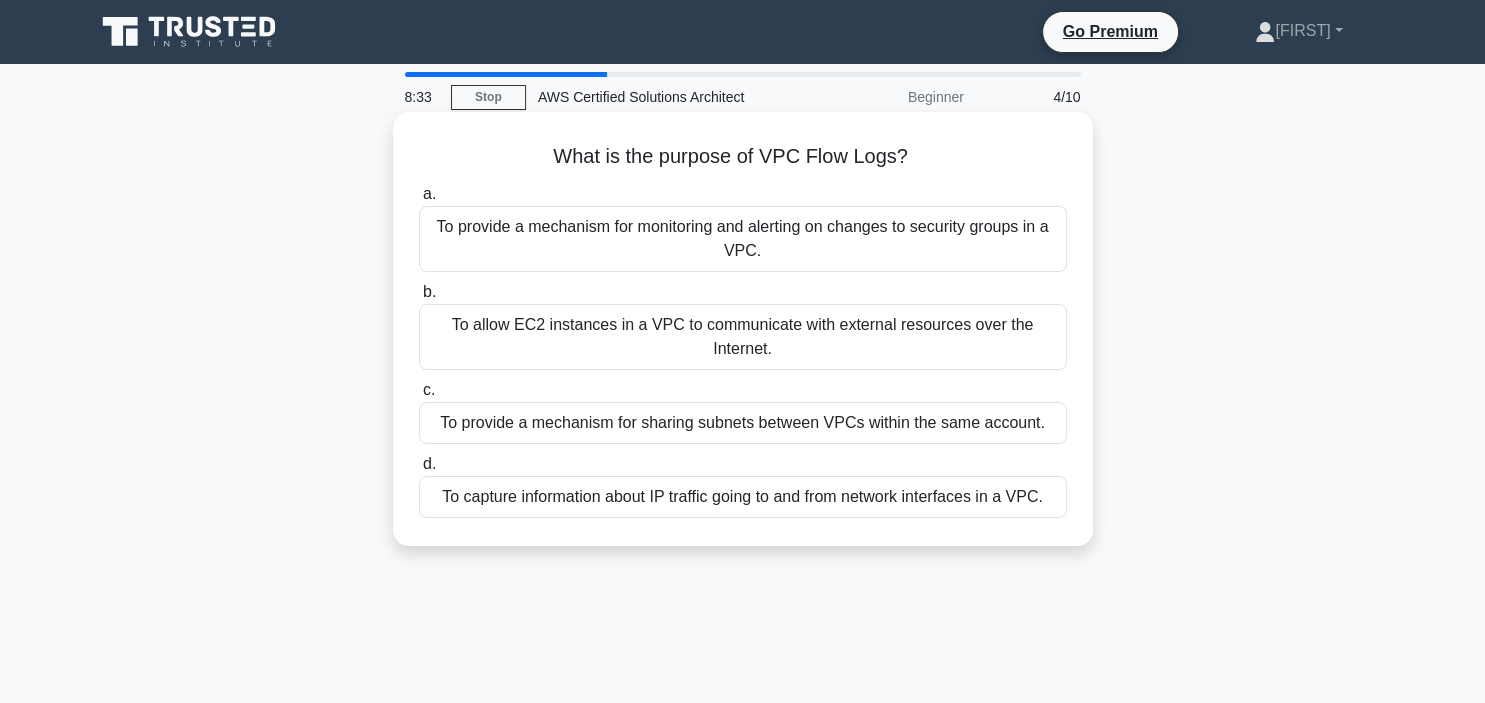click on "To provide a mechanism for sharing subnets between VPCs within the same account." at bounding box center [743, 423] 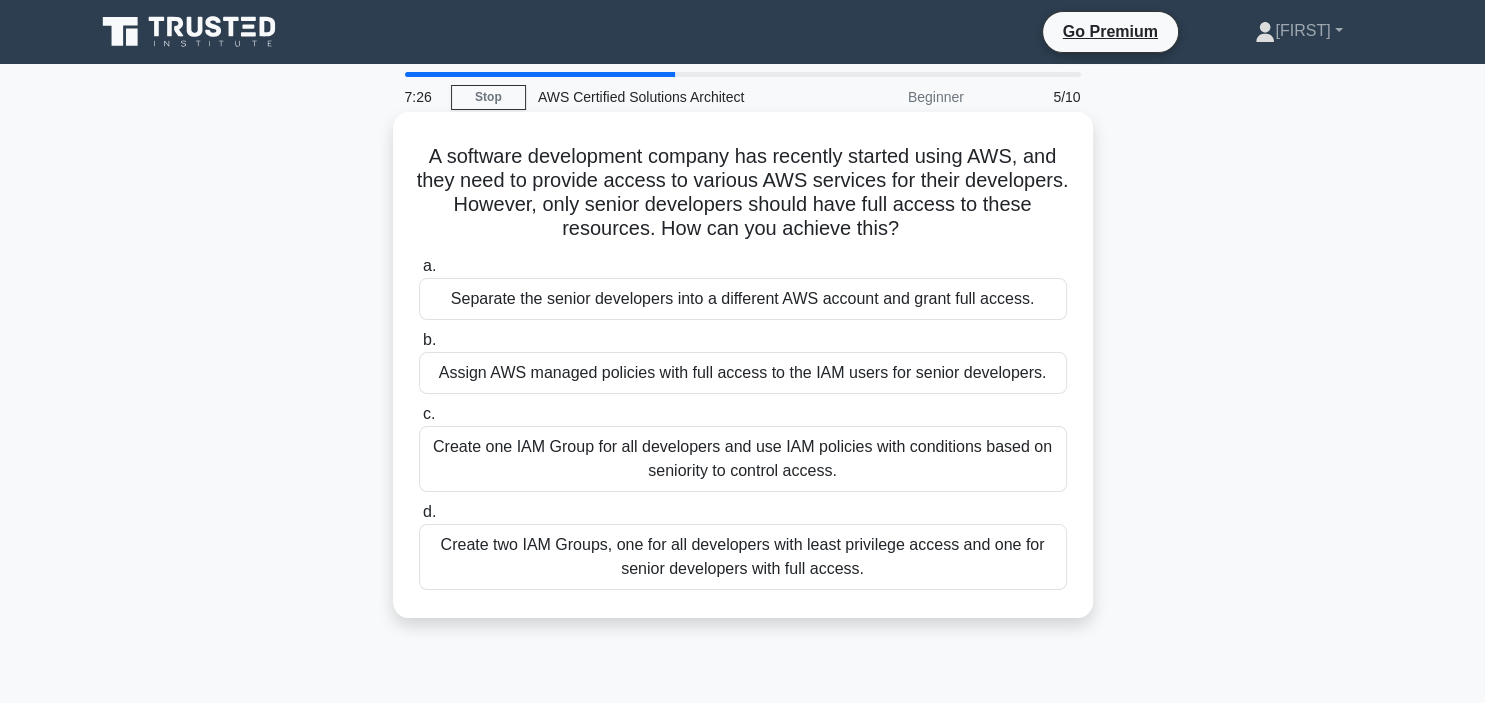 click on "Create two IAM Groups, one for all developers with least privilege access and one for senior developers with full access." at bounding box center [743, 557] 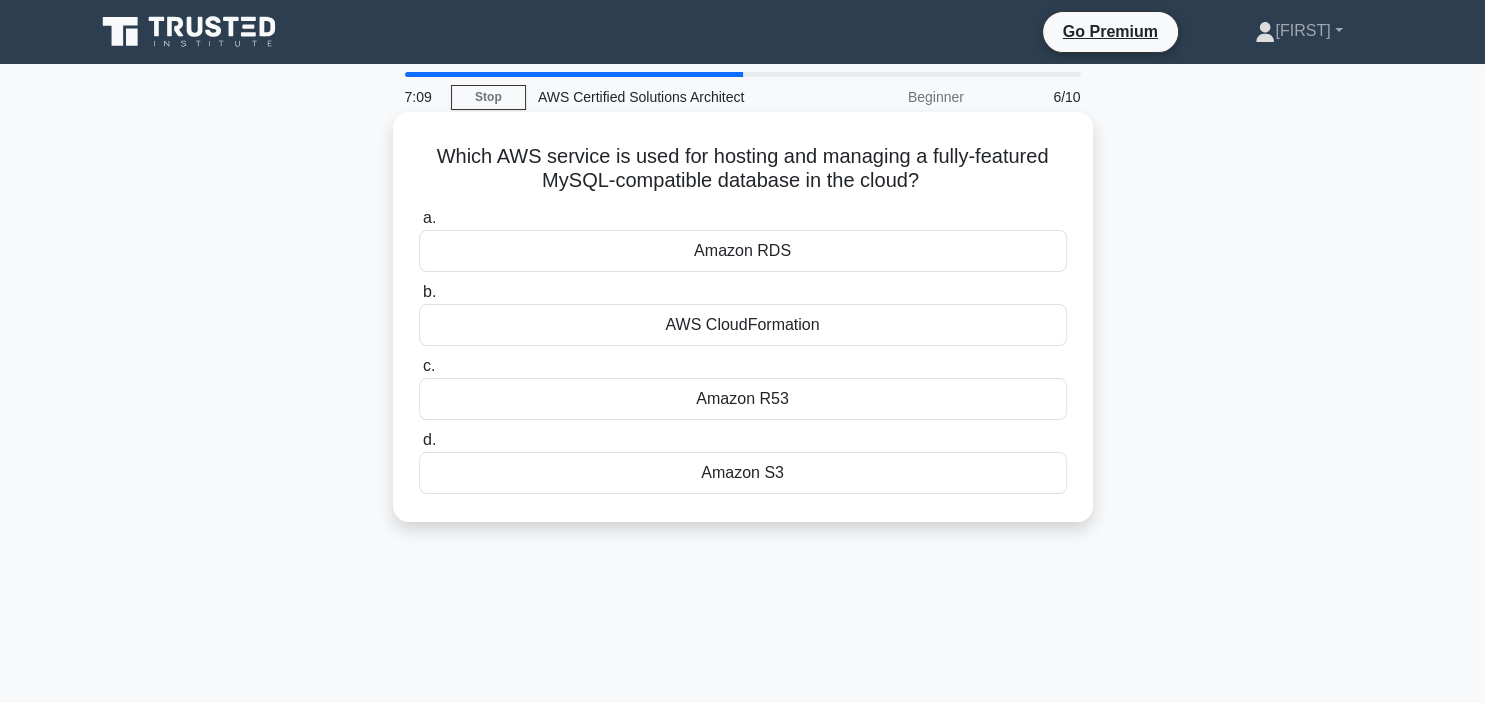 click on "Amazon RDS" at bounding box center [743, 251] 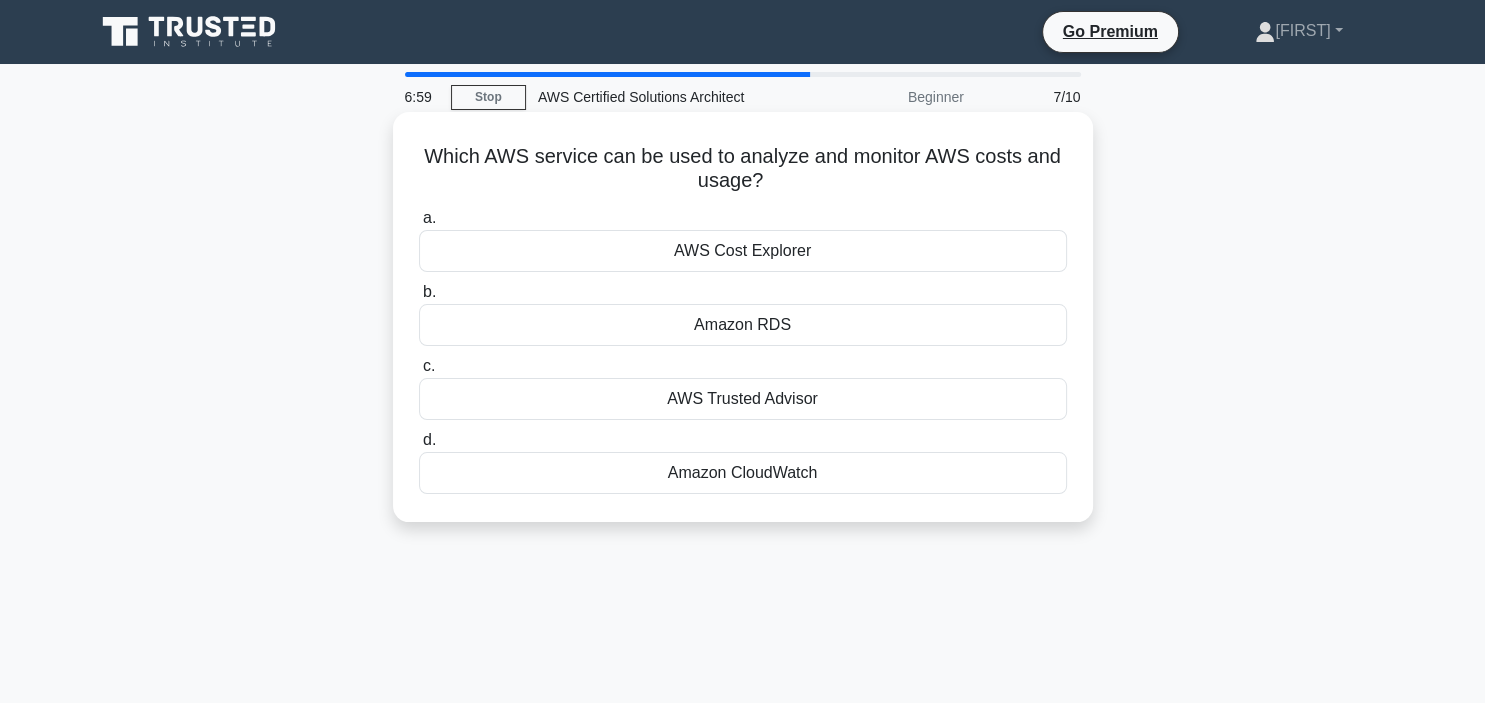 click on "Amazon CloudWatch" at bounding box center [743, 473] 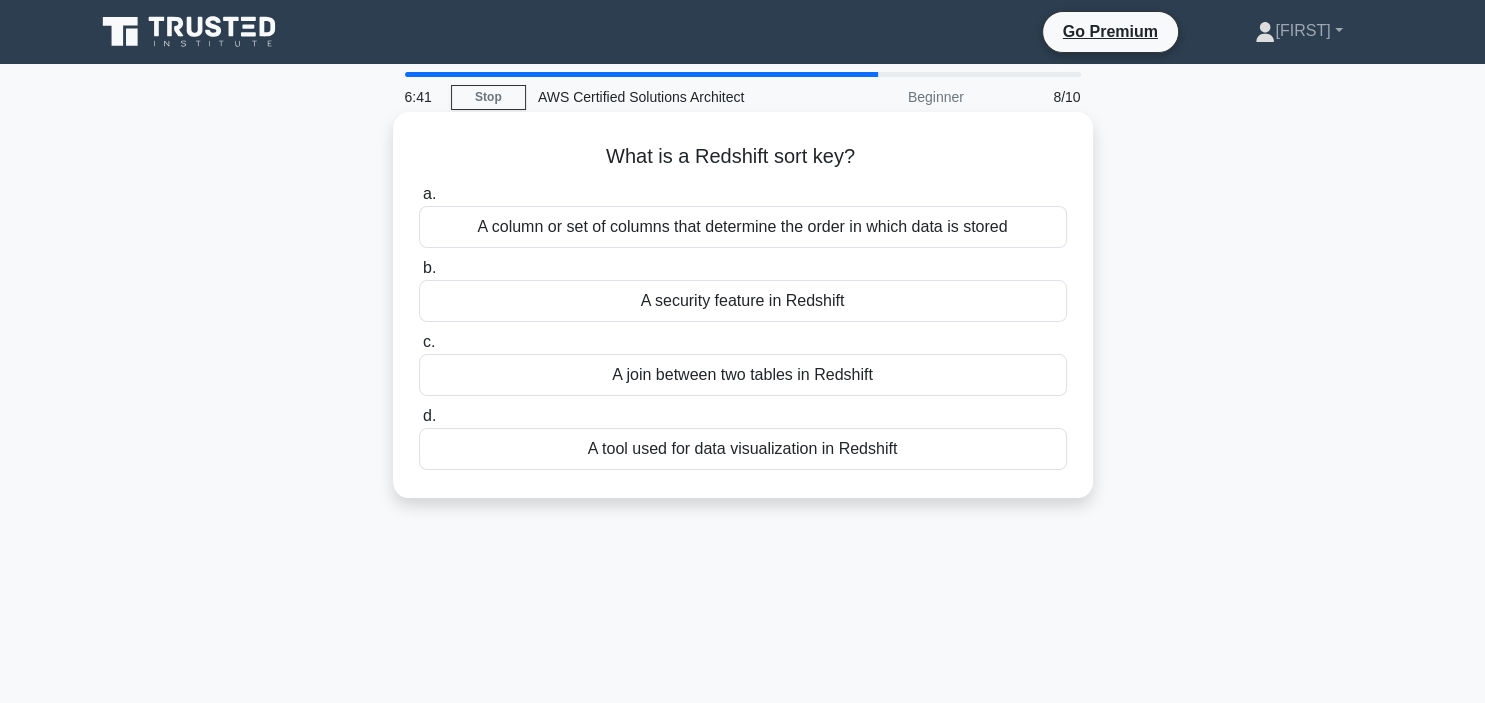 click on "A security feature in Redshift" at bounding box center [743, 301] 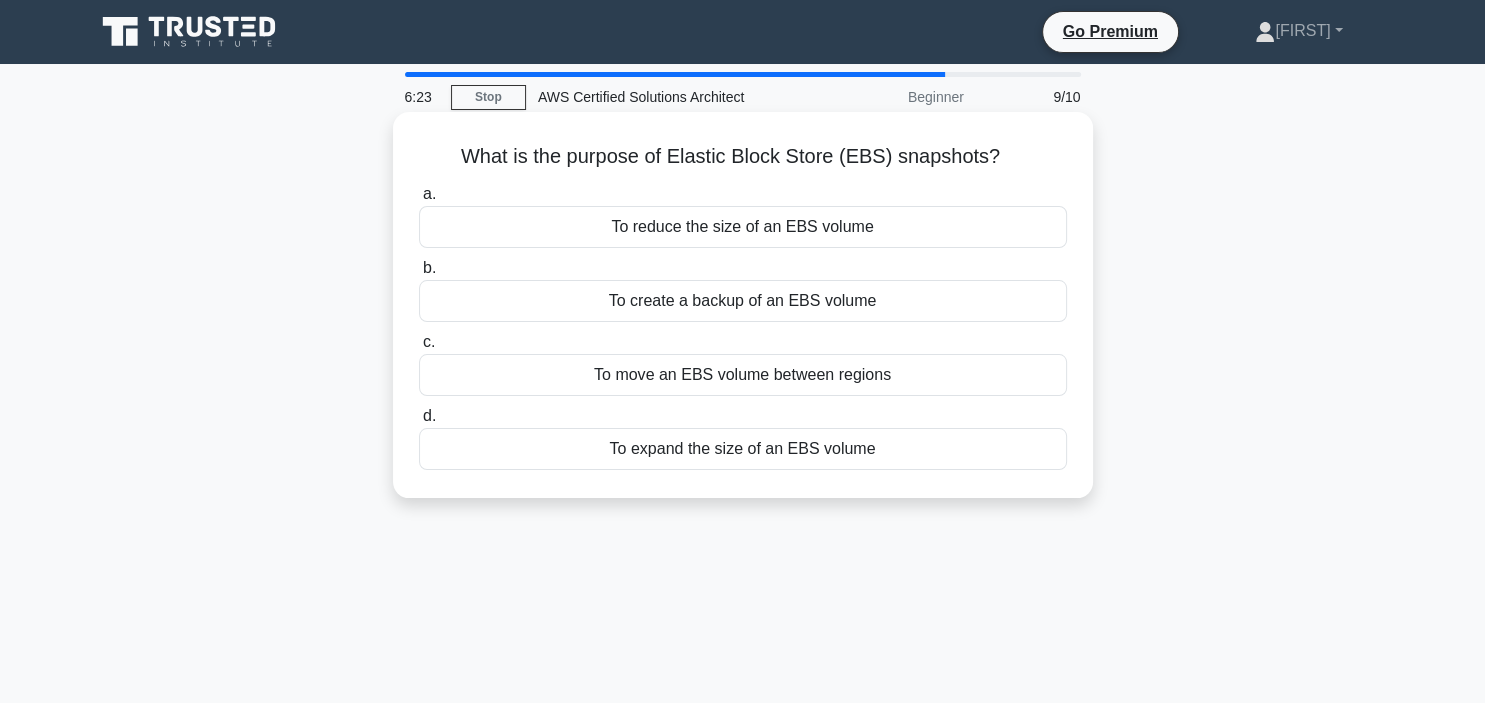 click on "To create a backup of an EBS volume" at bounding box center [743, 301] 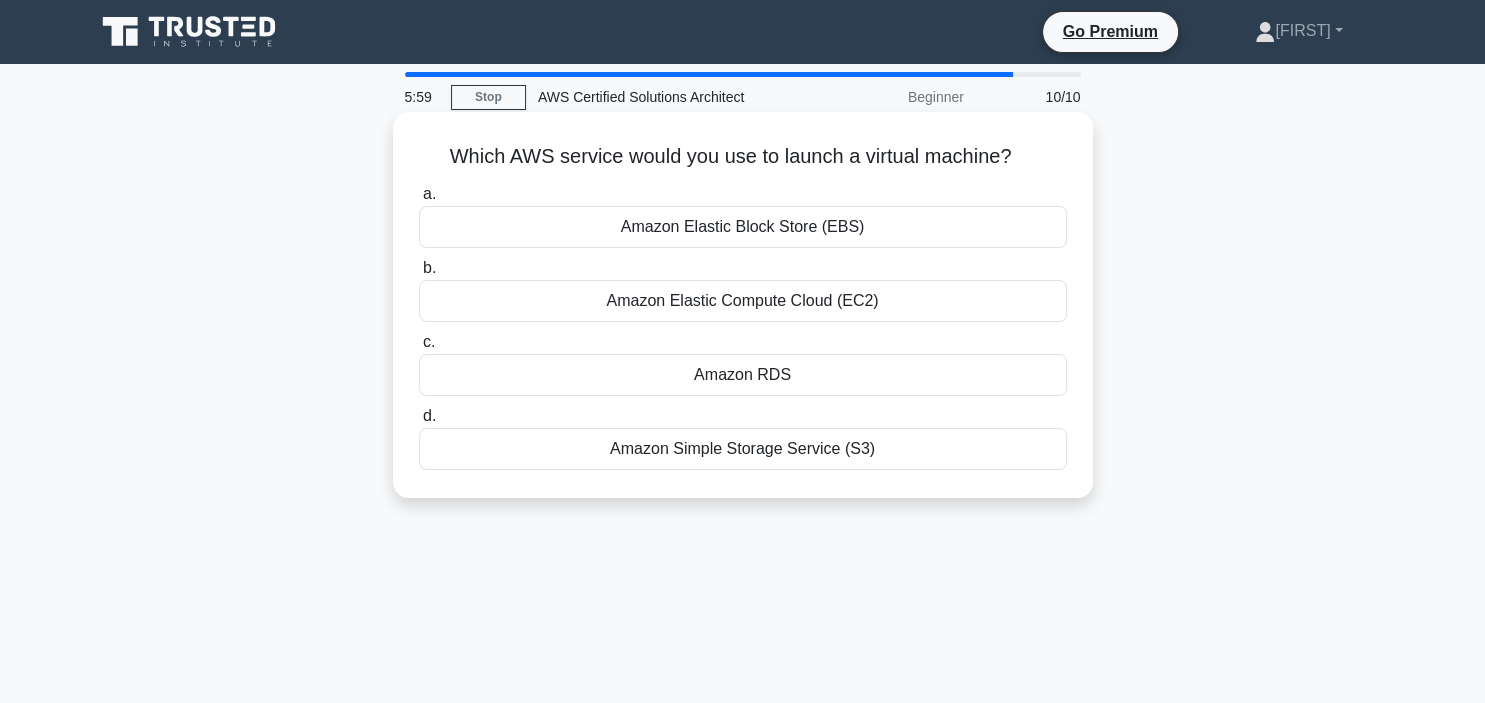 click on "Amazon Elastic Compute Cloud (EC2)" at bounding box center [743, 301] 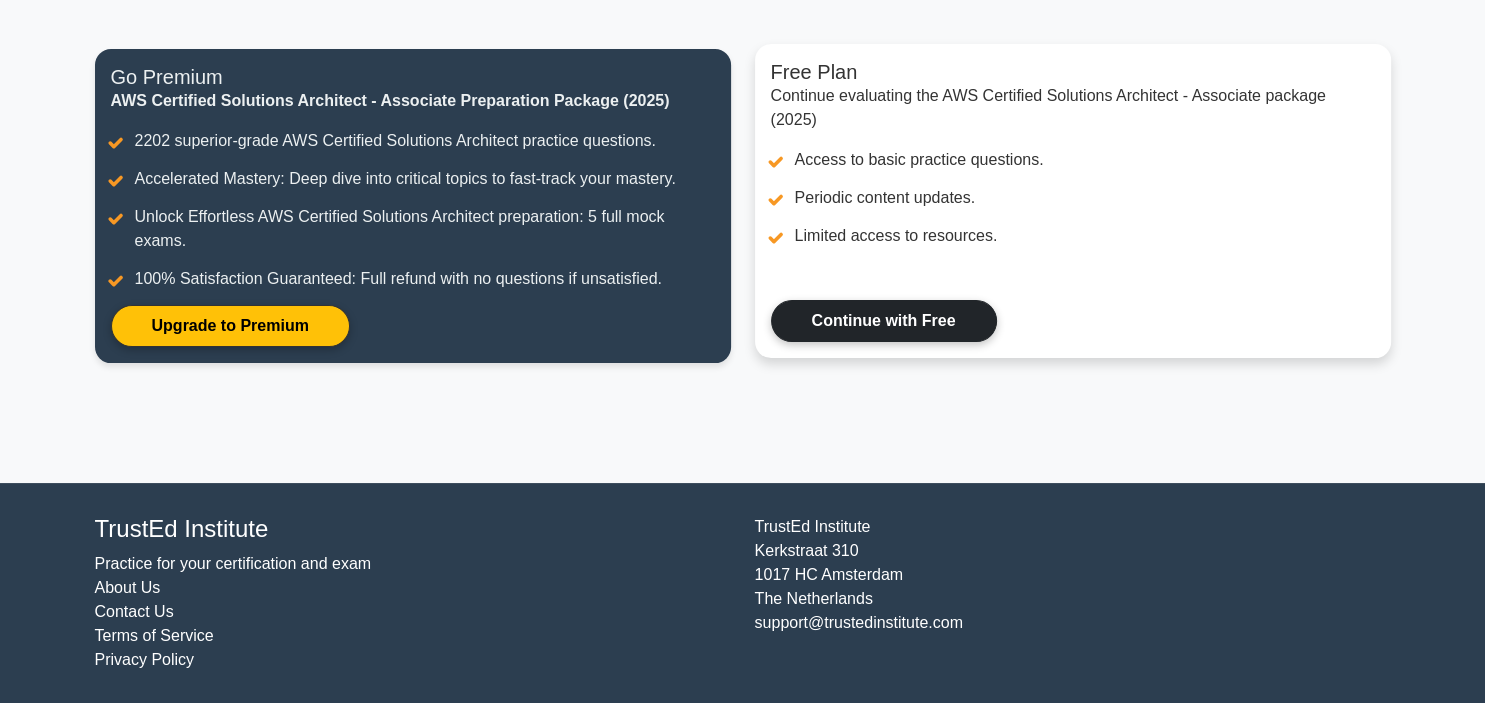 scroll, scrollTop: 0, scrollLeft: 0, axis: both 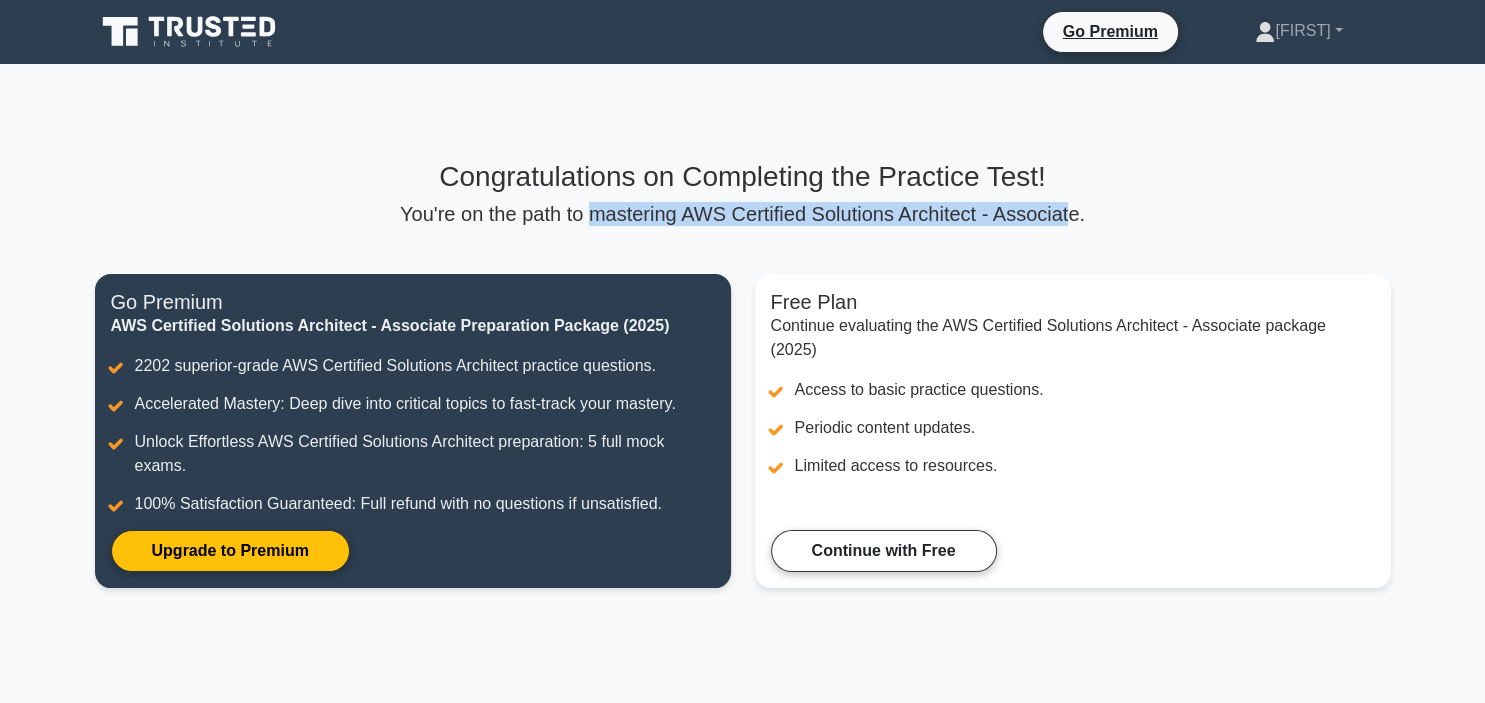 drag, startPoint x: 608, startPoint y: 214, endPoint x: 1052, endPoint y: 223, distance: 444.09122 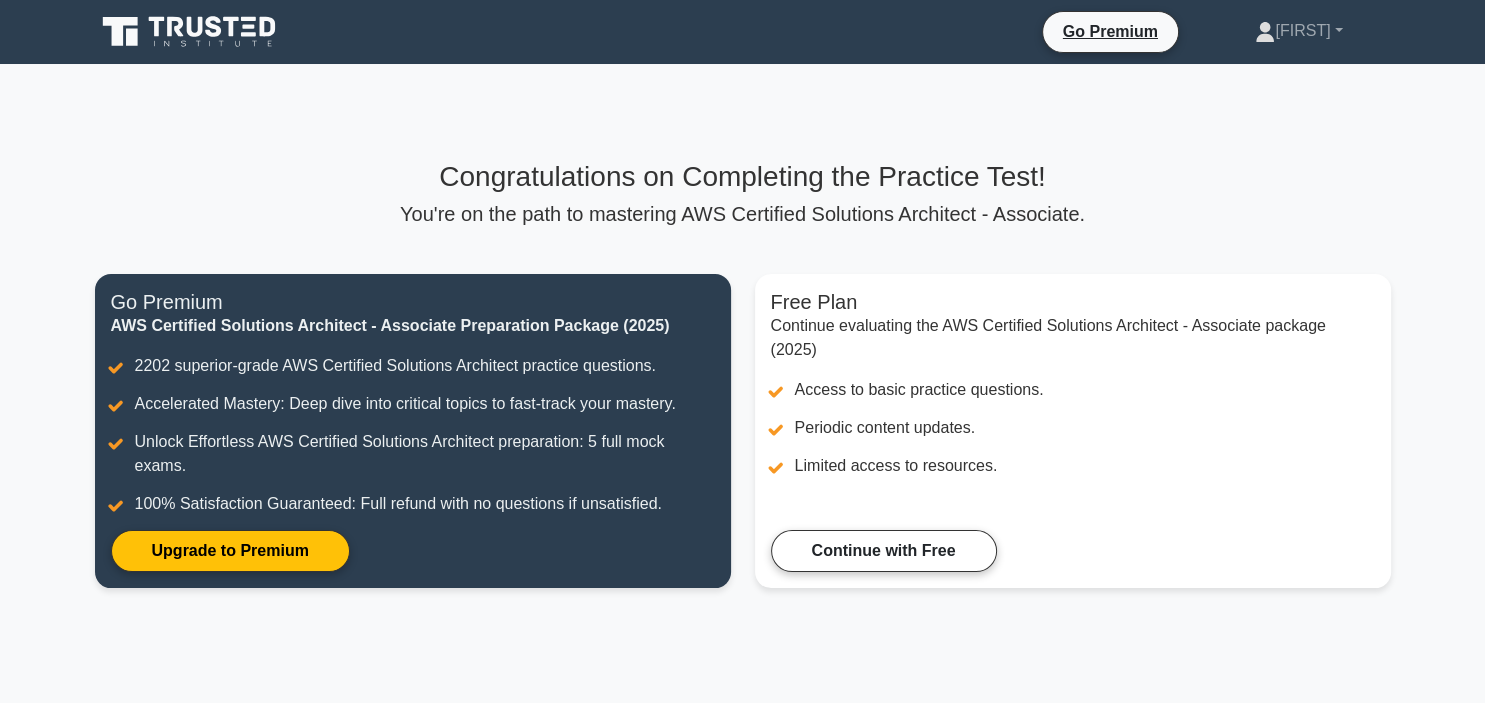 click on "Congratulations on Completing the Practice Test!
You're on the path to mastering AWS Certified Solutions Architect - Associate." at bounding box center (743, 193) 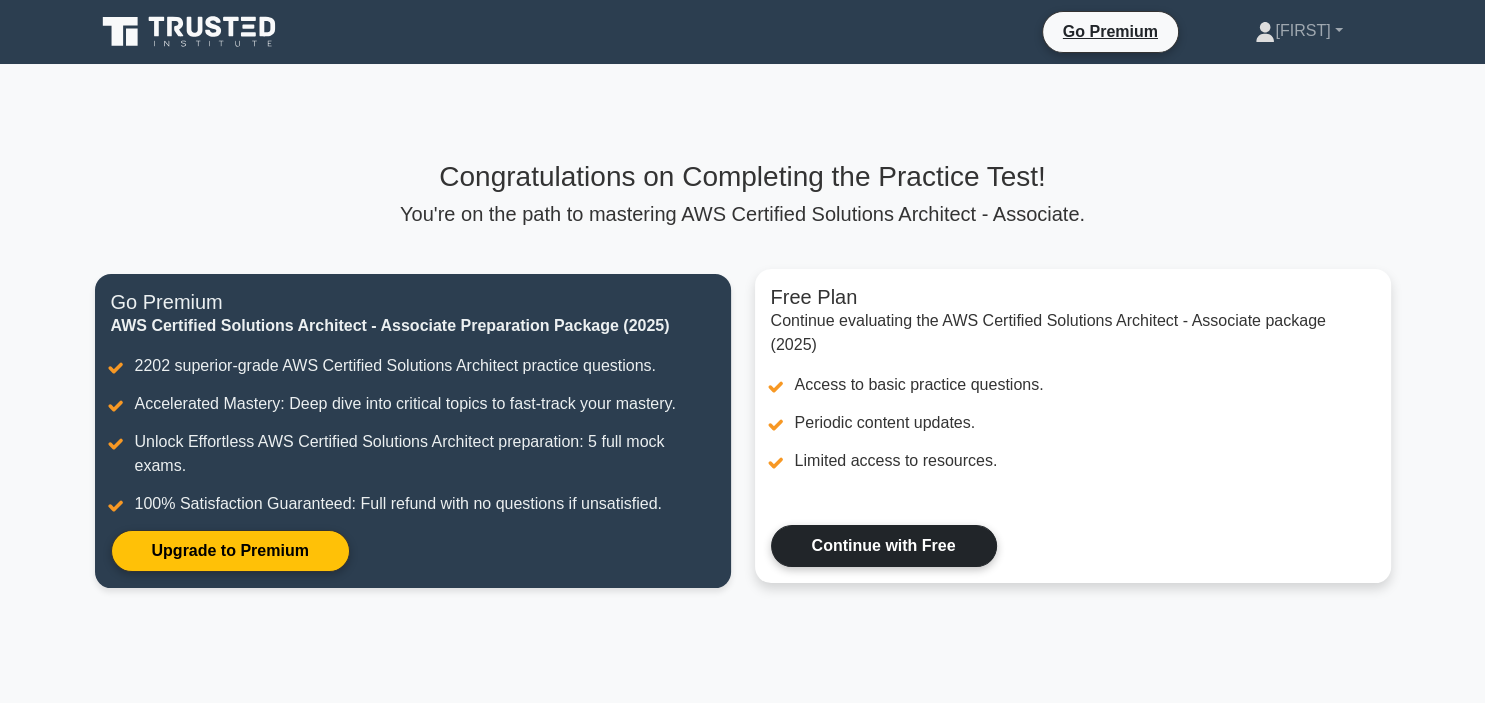 click on "Continue with Free" at bounding box center [884, 546] 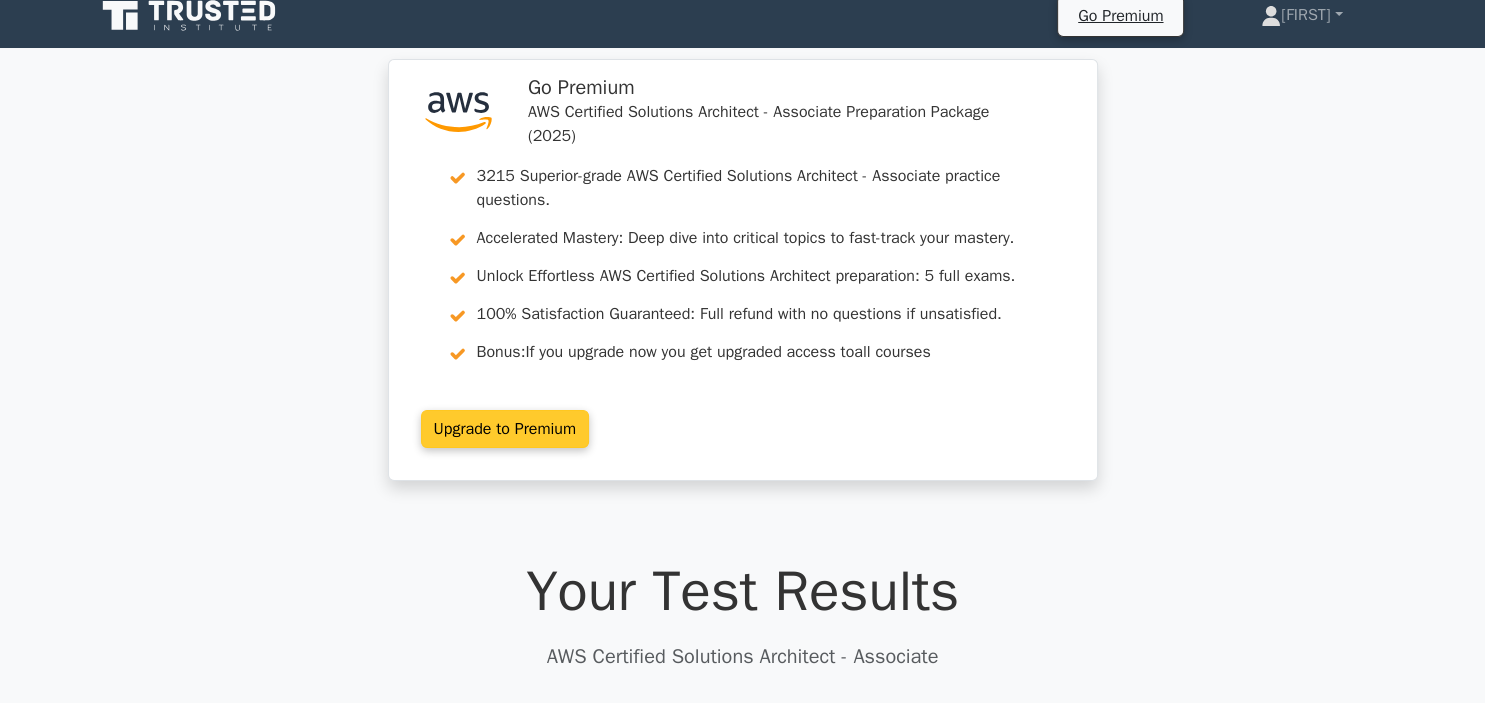 scroll, scrollTop: 0, scrollLeft: 0, axis: both 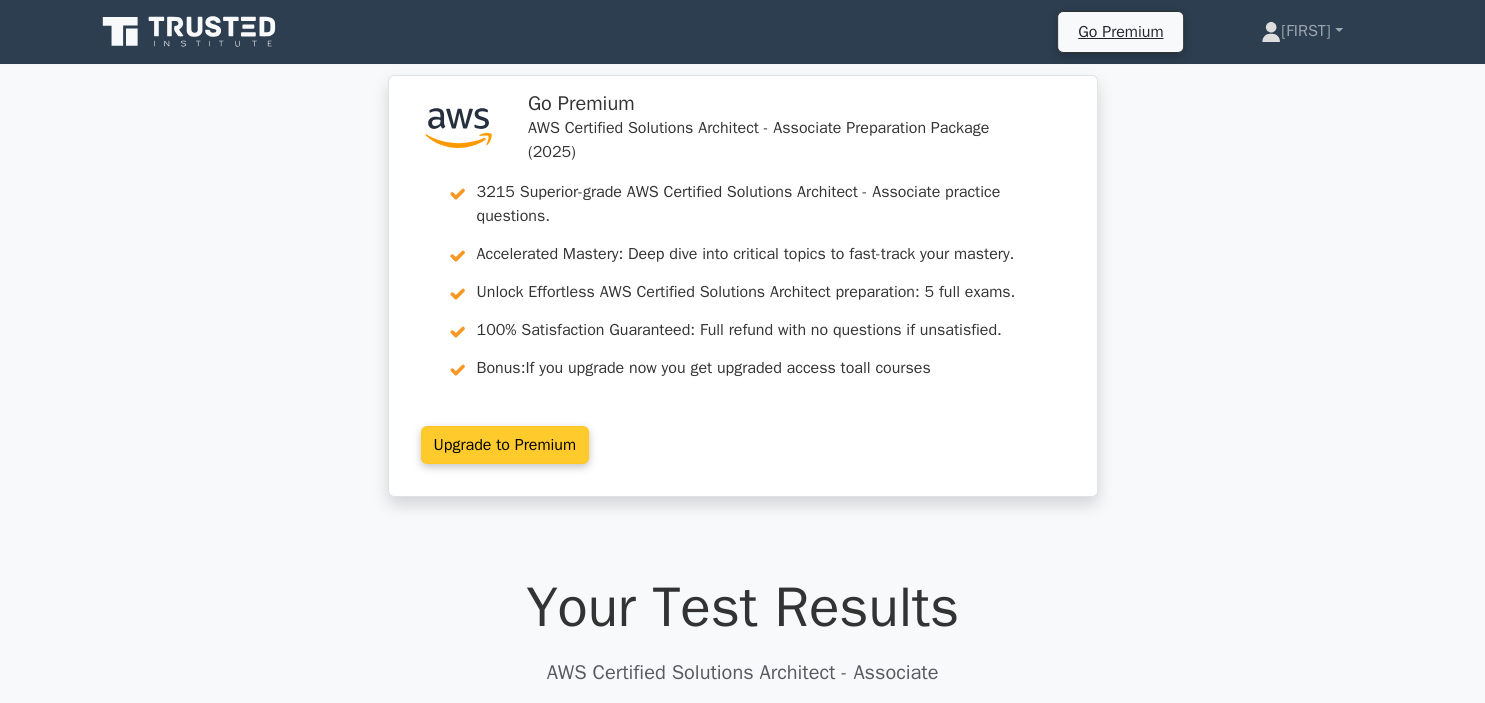 click on "Upgrade to Premium" at bounding box center [505, 445] 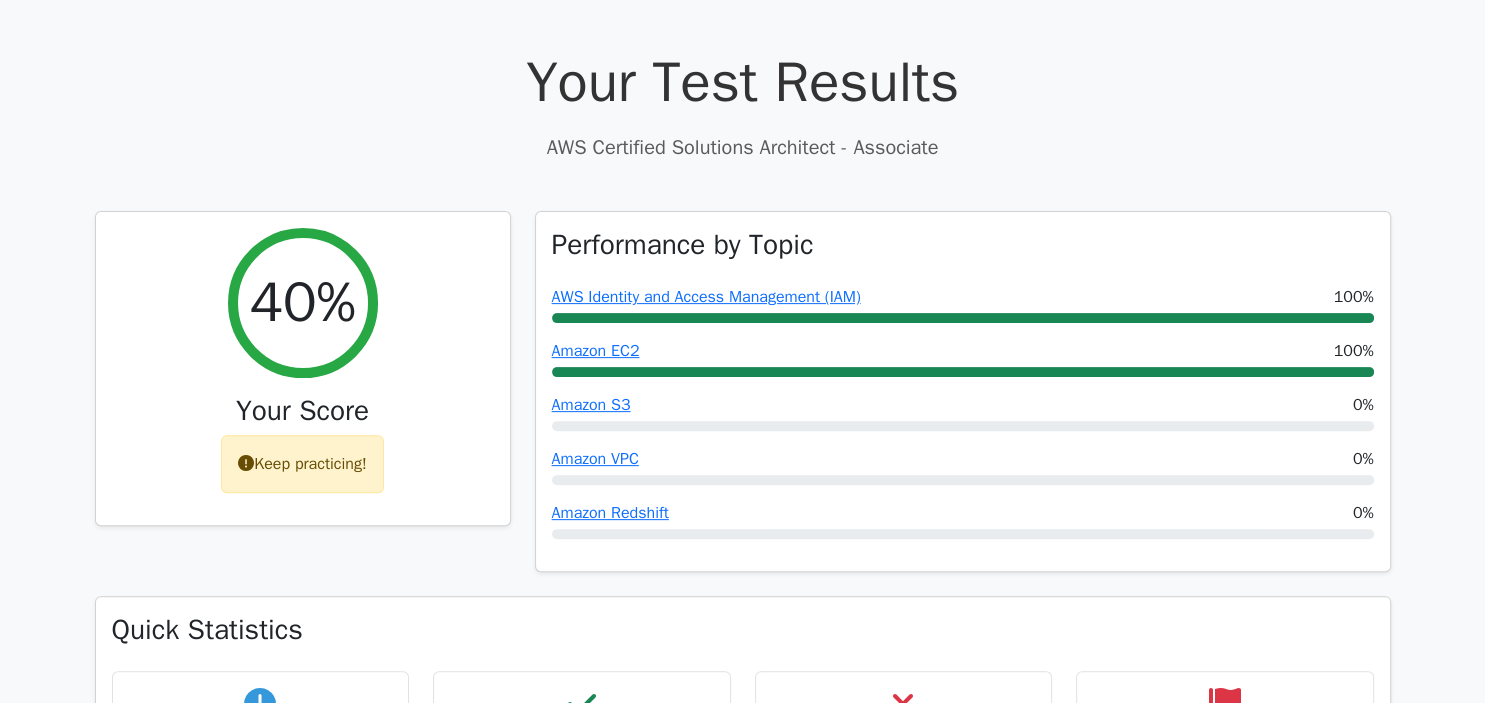 scroll, scrollTop: 523, scrollLeft: 0, axis: vertical 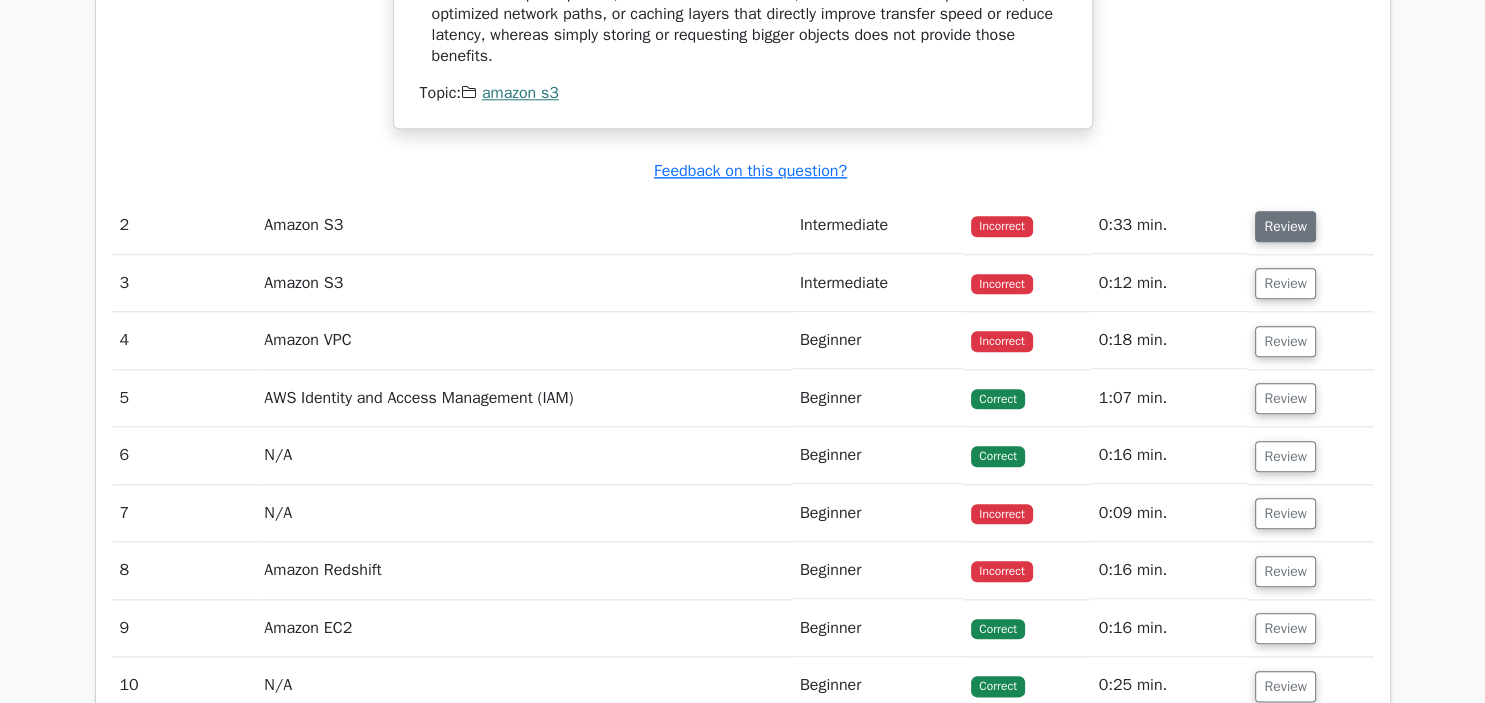 click on "Review" at bounding box center [1285, 226] 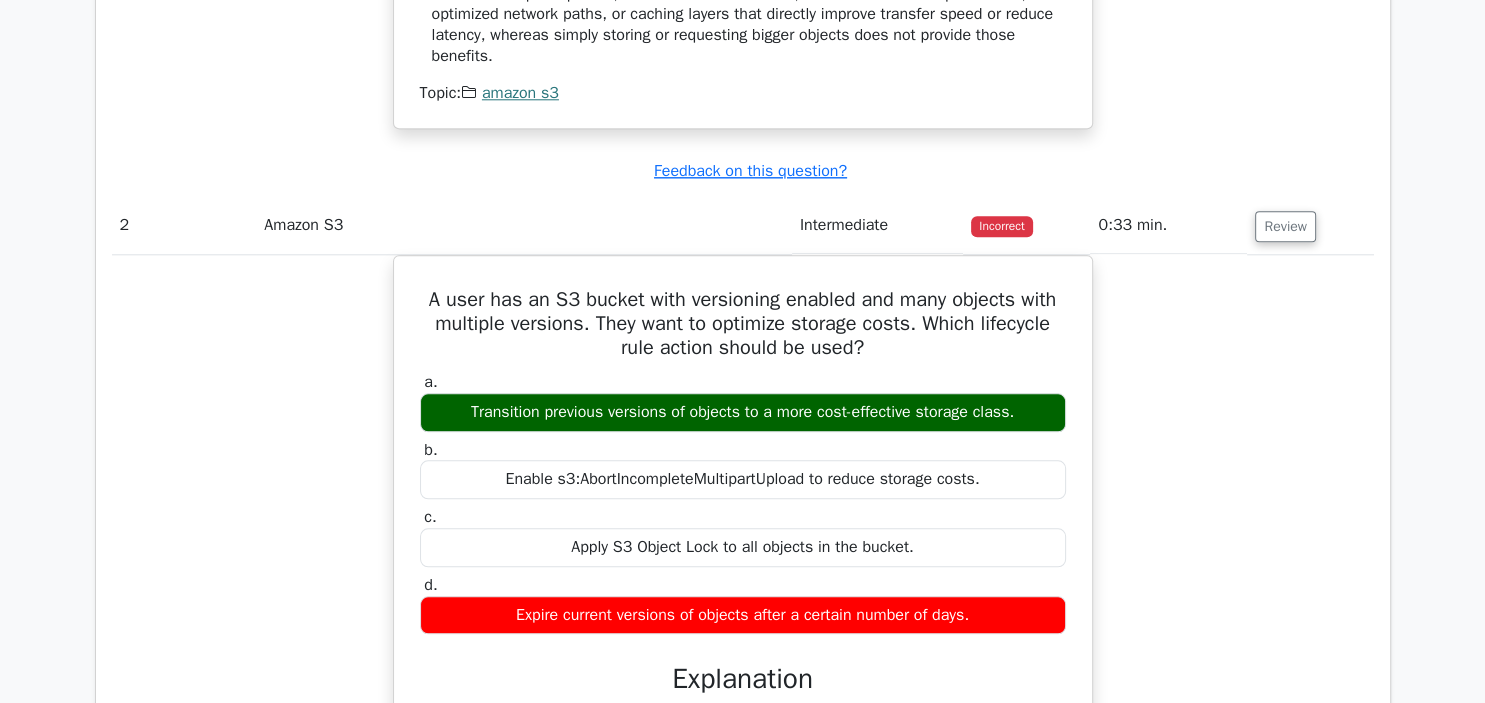 click on "Submit feedback
Feedback on this question?" at bounding box center [751, 171] 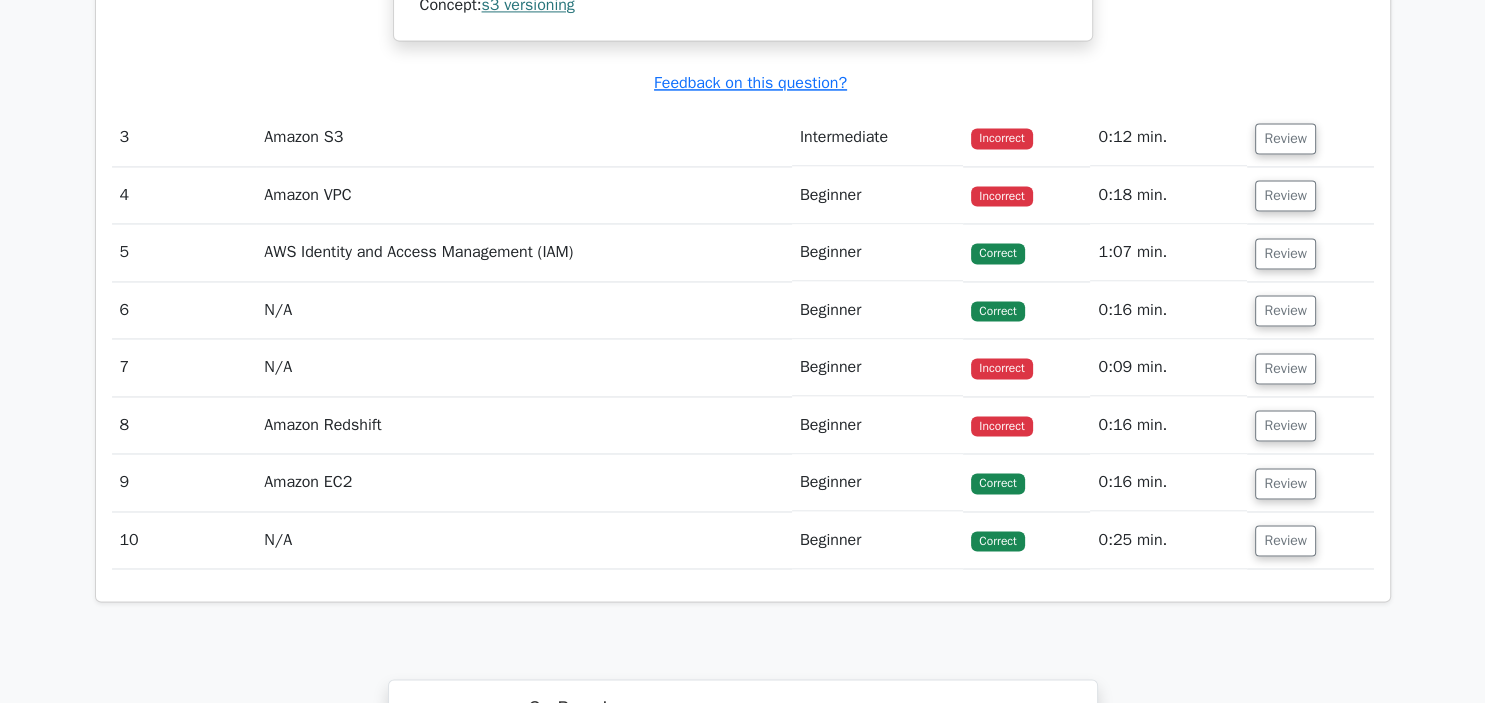 scroll, scrollTop: 3227, scrollLeft: 0, axis: vertical 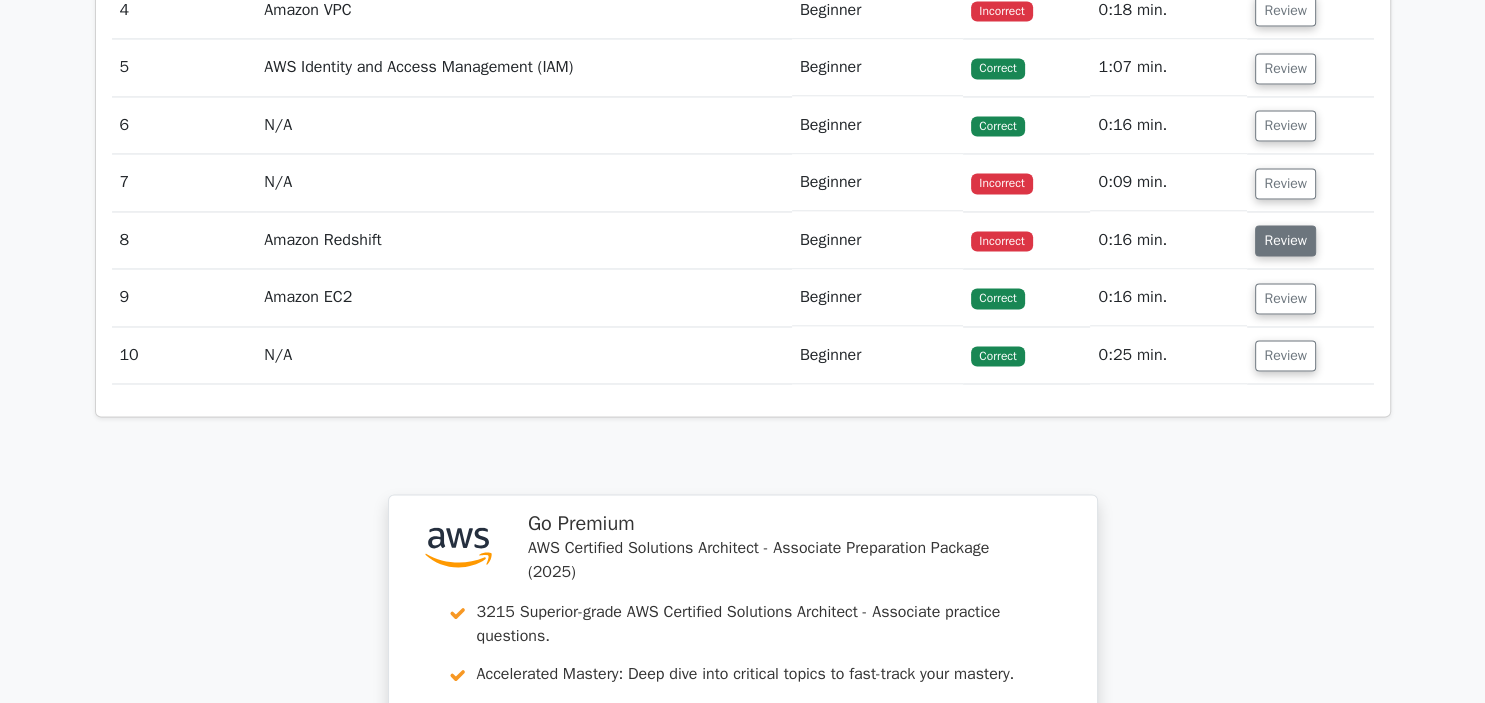 click on "Review" at bounding box center (1285, 240) 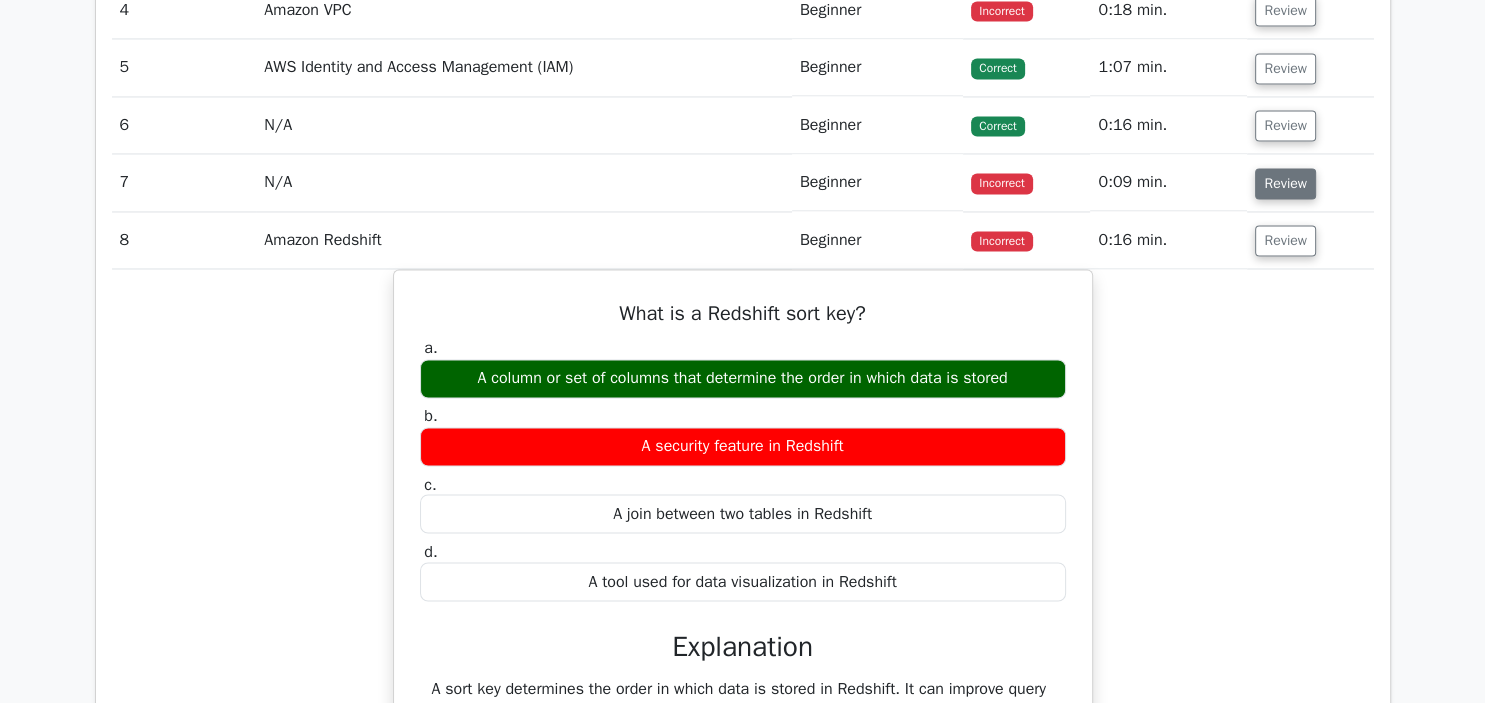 click on "Review" at bounding box center [1285, 183] 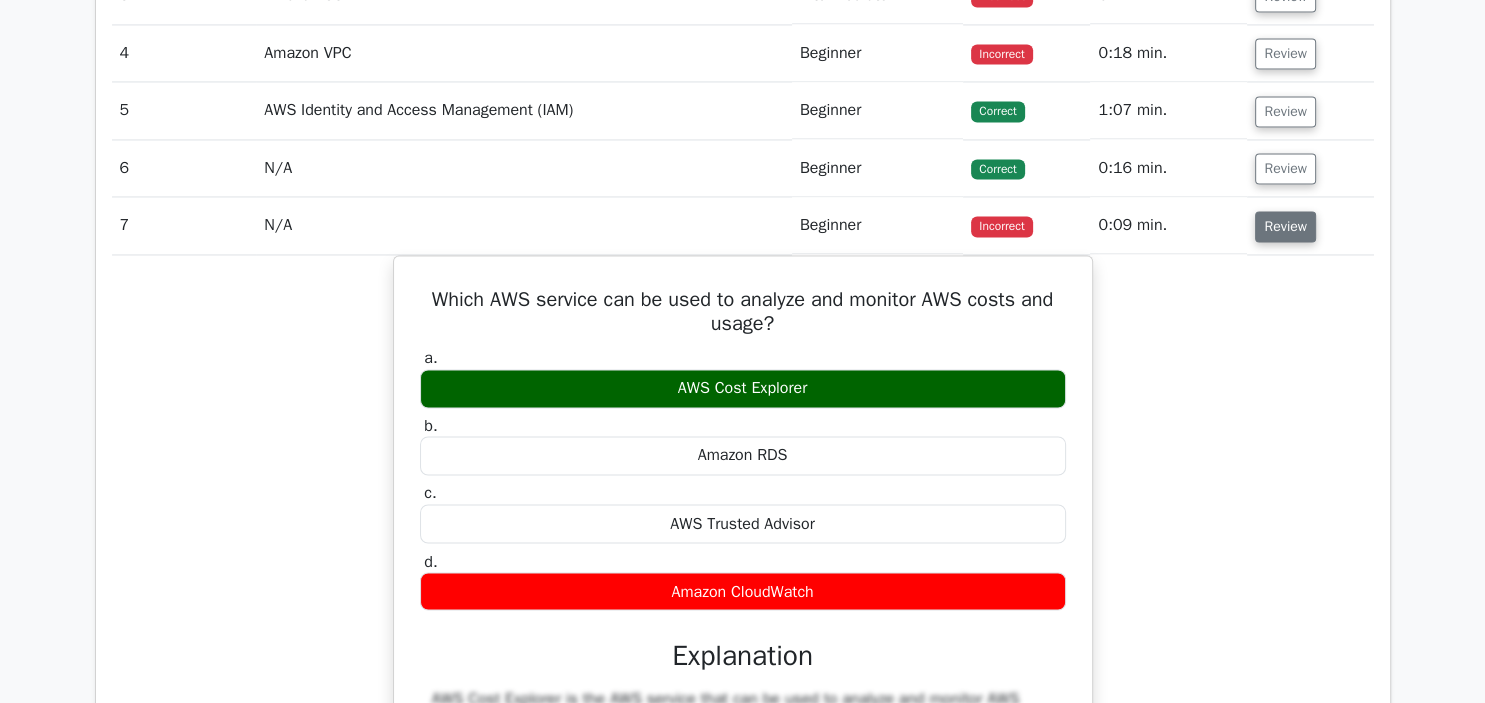 scroll, scrollTop: 3184, scrollLeft: 0, axis: vertical 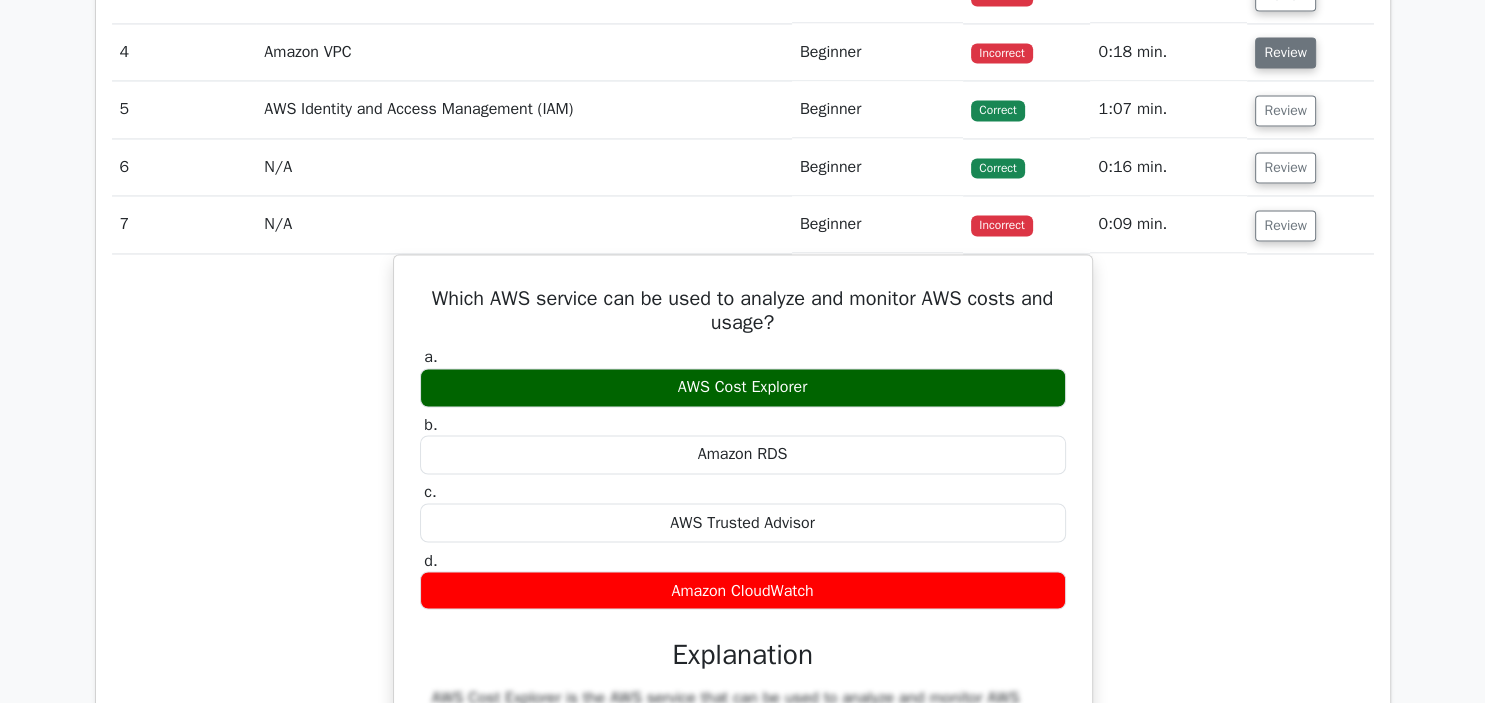 click on "Review" at bounding box center [1285, 53] 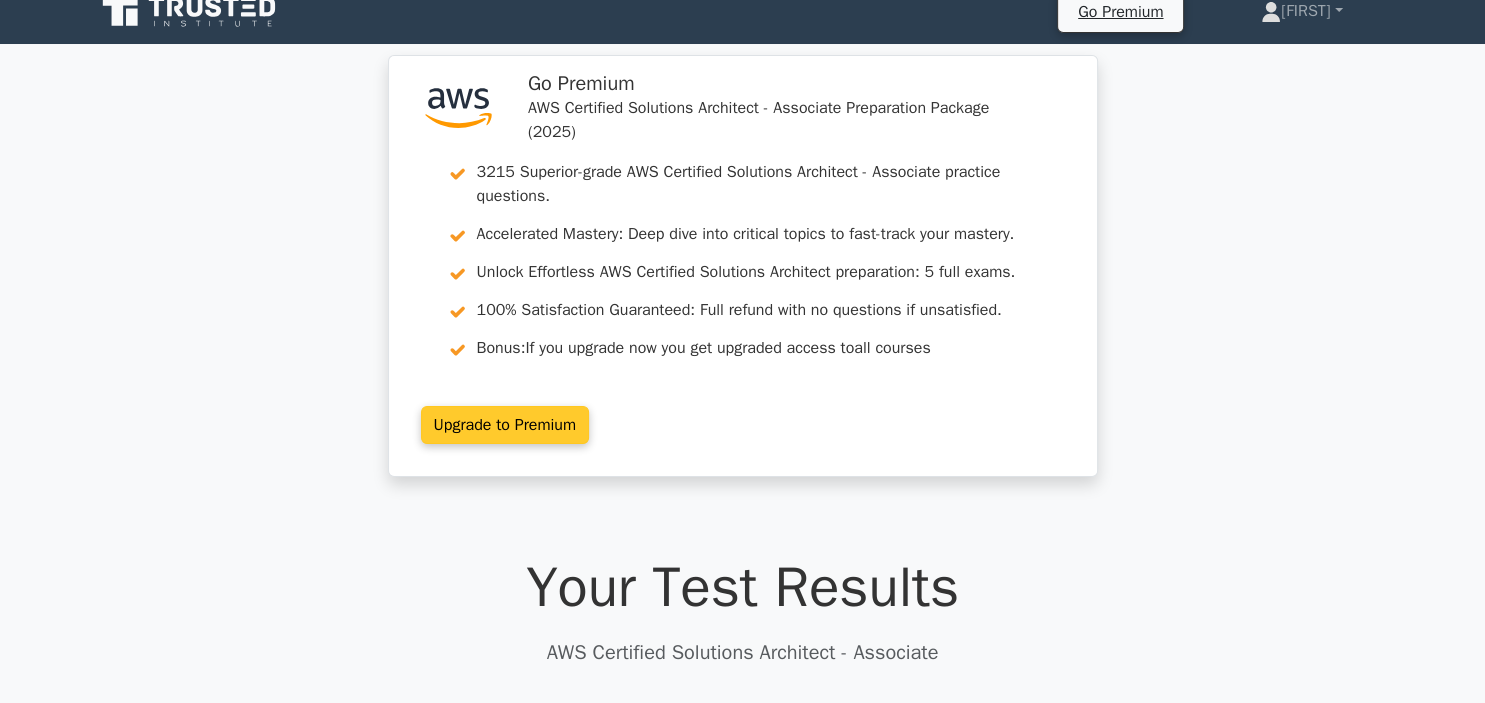 scroll, scrollTop: 0, scrollLeft: 0, axis: both 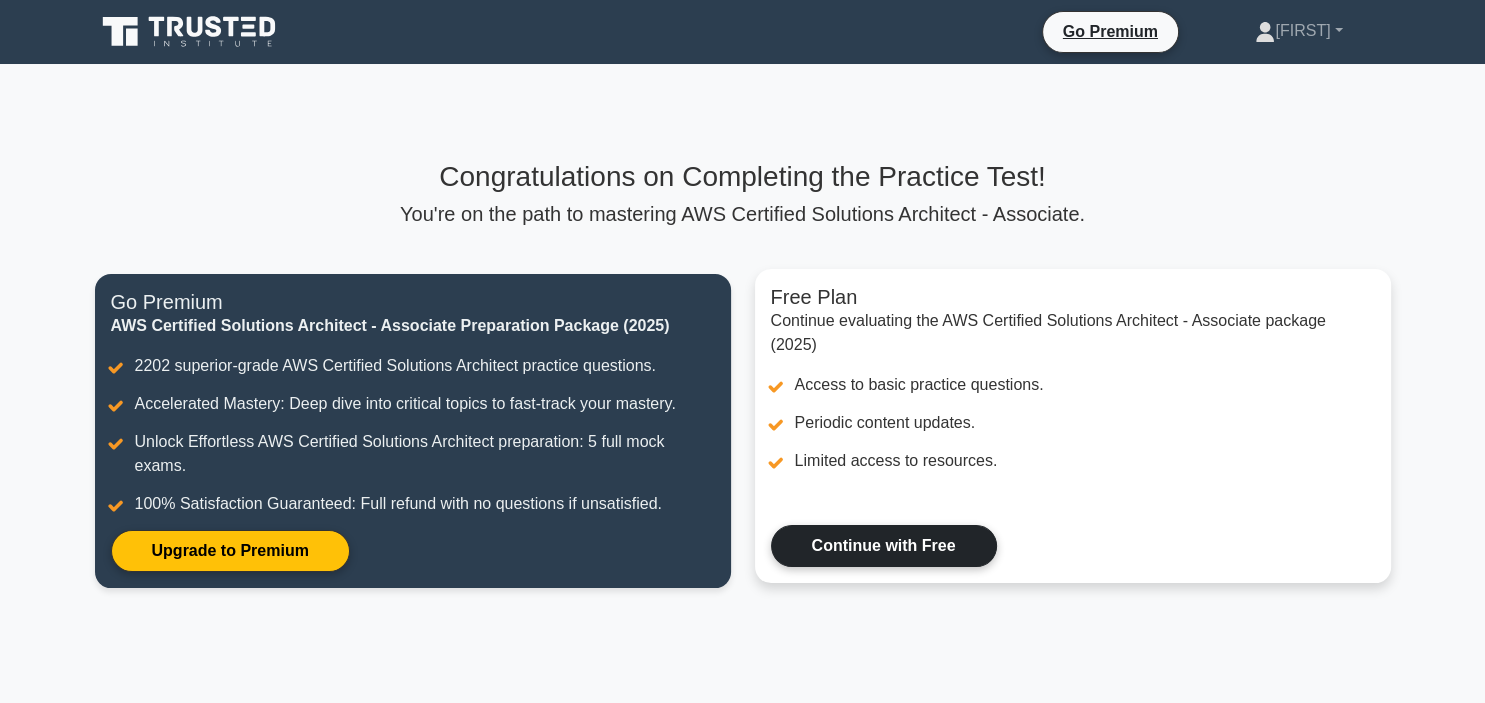 click on "Continue with Free" at bounding box center (884, 546) 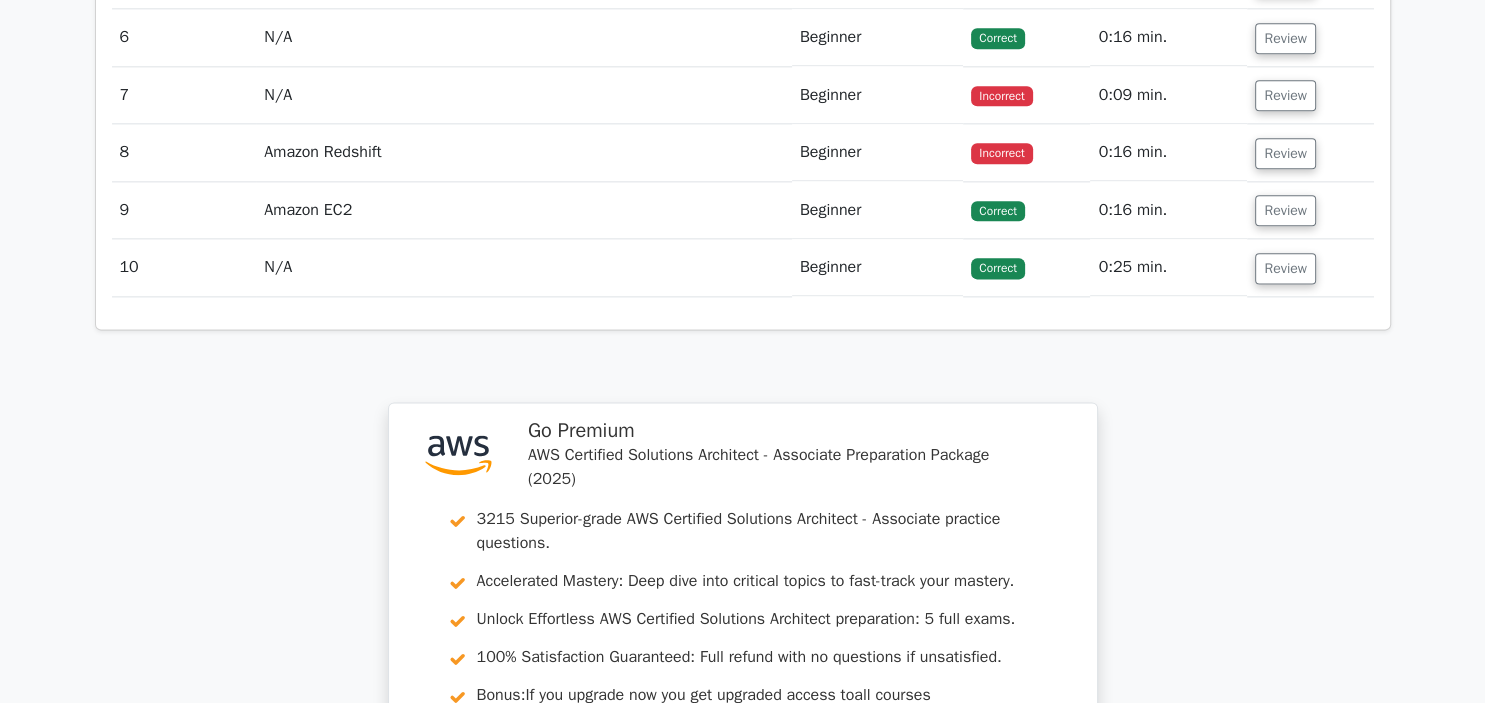 scroll, scrollTop: 3027, scrollLeft: 0, axis: vertical 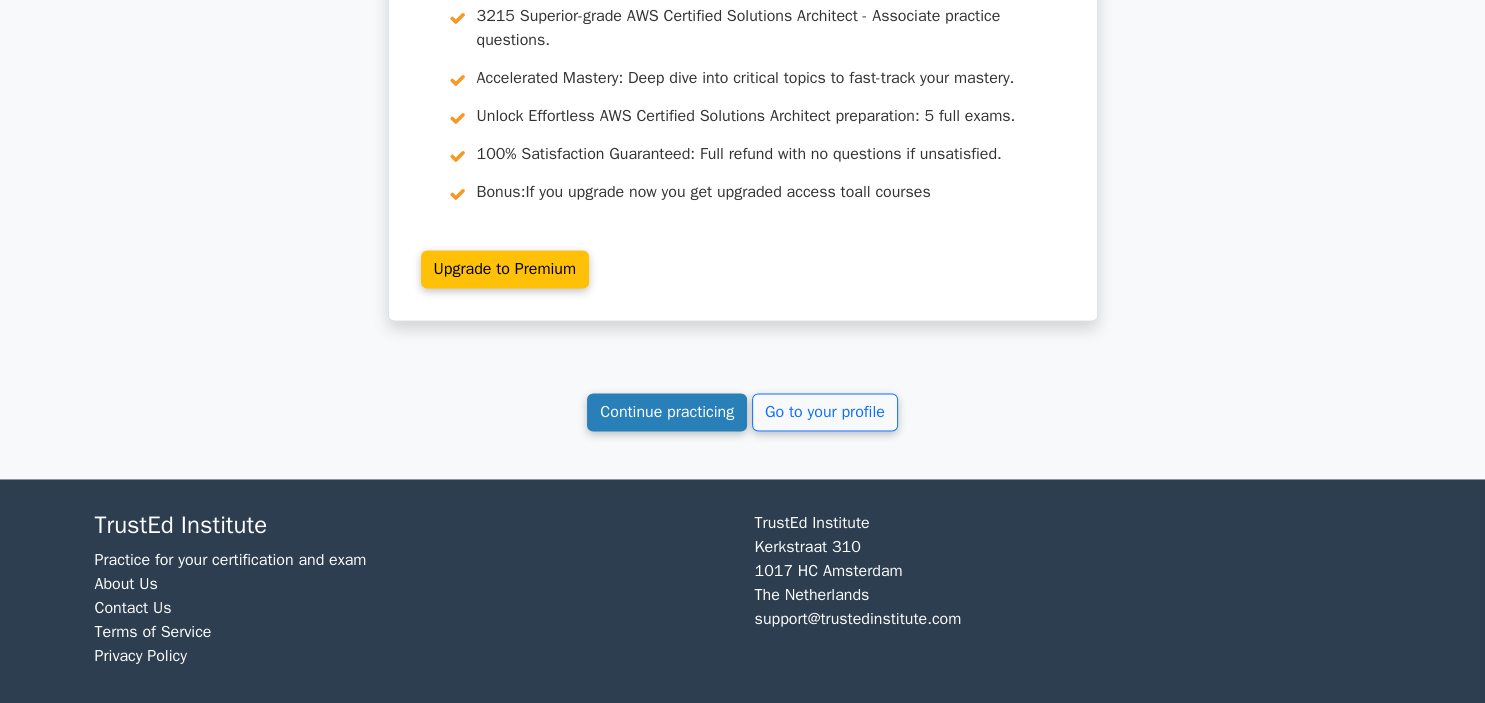 click on "Continue practicing" at bounding box center (667, 412) 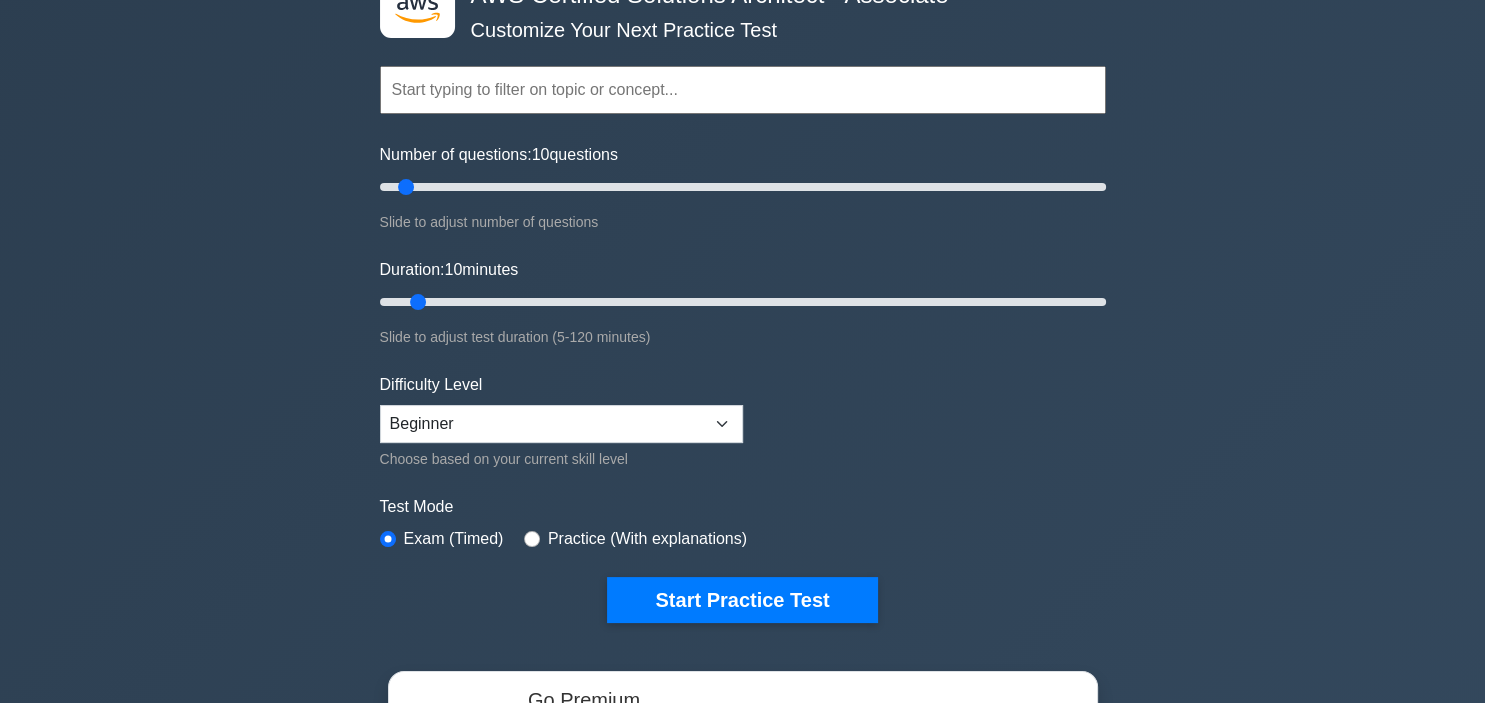 scroll, scrollTop: 105, scrollLeft: 0, axis: vertical 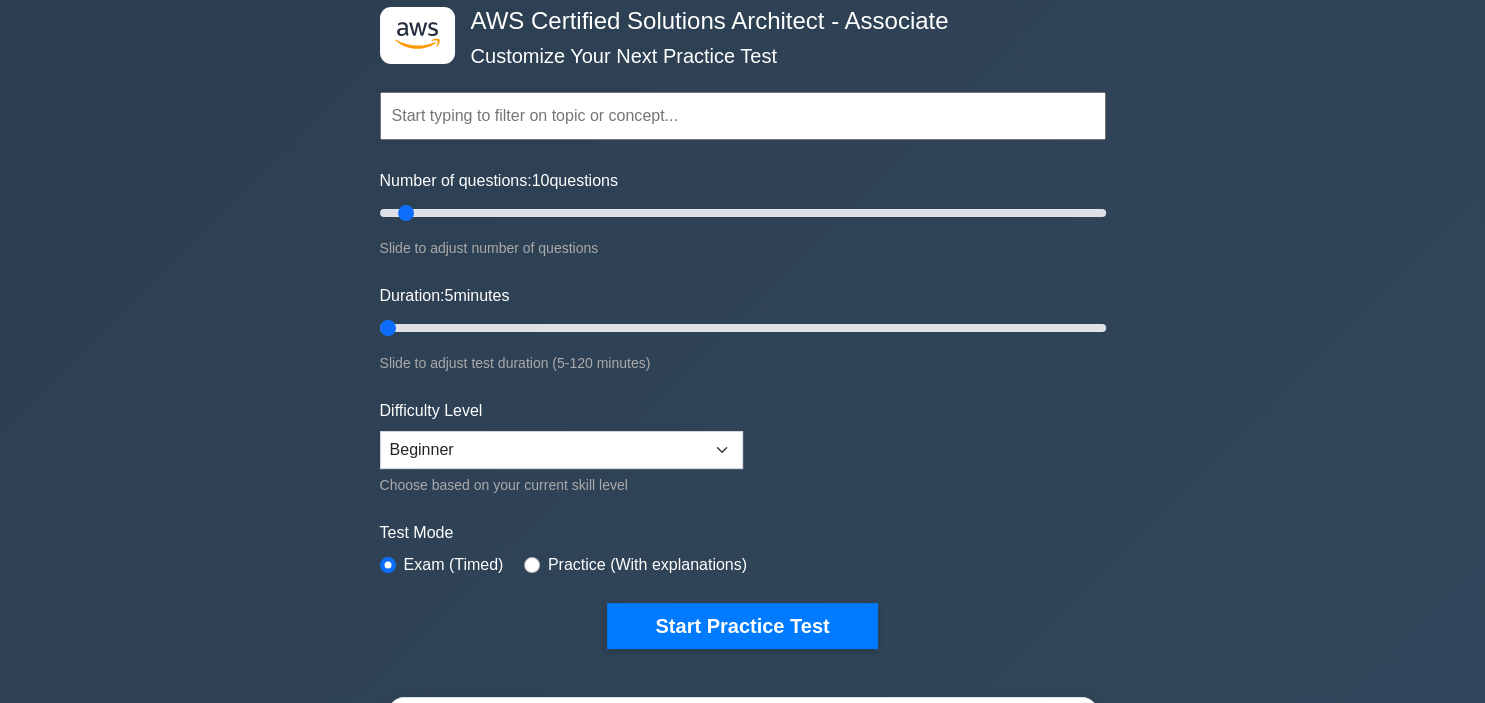 drag, startPoint x: 418, startPoint y: 323, endPoint x: 393, endPoint y: 320, distance: 25.179358 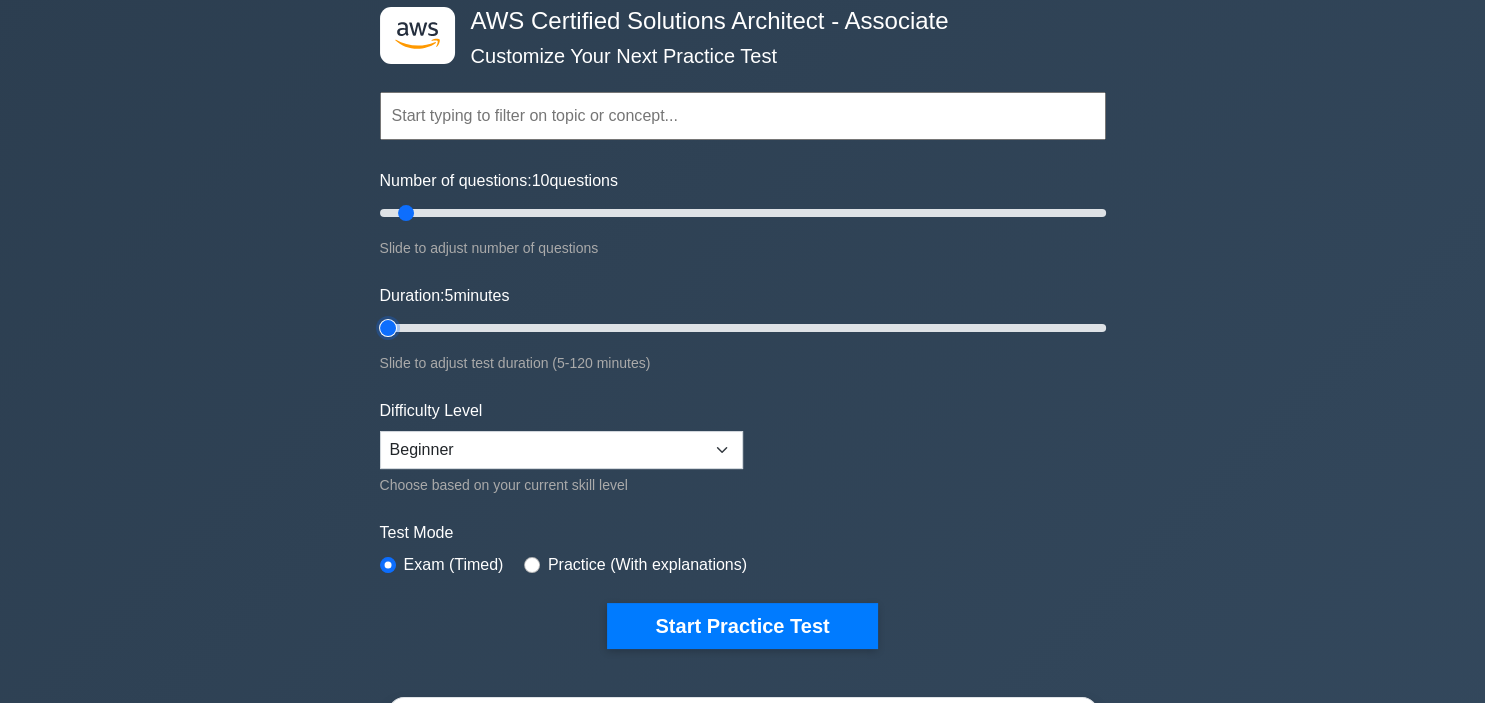 type on "5" 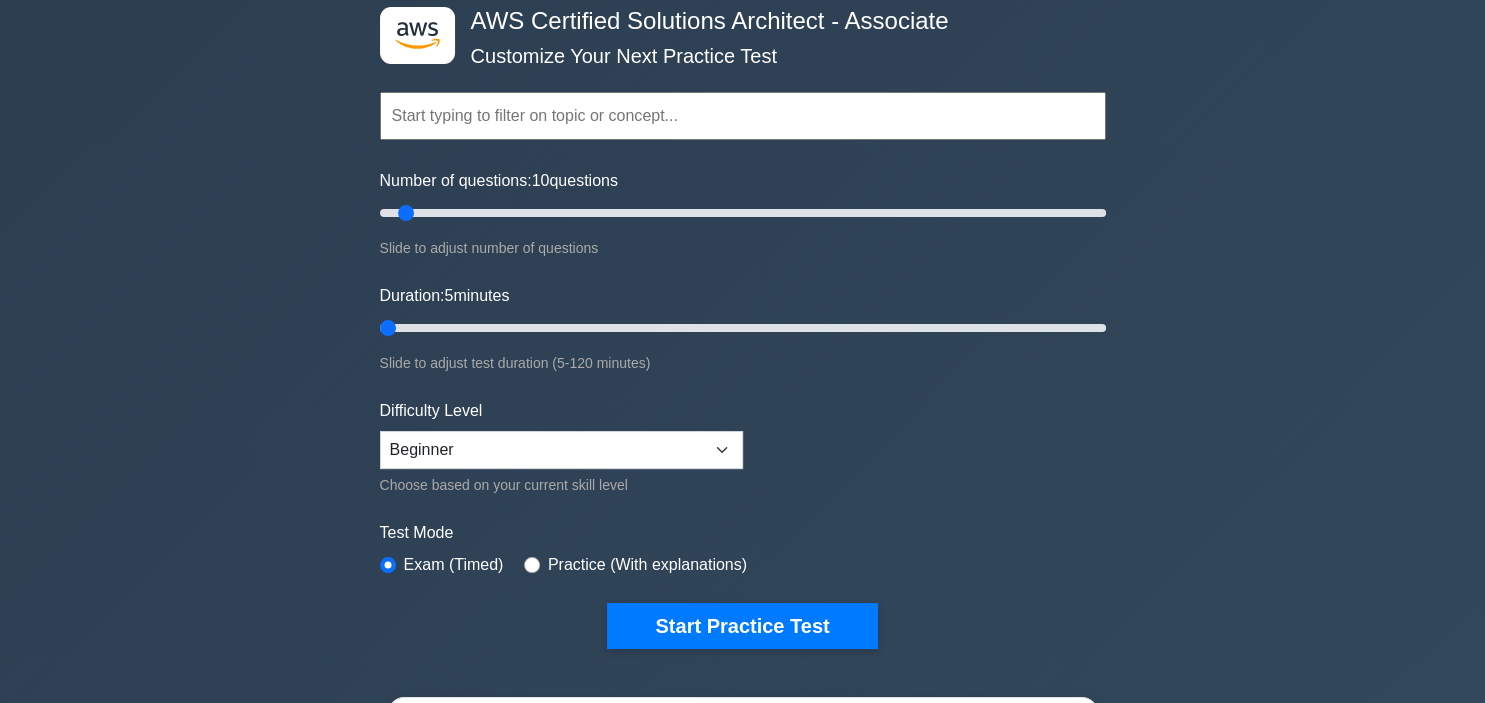 click on "Topics
Amazon EC2
Amazon S3
Amazon VPC
AWS Identity and Access Management (IAM)
Elastic Load Balancing (ELB)
AWS Lambda
Amazon RDS
AWS CloudFormation
Amazon Route 53
AWS CloudFront" at bounding box center [743, 340] 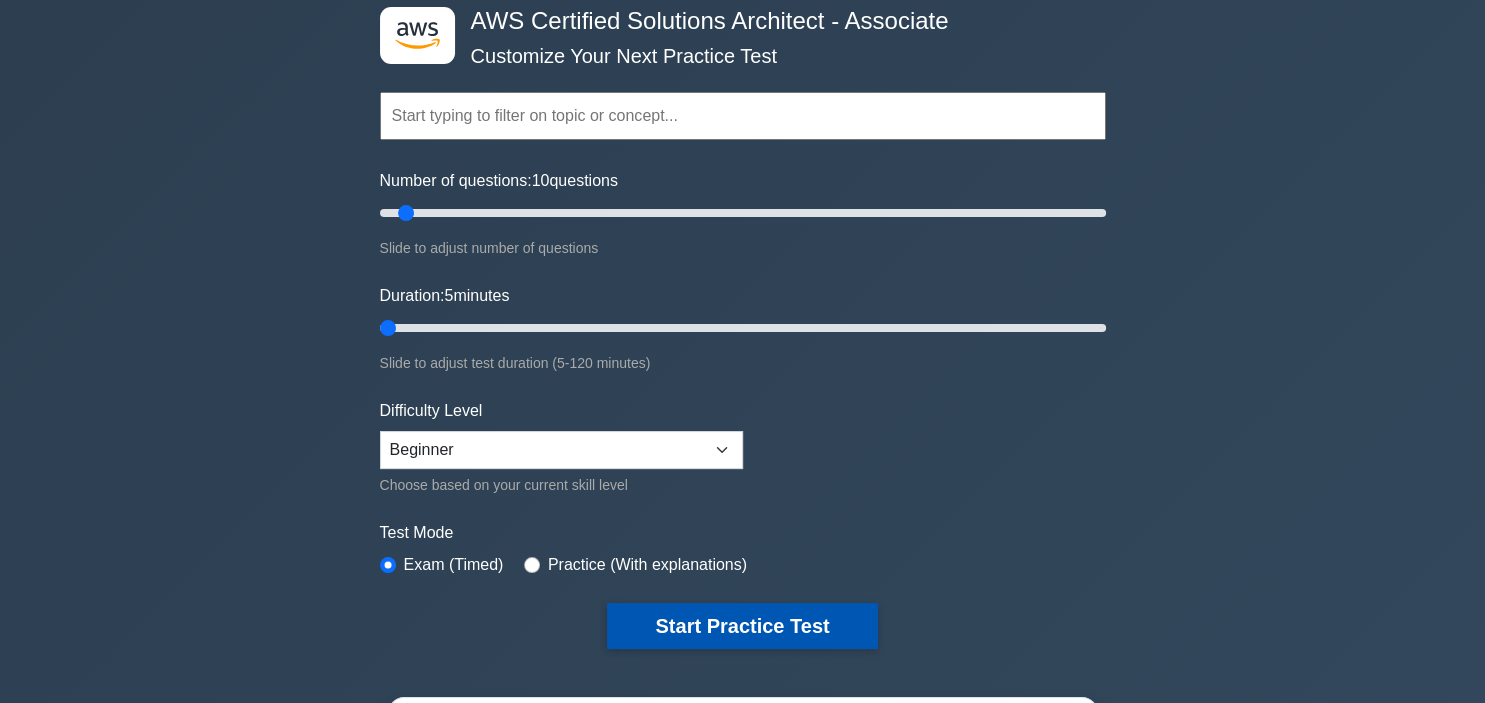 click on "Start Practice Test" at bounding box center [742, 626] 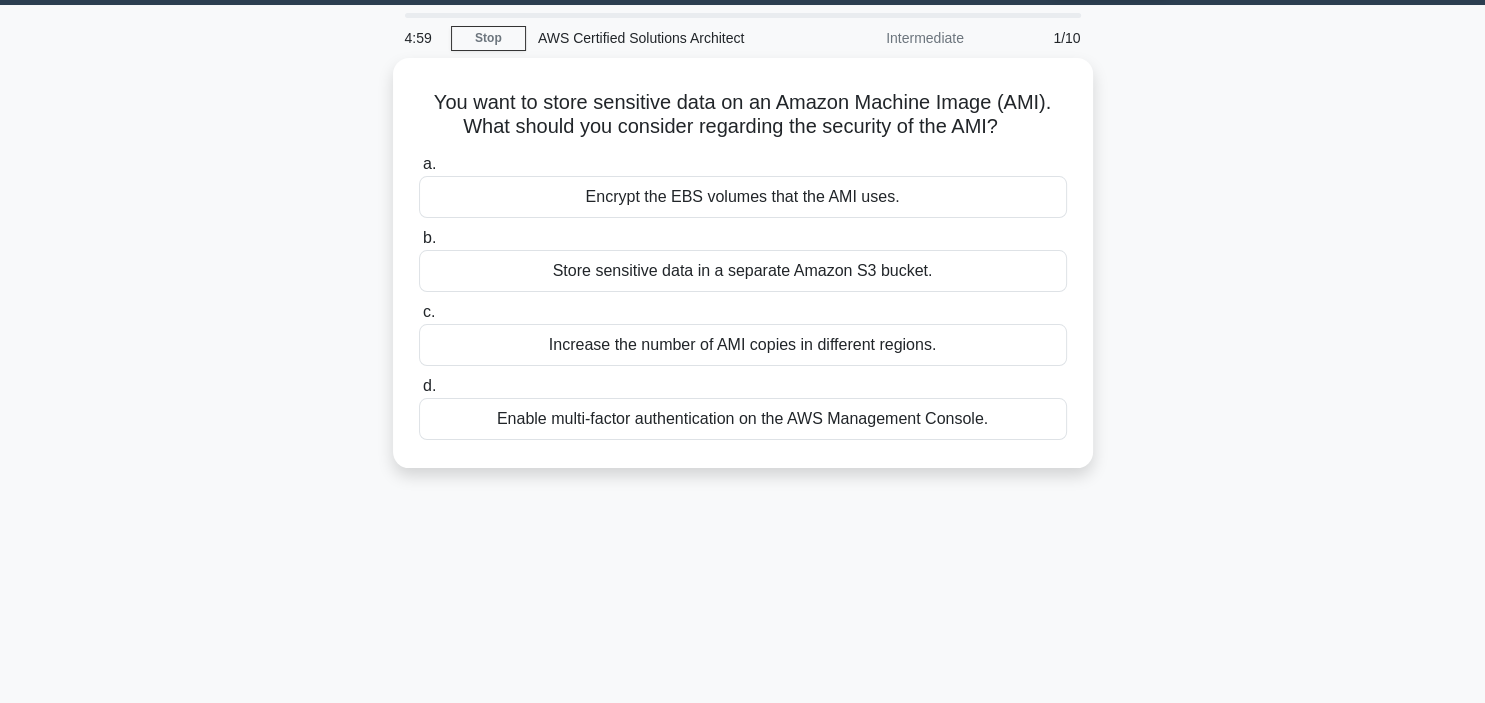 scroll, scrollTop: 47, scrollLeft: 0, axis: vertical 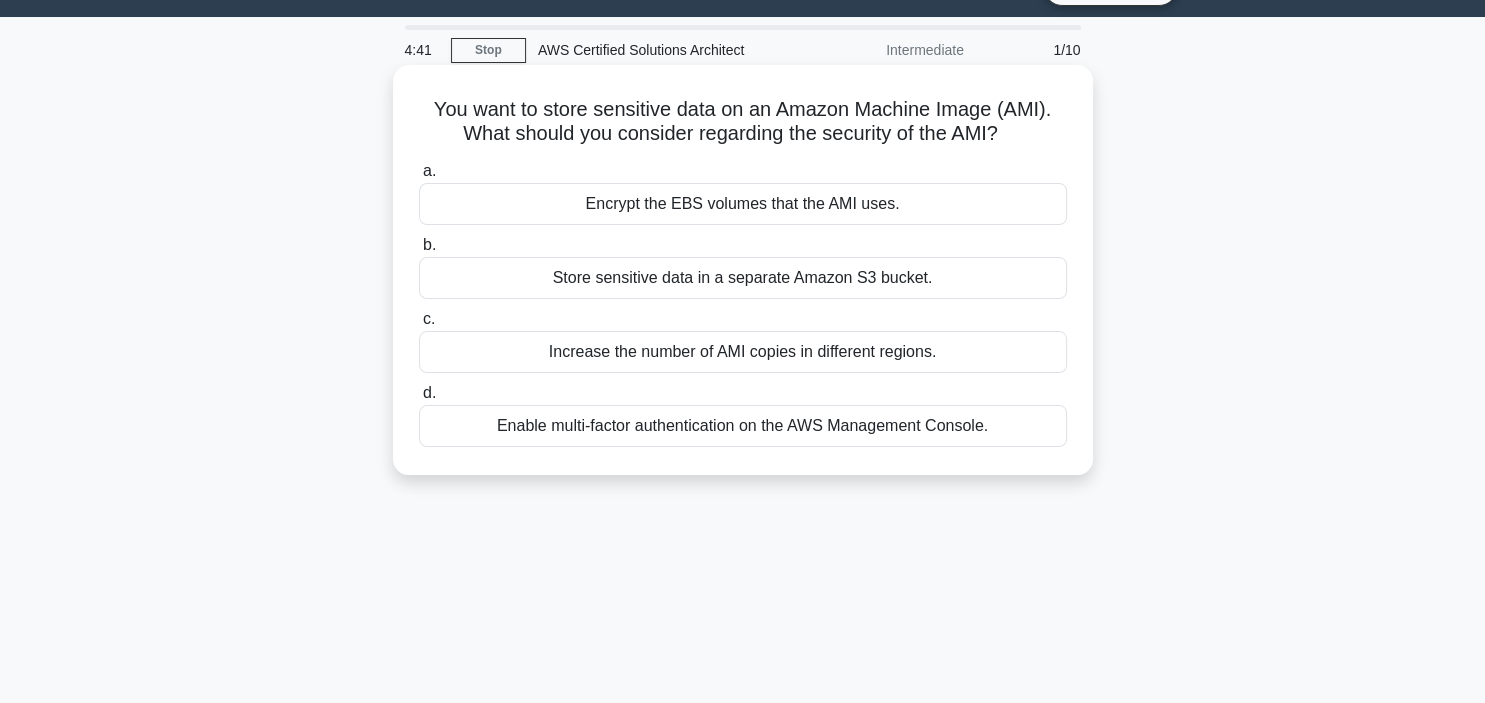 click on "Encrypt the EBS volumes that the AMI uses." at bounding box center (743, 204) 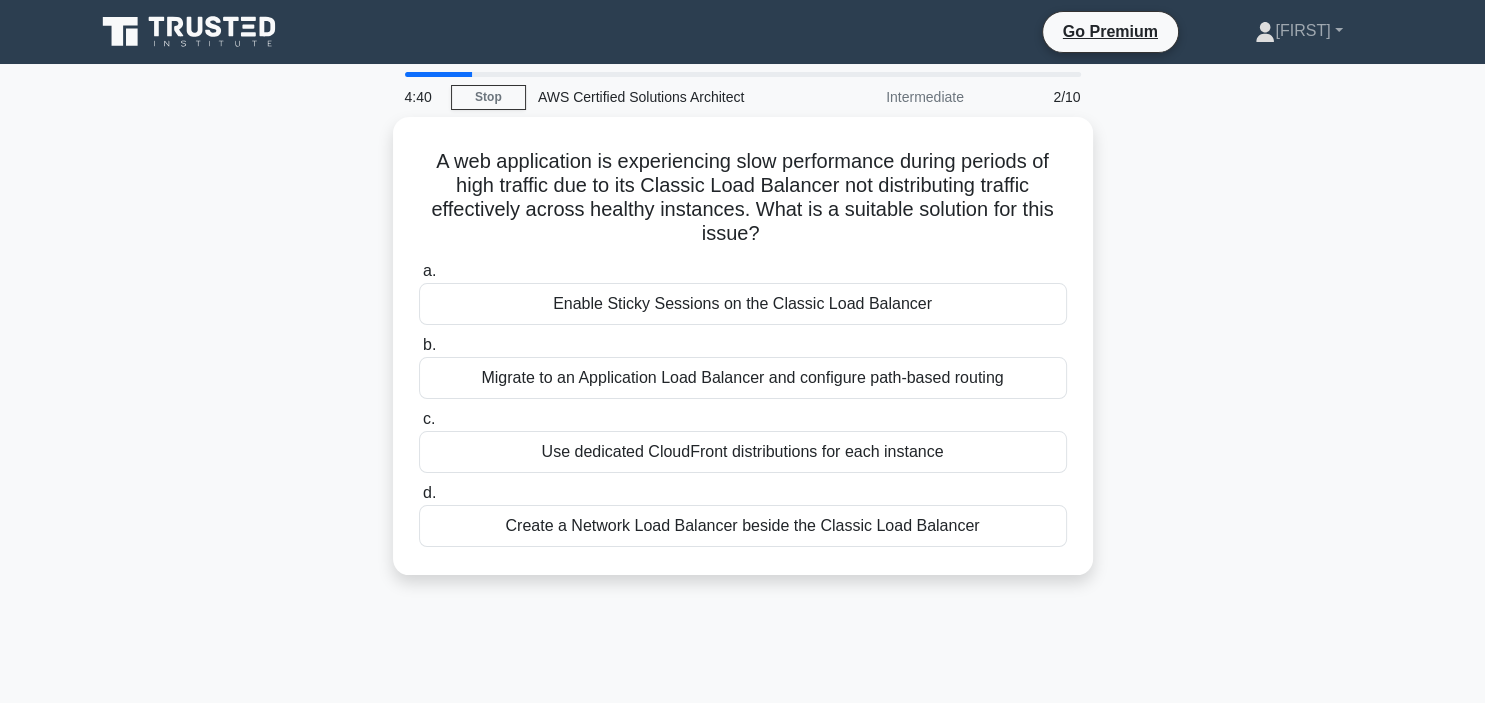 scroll, scrollTop: 0, scrollLeft: 0, axis: both 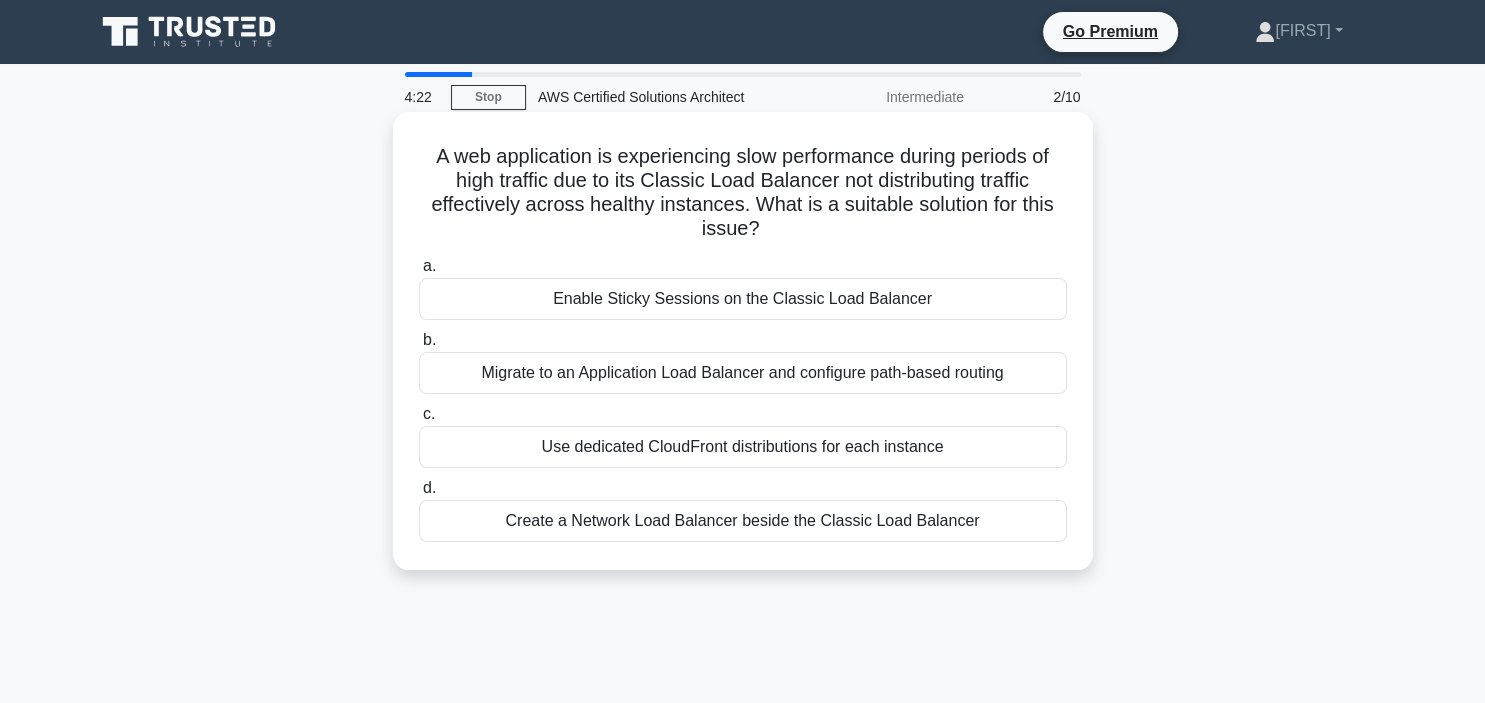 click on "Create a Network Load Balancer beside the Classic Load Balancer" at bounding box center (743, 521) 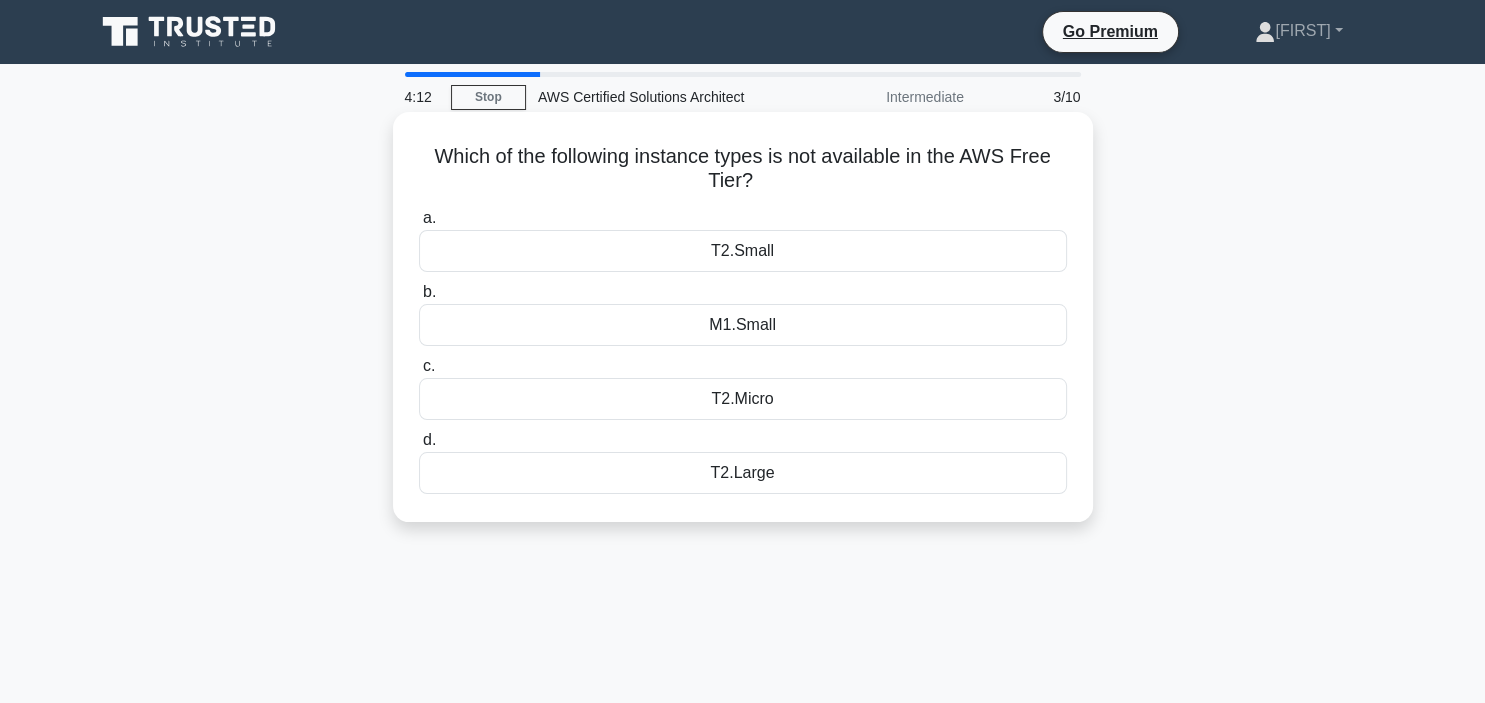 click on "T2.Micro" at bounding box center [743, 399] 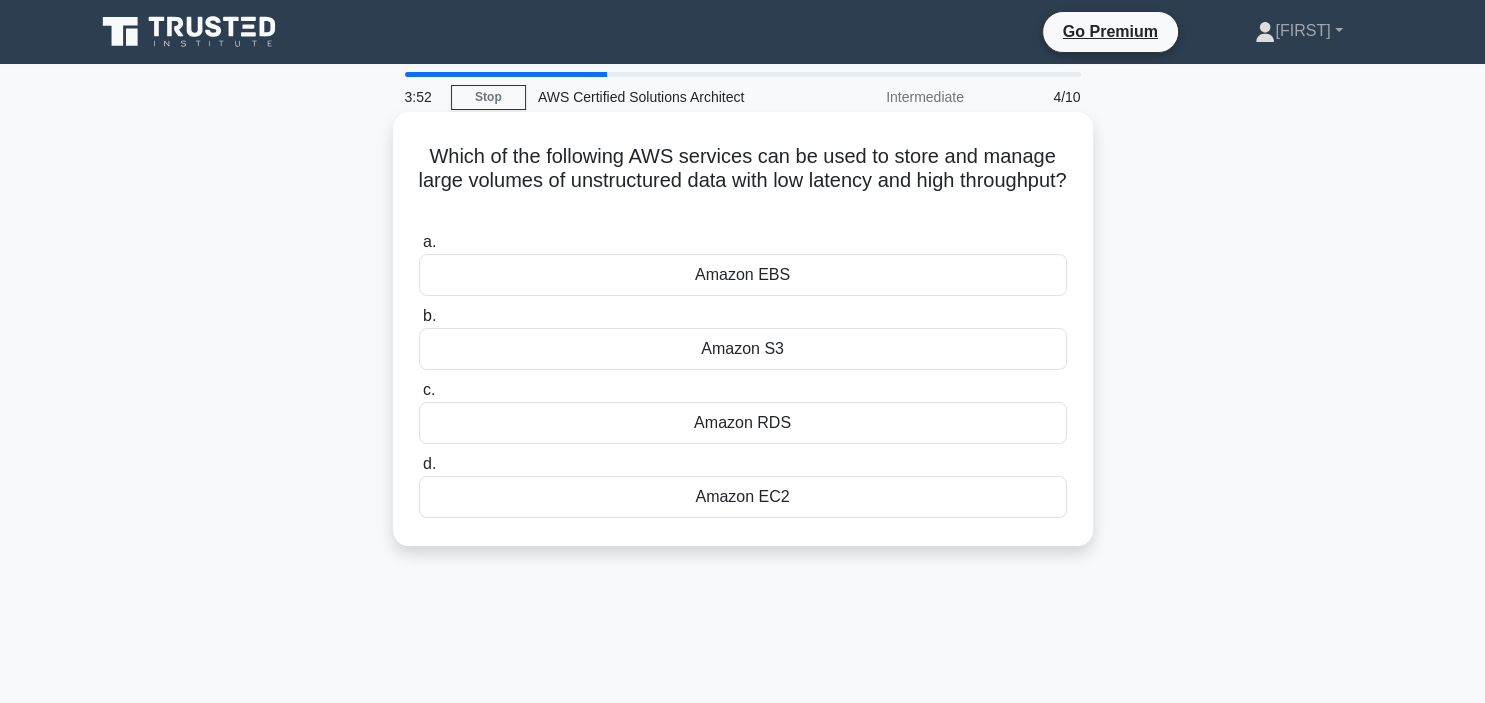 click on "Amazon RDS" at bounding box center [743, 423] 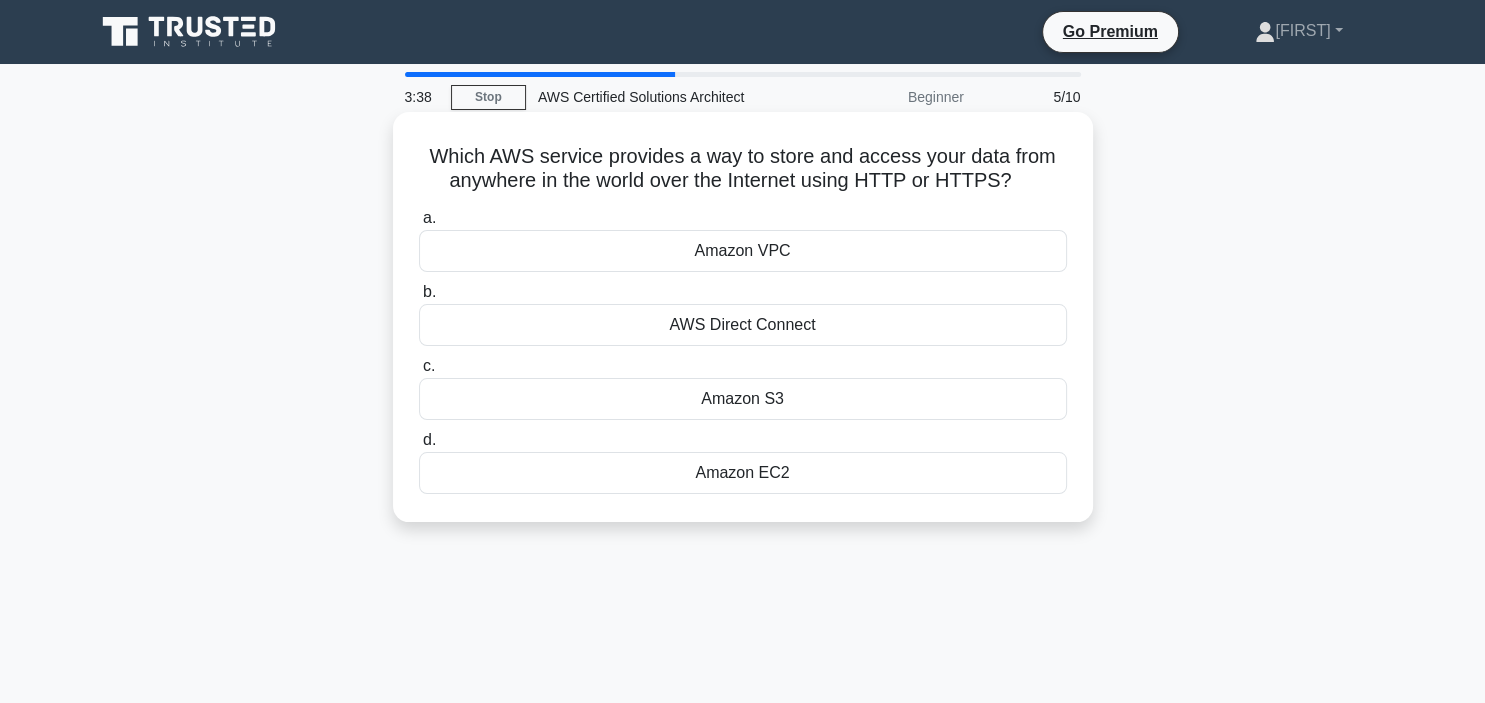 click on "Amazon EC2" at bounding box center [743, 473] 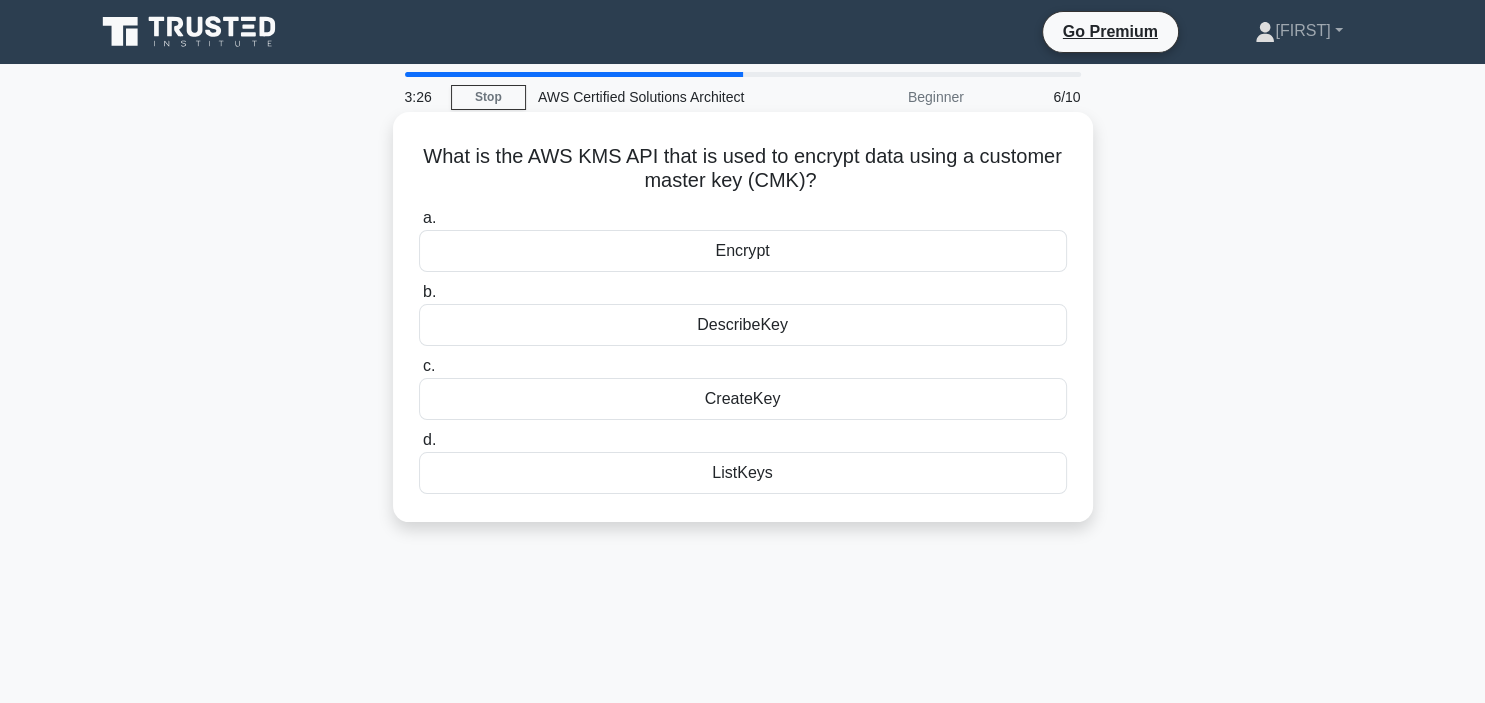 drag, startPoint x: 514, startPoint y: 150, endPoint x: 818, endPoint y: 180, distance: 305.47668 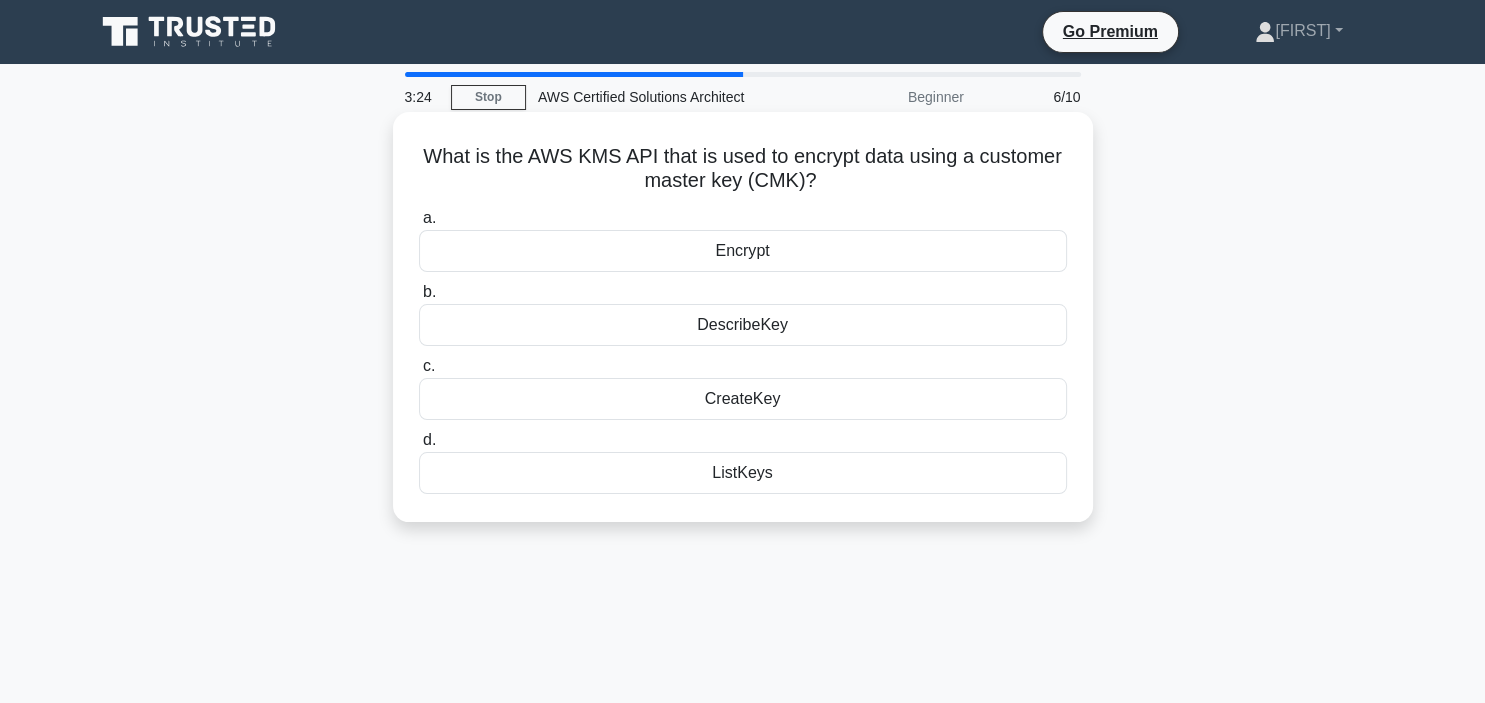 click on "CreateKey" at bounding box center [743, 399] 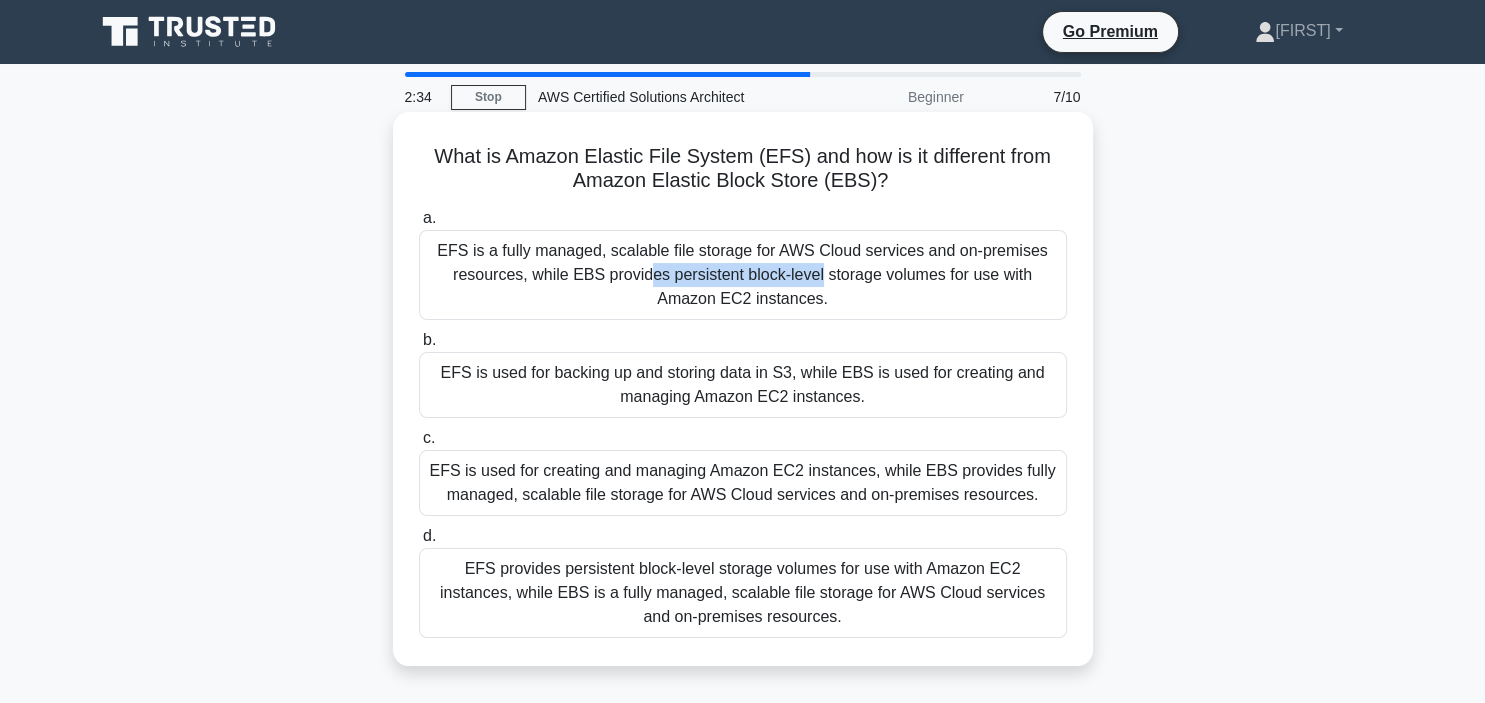 drag, startPoint x: 456, startPoint y: 243, endPoint x: 628, endPoint y: 251, distance: 172.18594 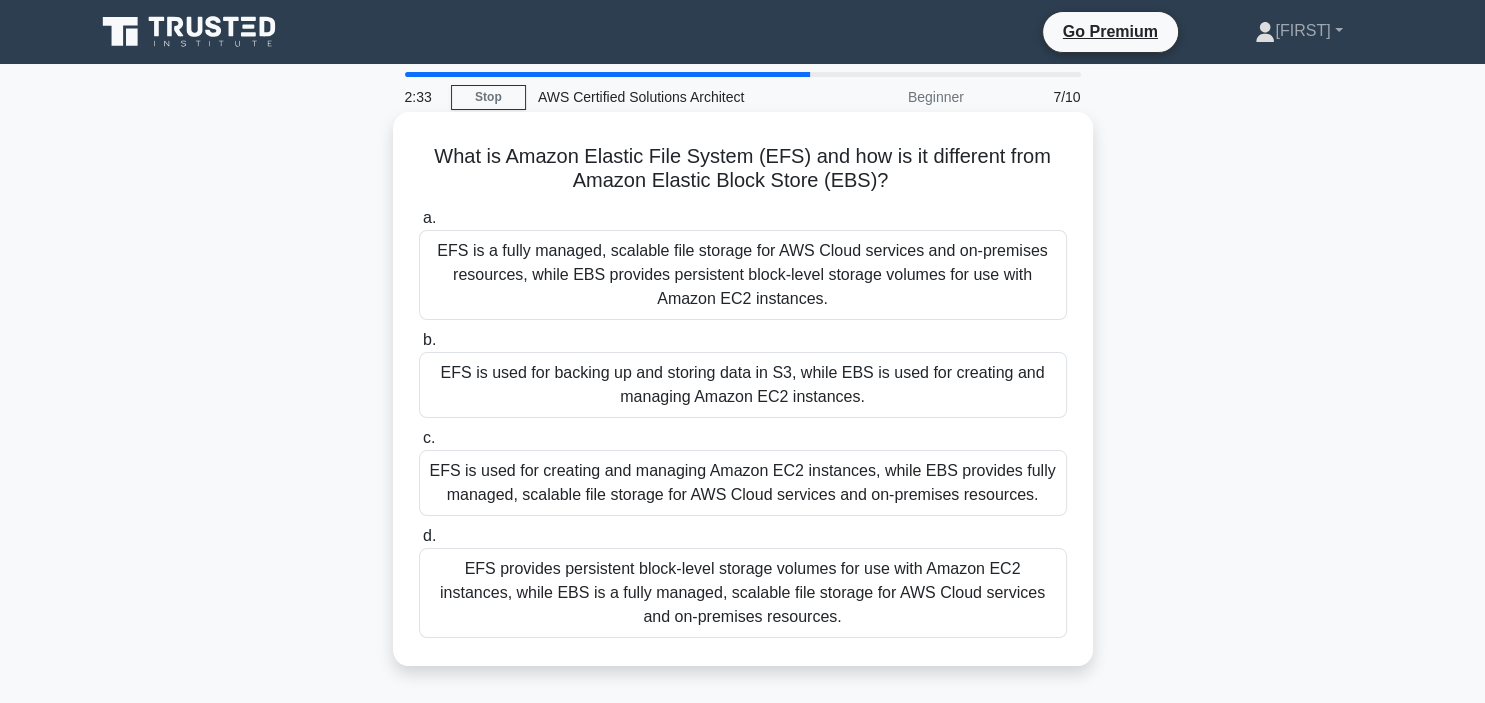 click on "EFS is a fully managed, scalable file storage for AWS Cloud services and on-premises resources, while EBS provides persistent block-level storage volumes for use with Amazon EC2 instances." at bounding box center (743, 275) 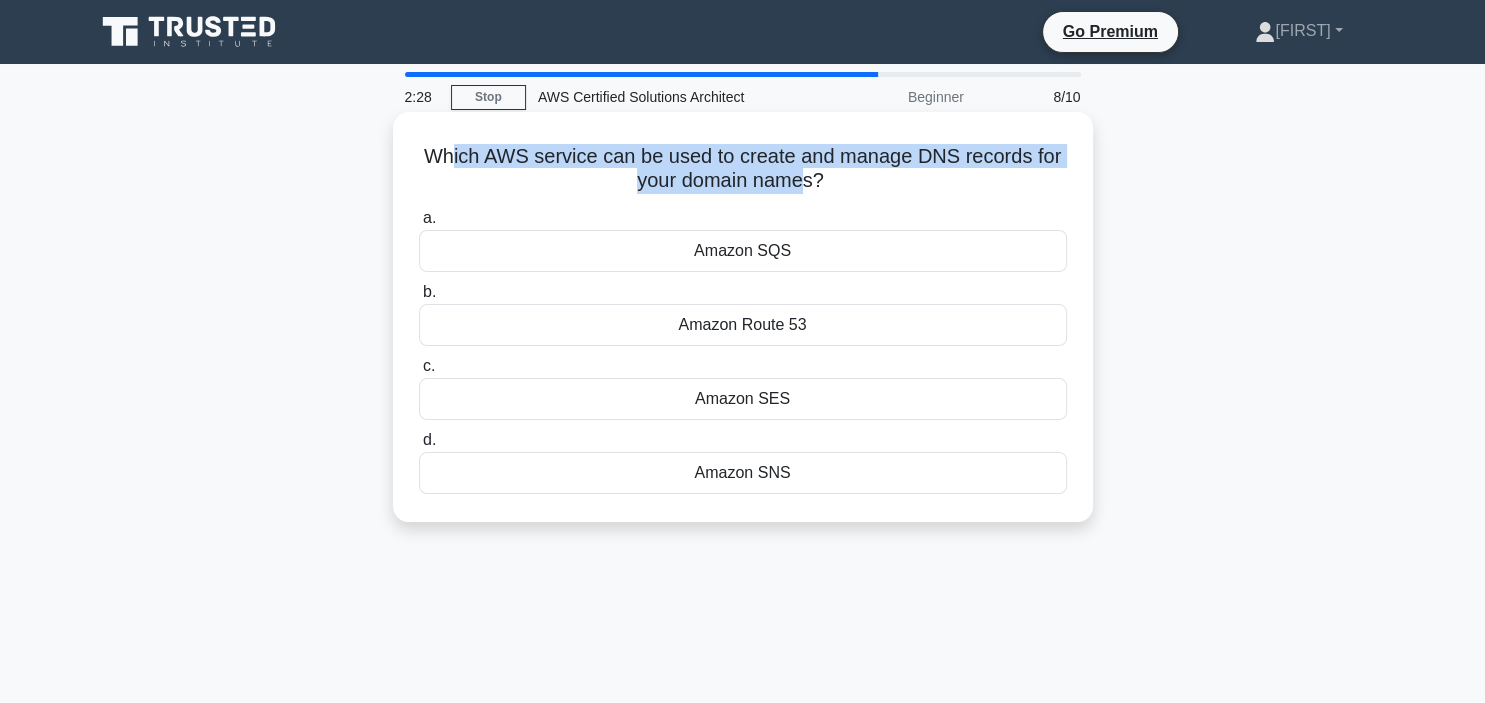 drag, startPoint x: 456, startPoint y: 155, endPoint x: 803, endPoint y: 182, distance: 348.04886 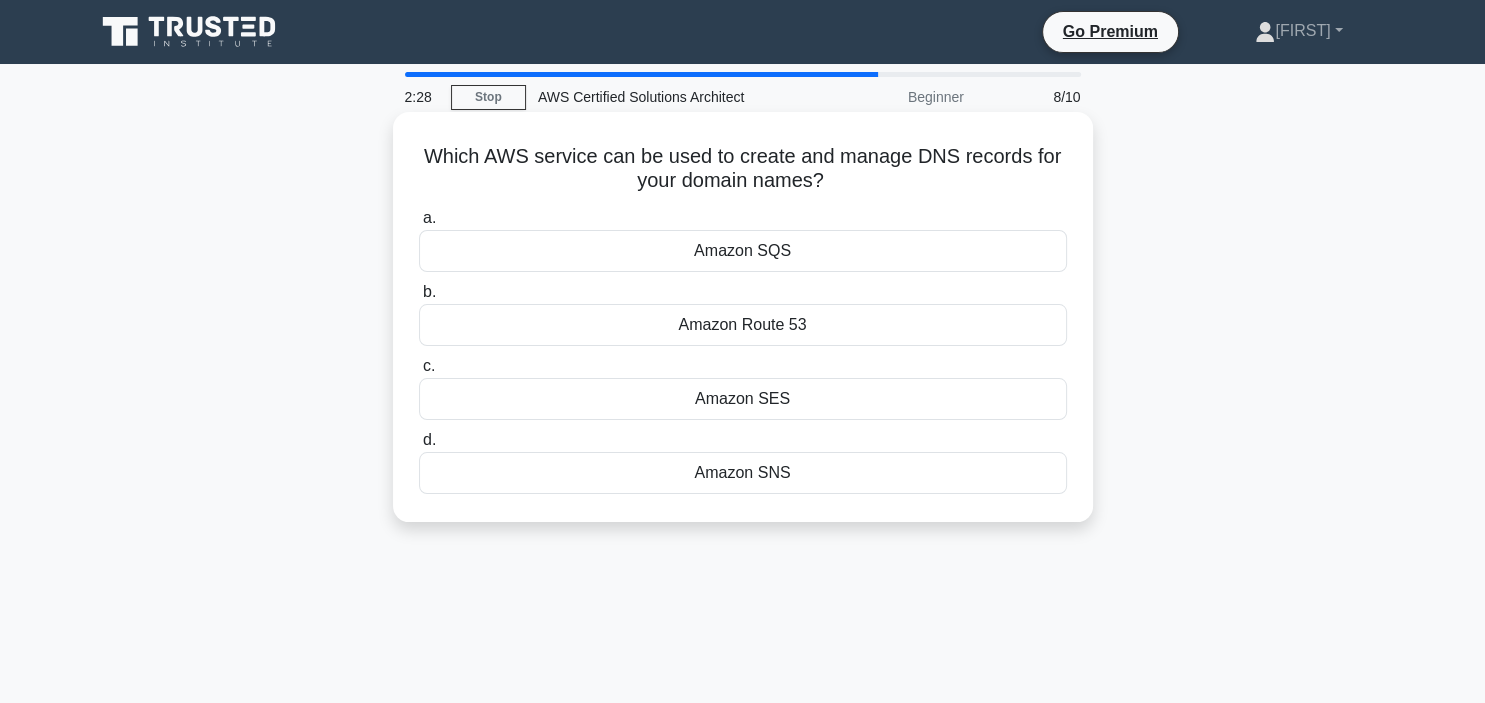 click on "Which AWS service can be used to create and manage DNS records for your domain names?
.spinner_0XTQ{transform-origin:center;animation:spinner_y6GP .75s linear infinite}@keyframes spinner_y6GP{100%{transform:rotate(360deg)}}
a.
Amazon SQS
b." at bounding box center [743, 317] 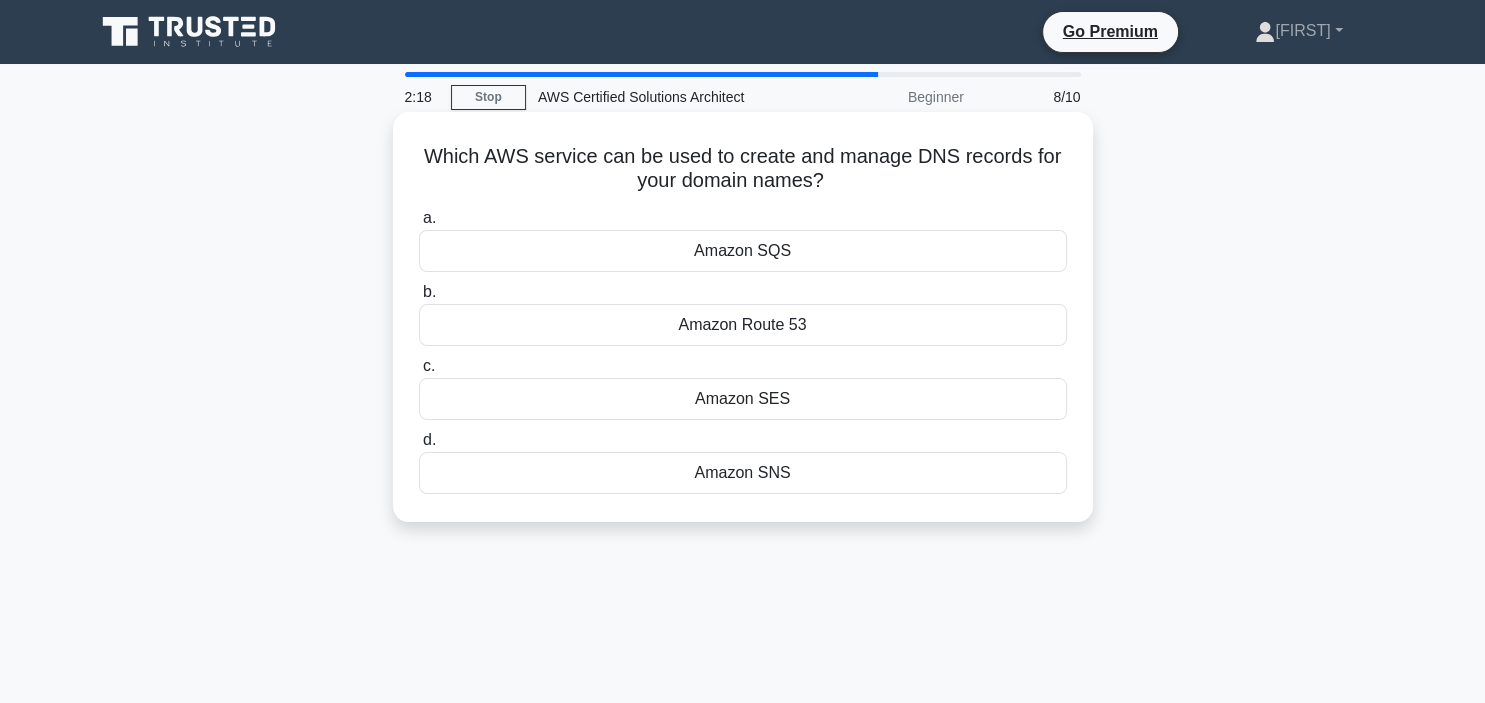 click on "Amazon Route 53" at bounding box center [743, 325] 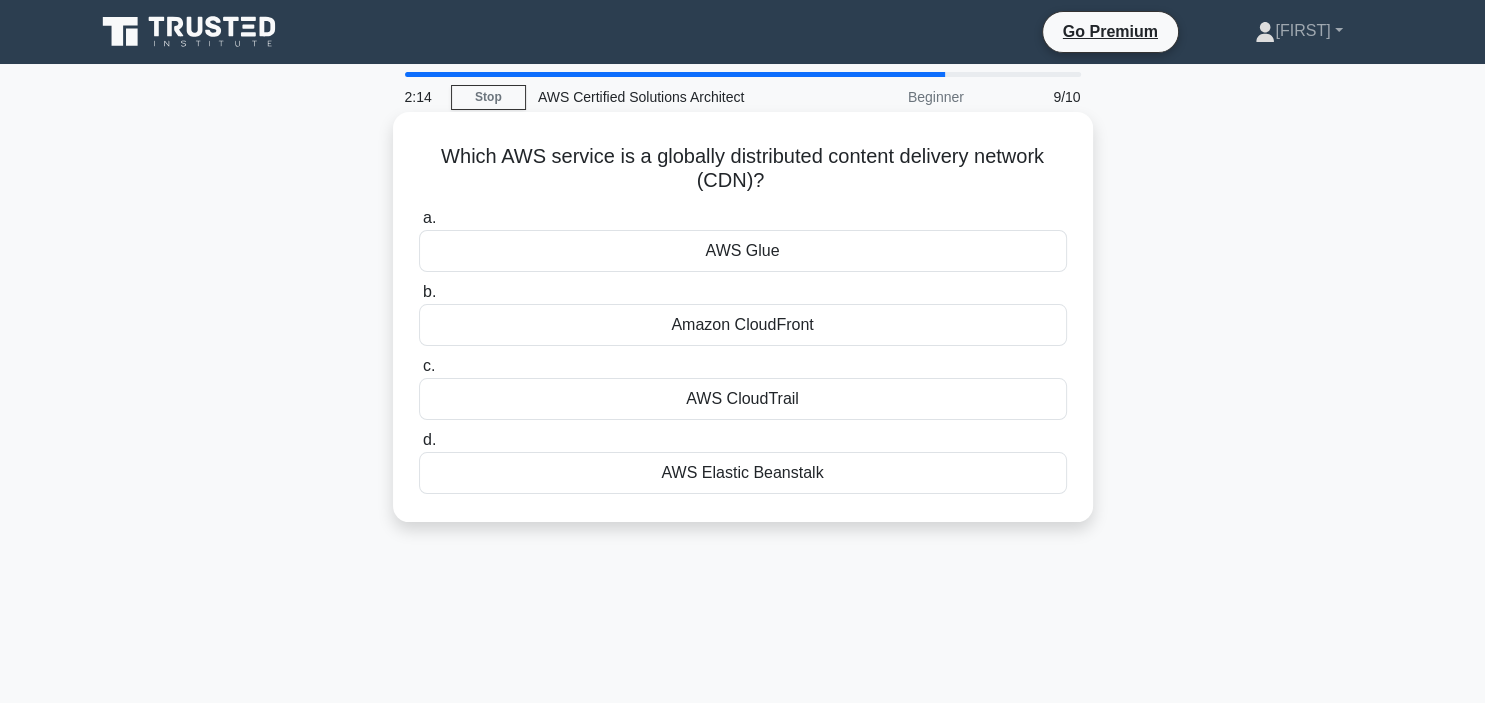 drag, startPoint x: 549, startPoint y: 148, endPoint x: 938, endPoint y: 170, distance: 389.6216 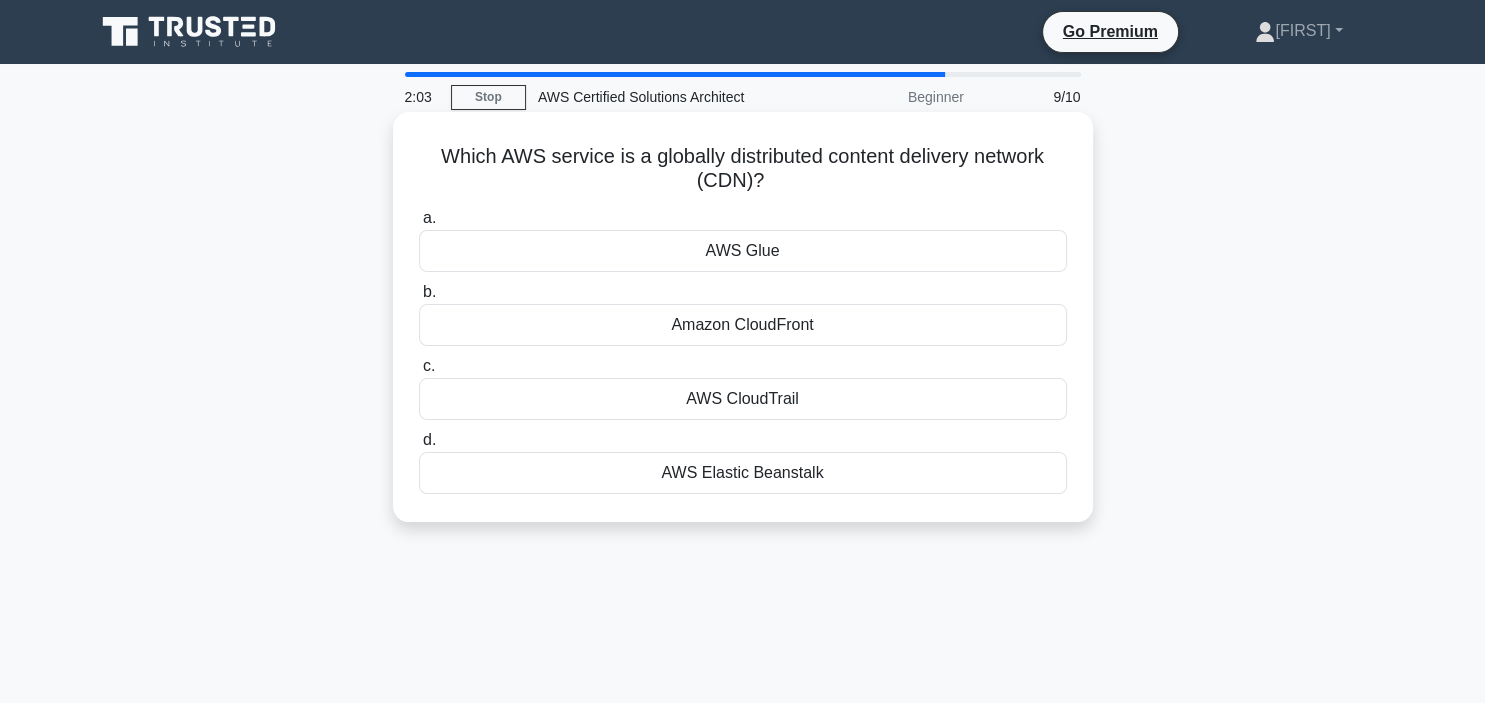 click on "Amazon CloudFront" at bounding box center [743, 325] 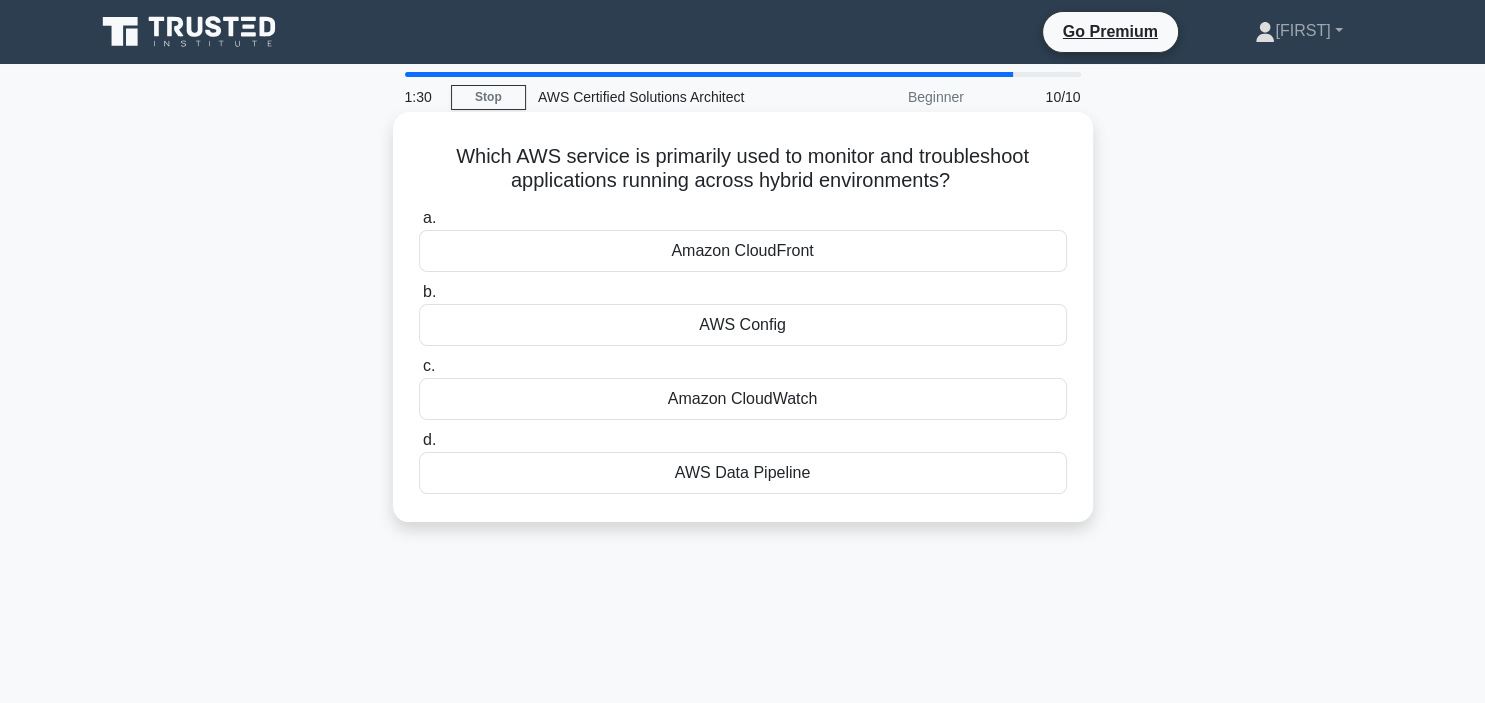 click on "AWS Data Pipeline" at bounding box center [743, 473] 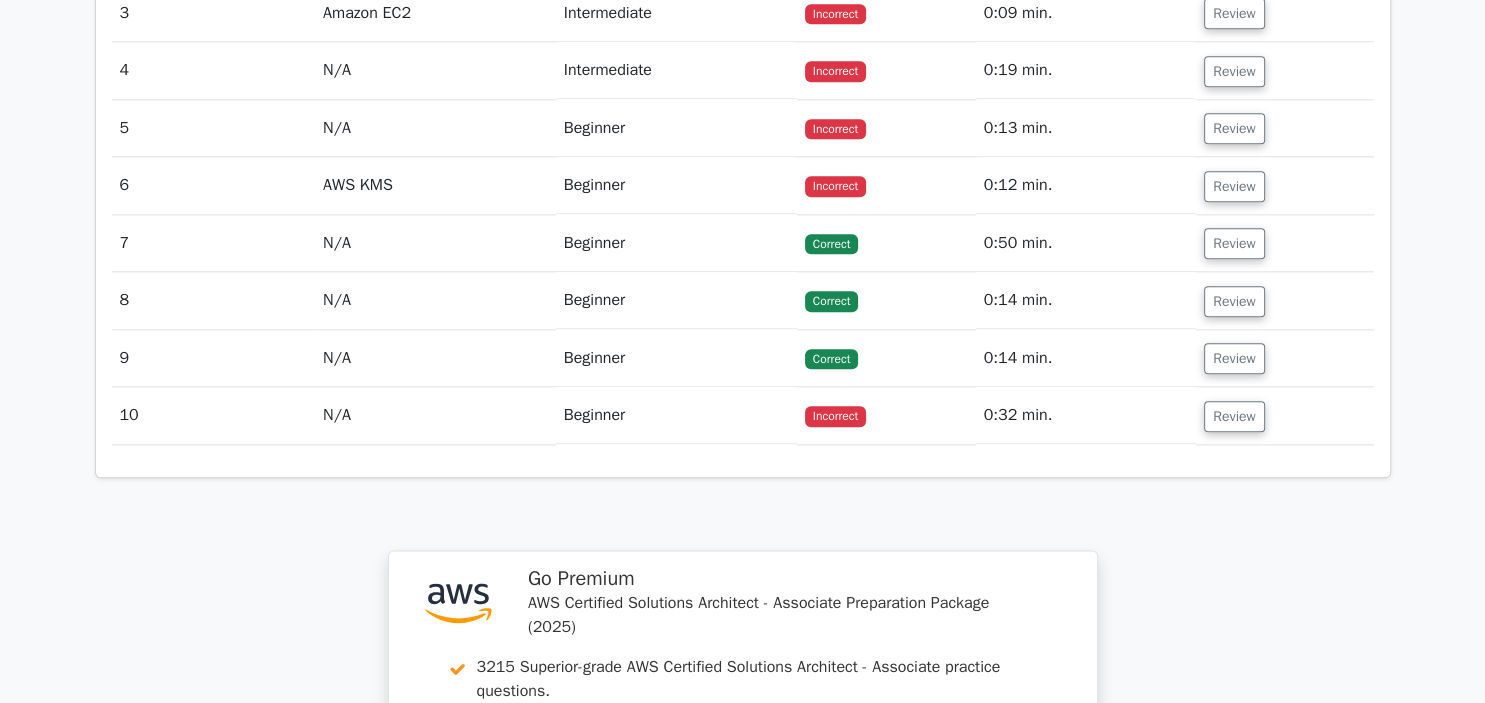 scroll, scrollTop: 2244, scrollLeft: 0, axis: vertical 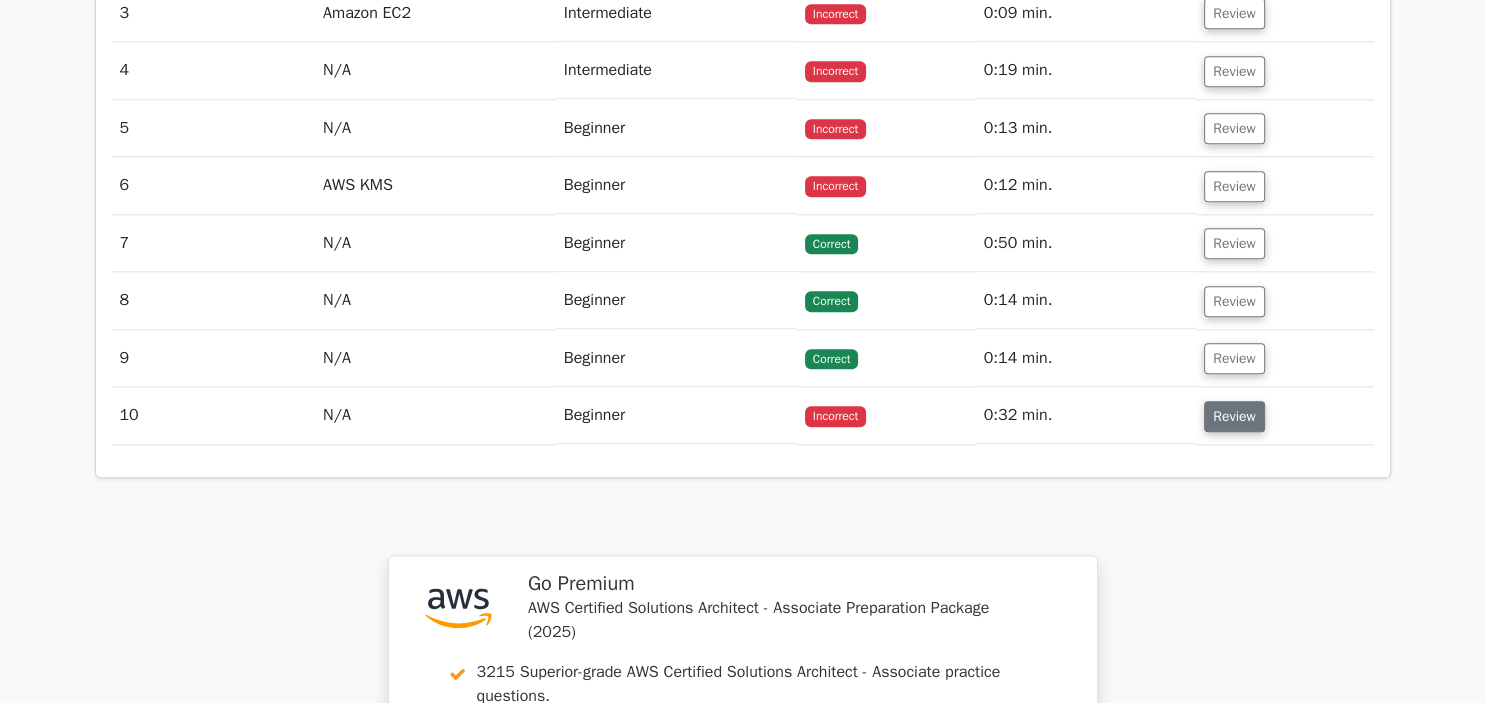 click on "Review" at bounding box center [1234, 417] 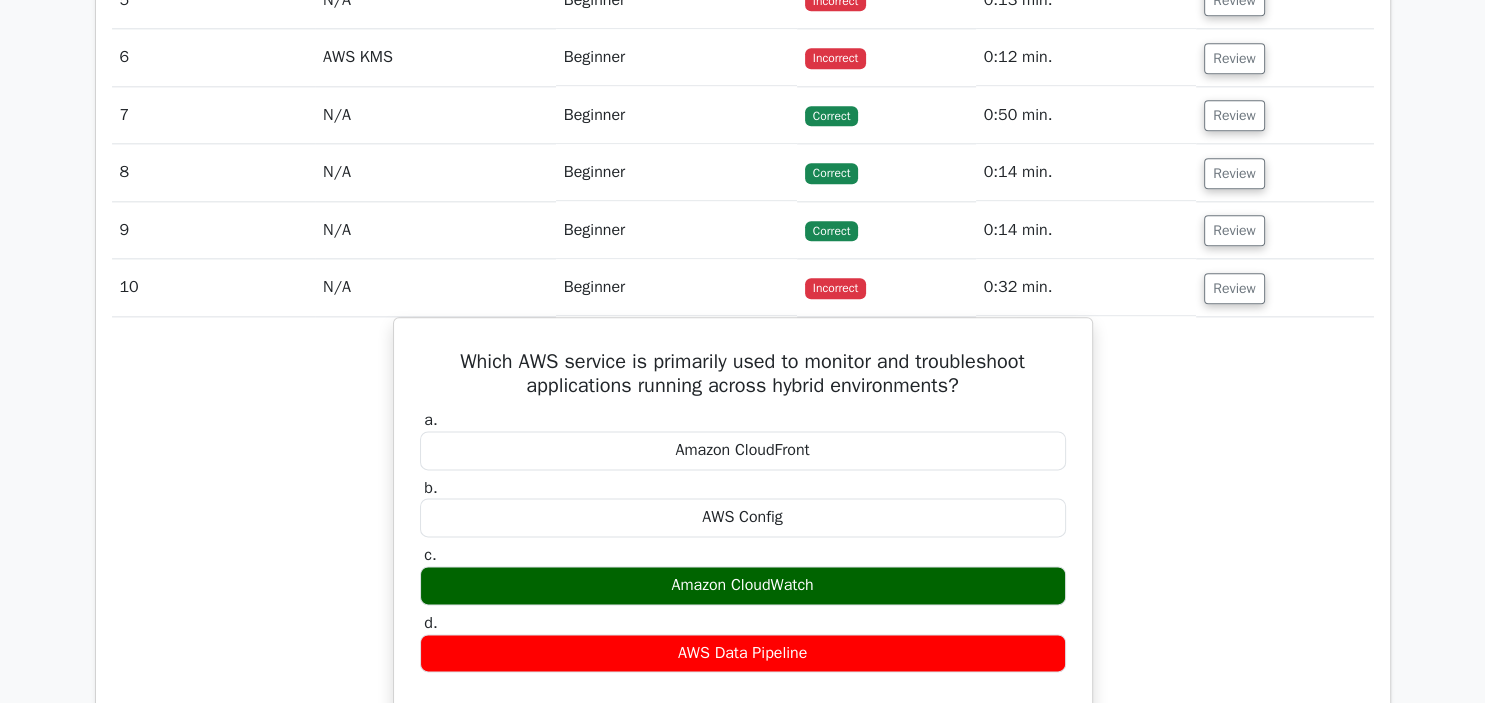scroll, scrollTop: 2328, scrollLeft: 0, axis: vertical 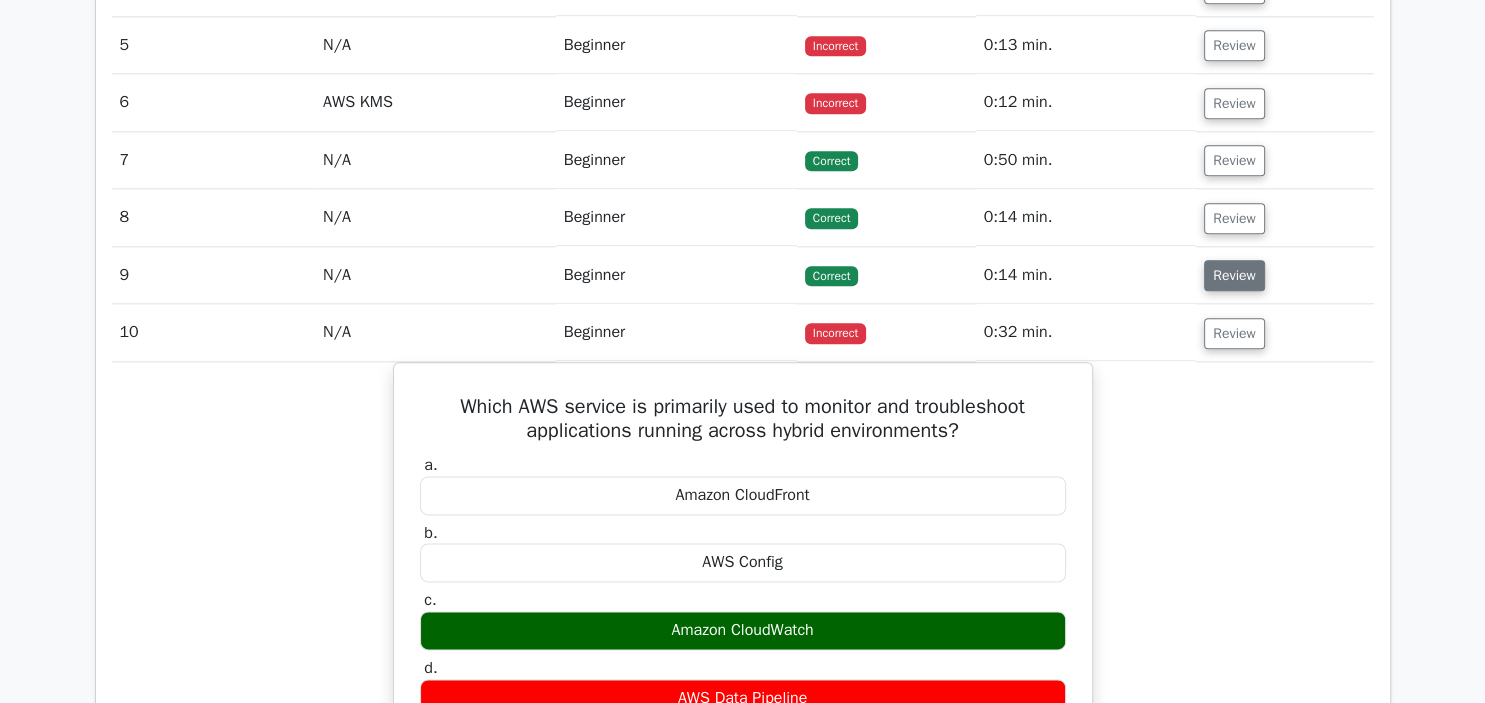 click on "Review" at bounding box center [1234, 275] 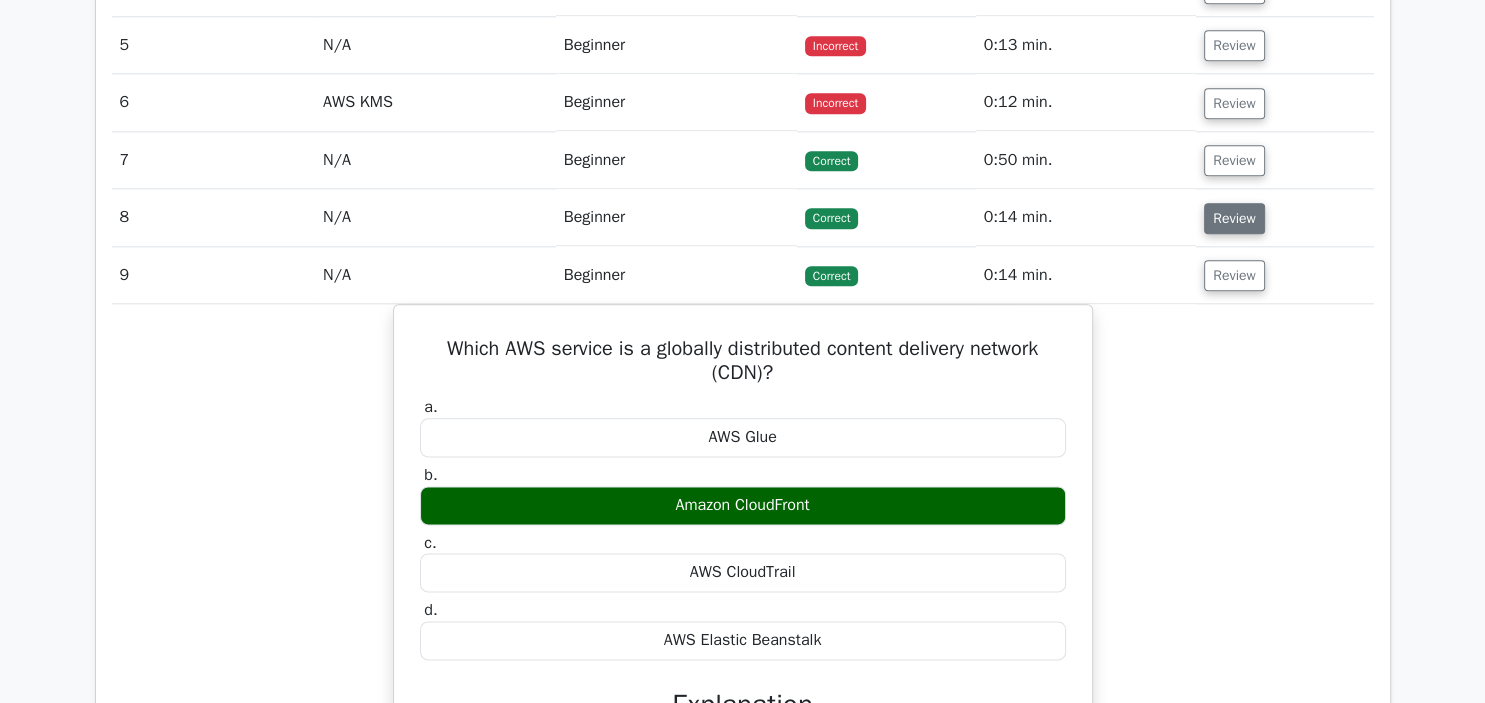 click on "Review" at bounding box center [1234, 218] 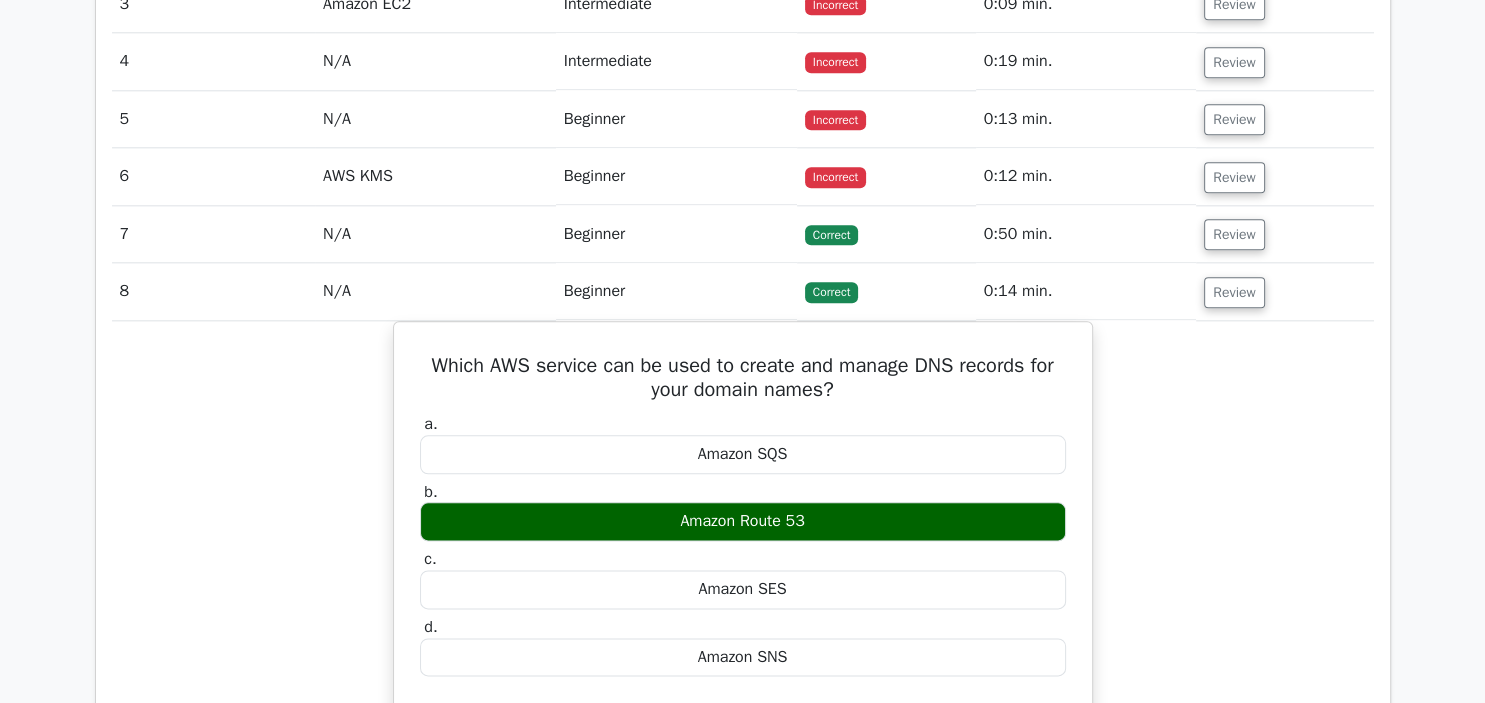 scroll, scrollTop: 2252, scrollLeft: 0, axis: vertical 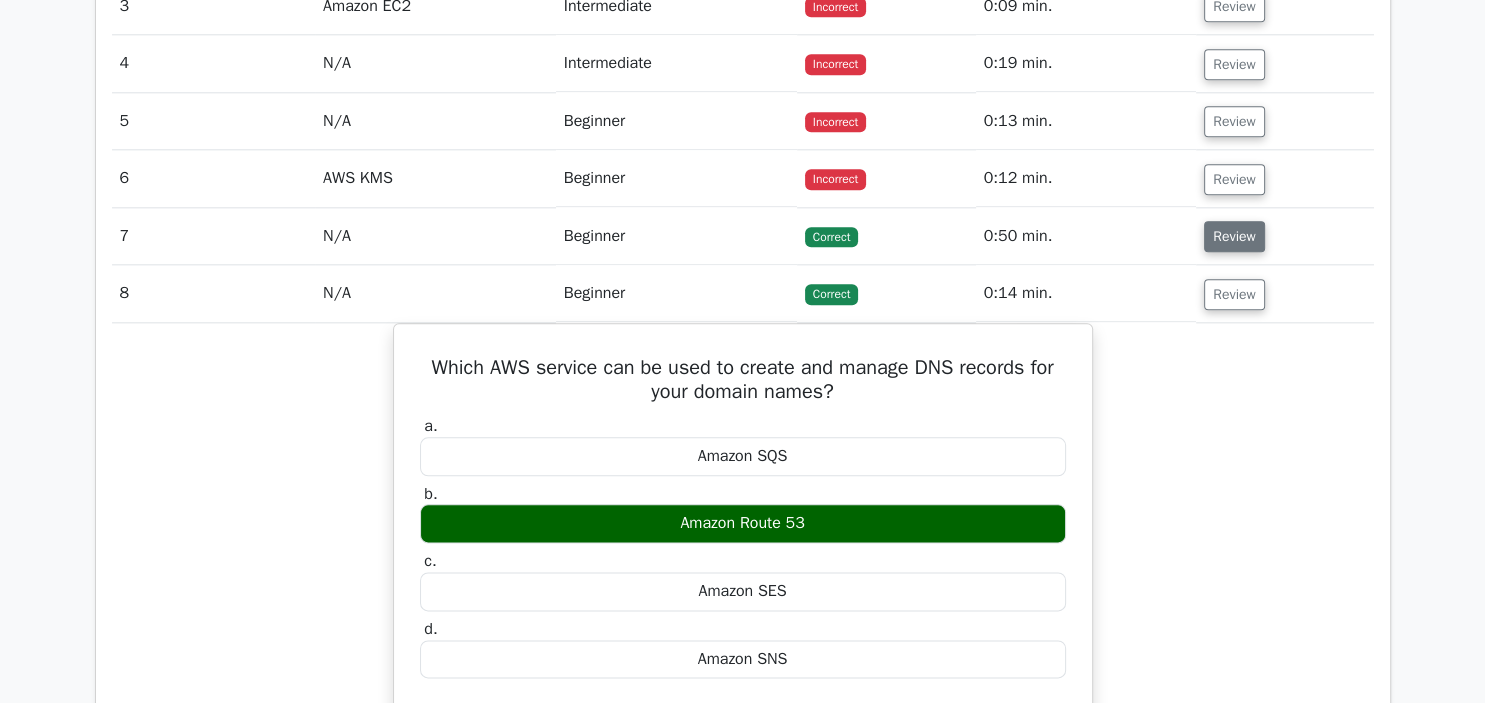click on "Review" at bounding box center [1234, 236] 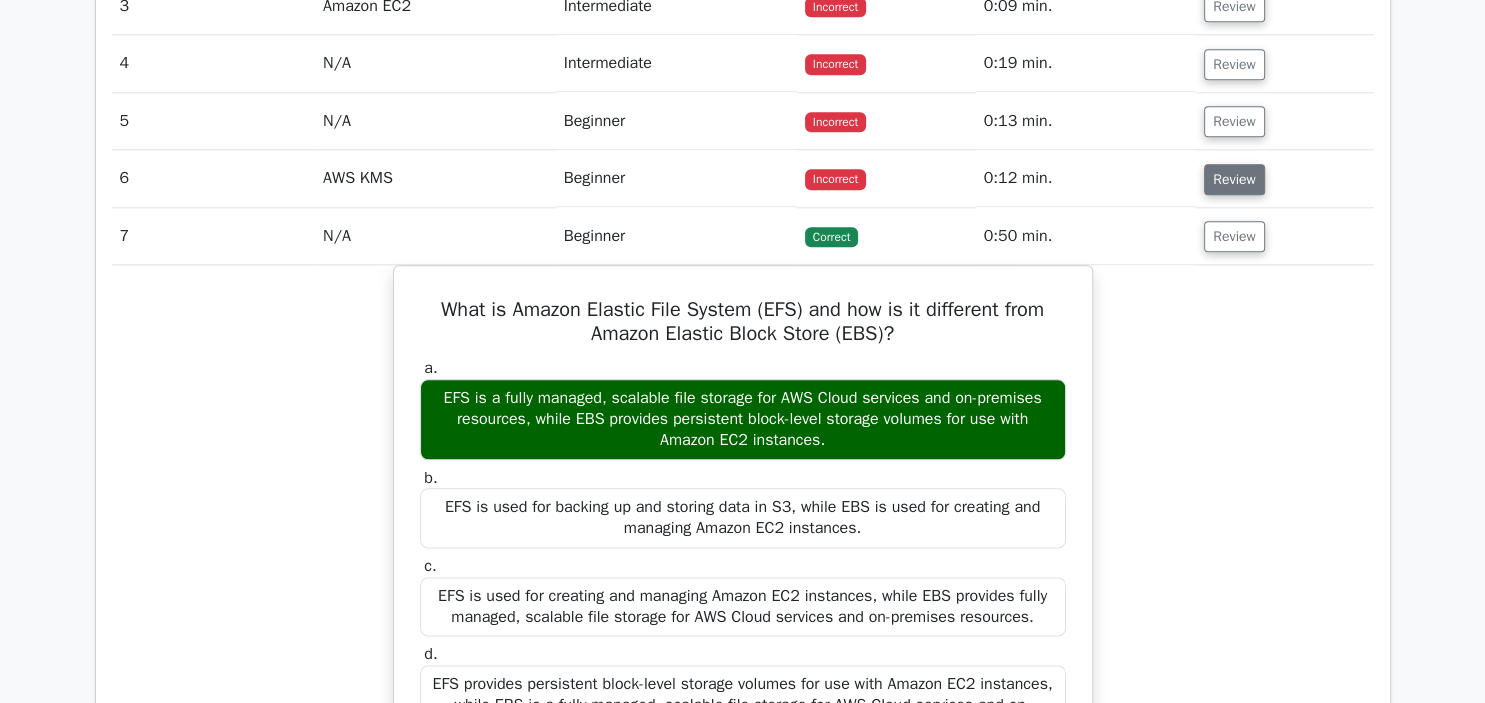 click on "Review" at bounding box center (1234, 179) 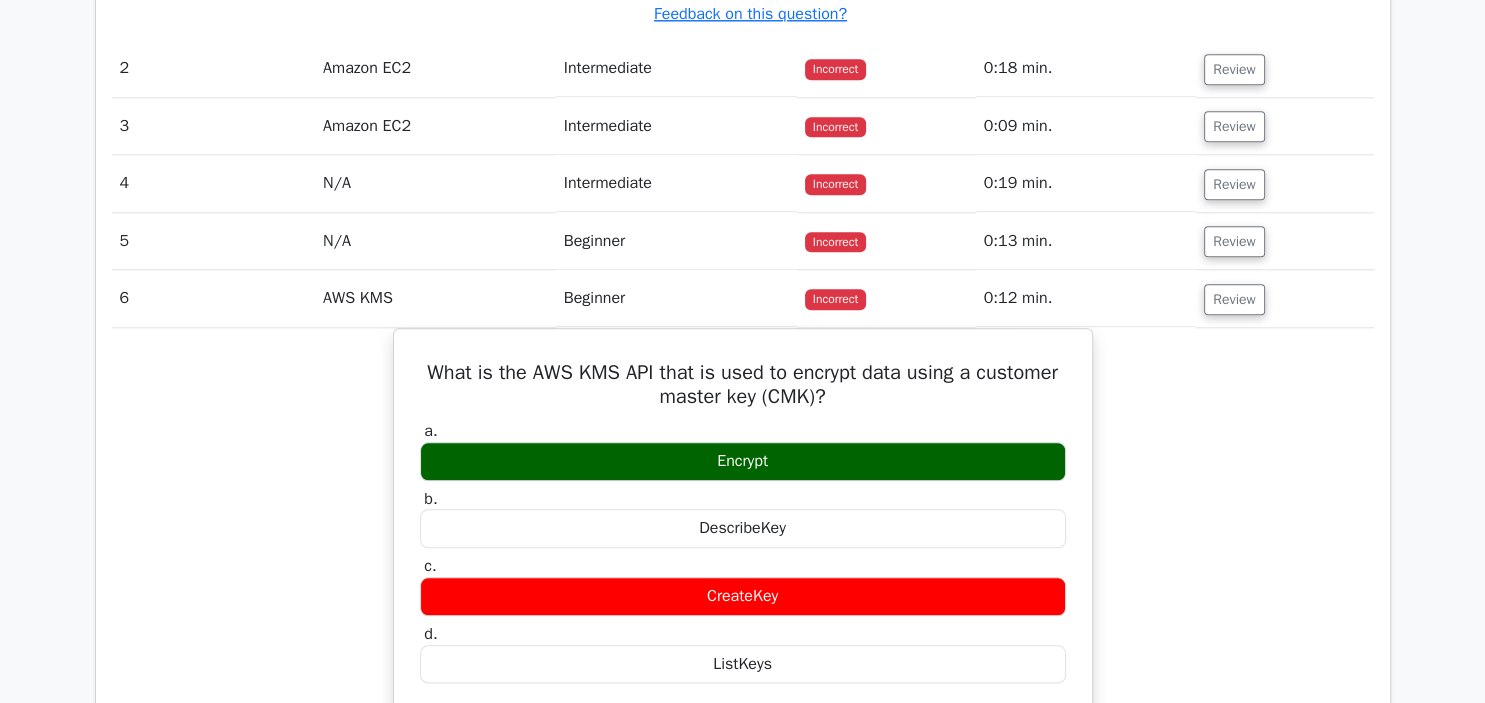 scroll, scrollTop: 2126, scrollLeft: 0, axis: vertical 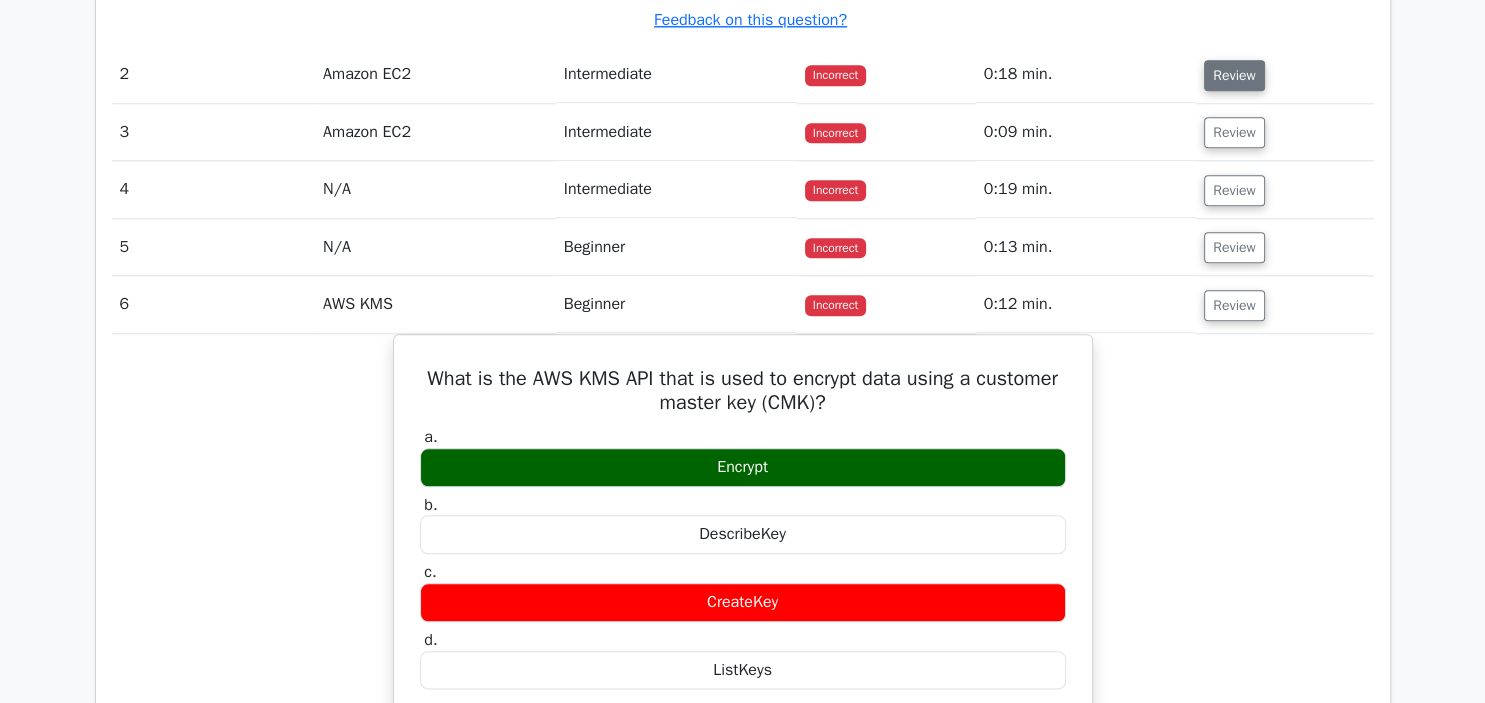 click on "Review" at bounding box center [1234, 75] 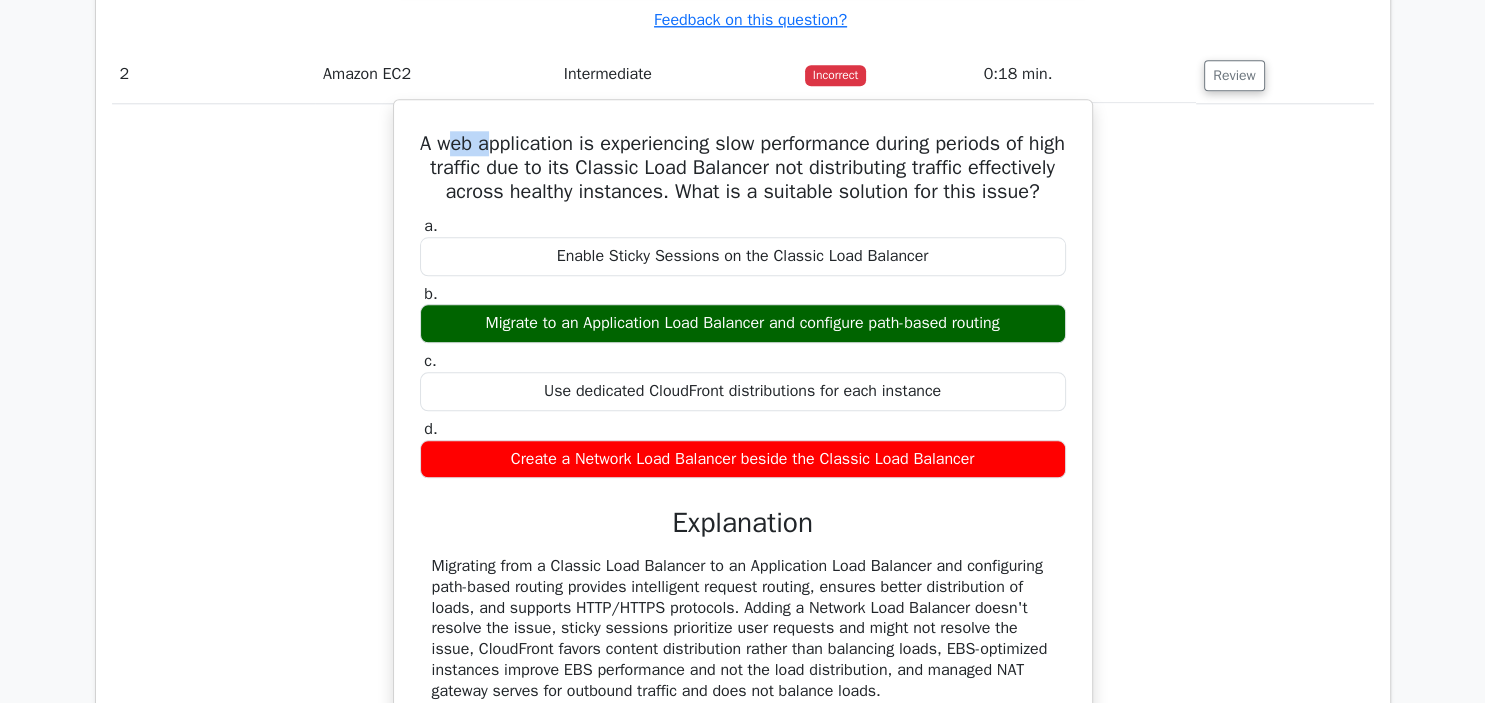 drag, startPoint x: 467, startPoint y: 130, endPoint x: 509, endPoint y: 137, distance: 42.579338 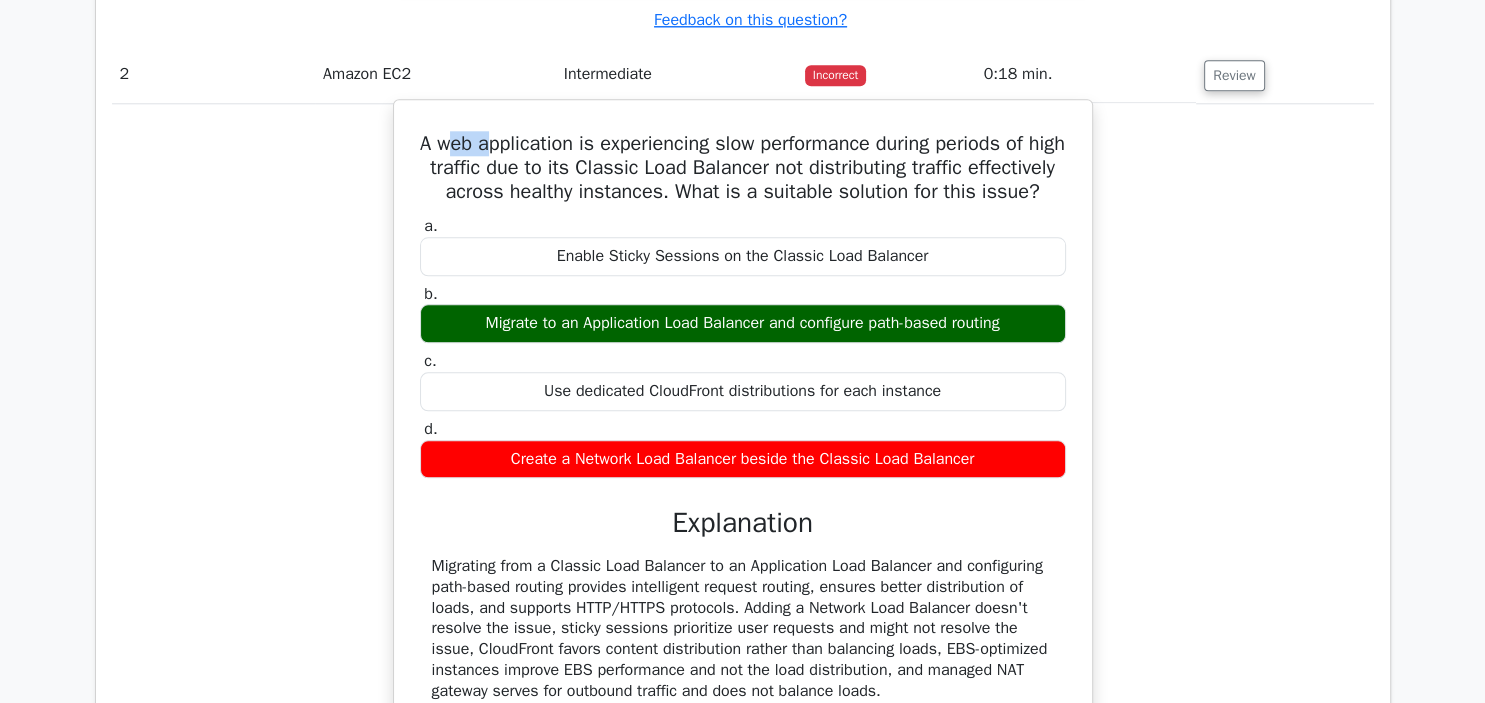 drag, startPoint x: 510, startPoint y: 474, endPoint x: 971, endPoint y: 521, distance: 463.38968 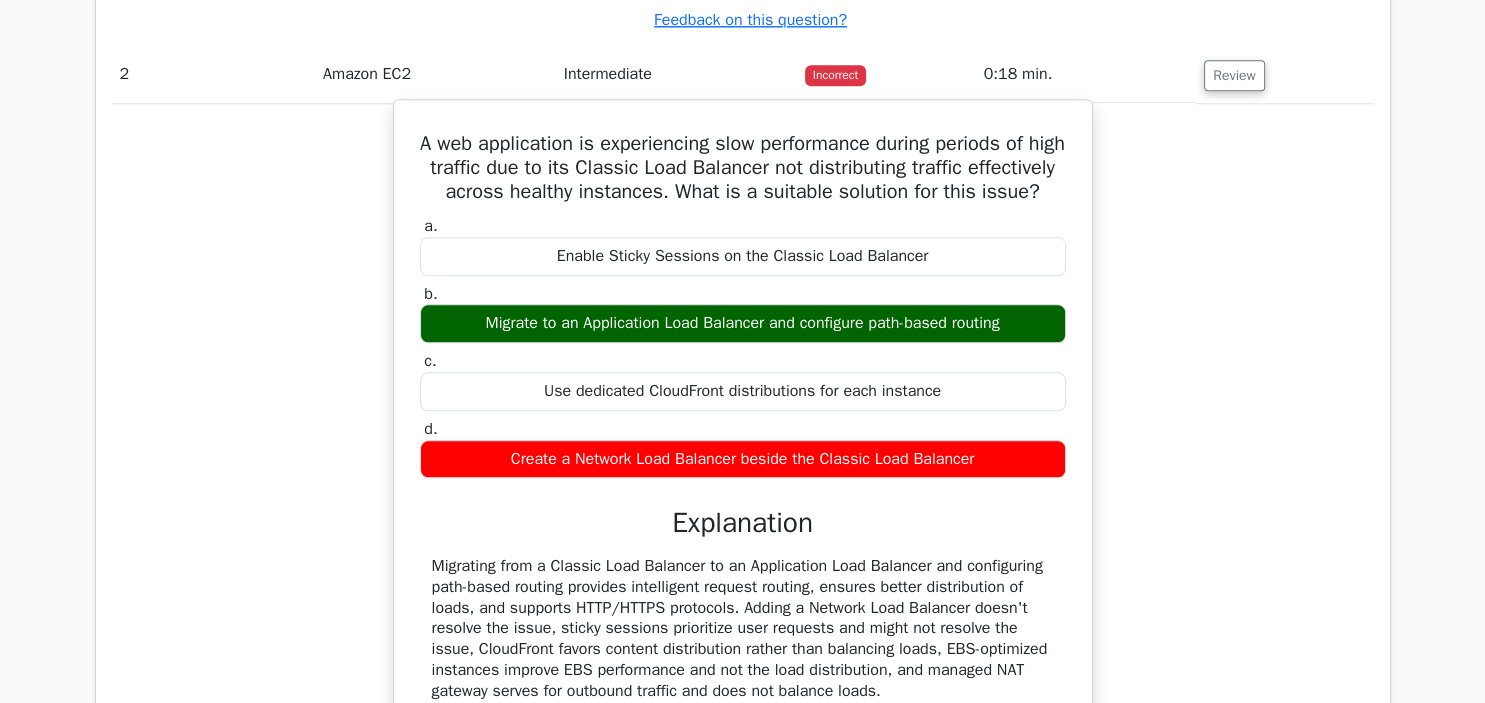 click on "Migrate to an Application Load Balancer and configure path-based routing" at bounding box center [743, 323] 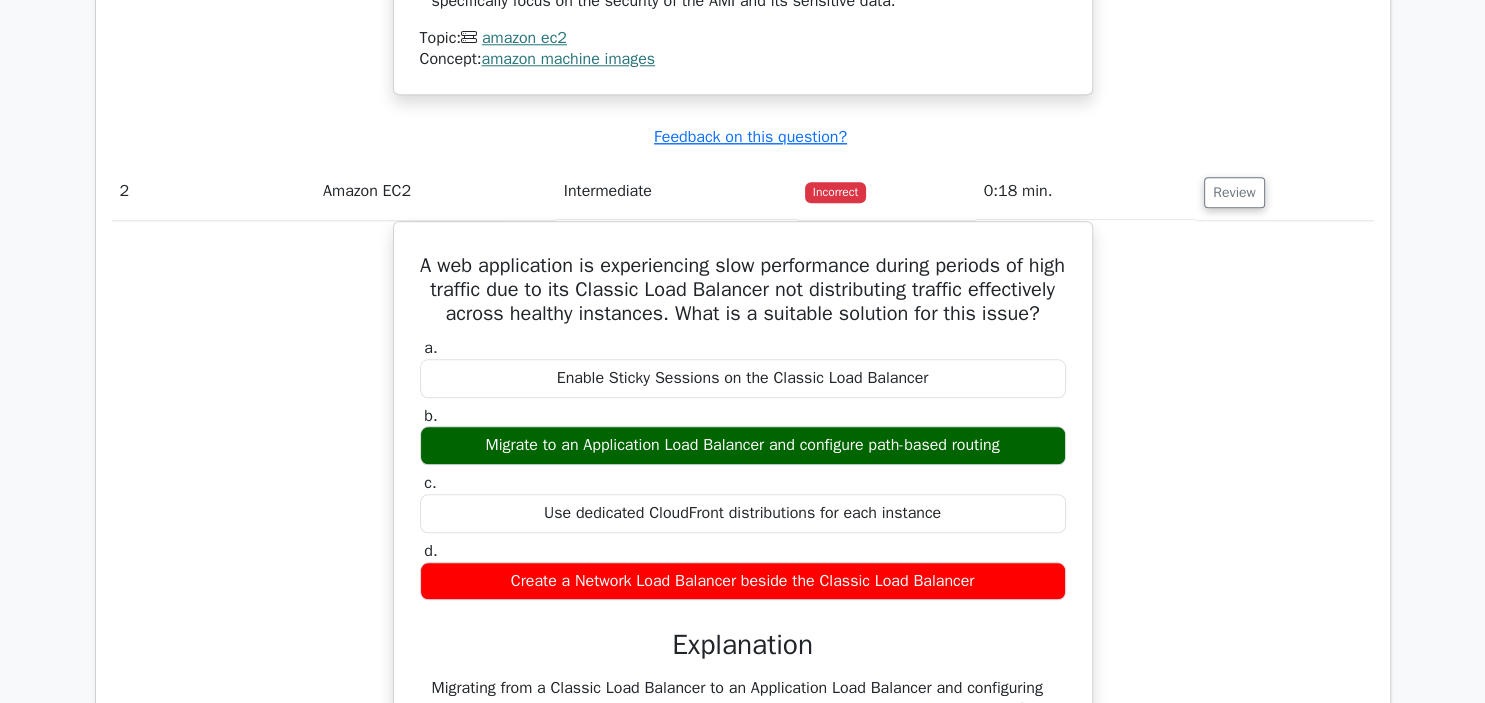 scroll, scrollTop: 2007, scrollLeft: 0, axis: vertical 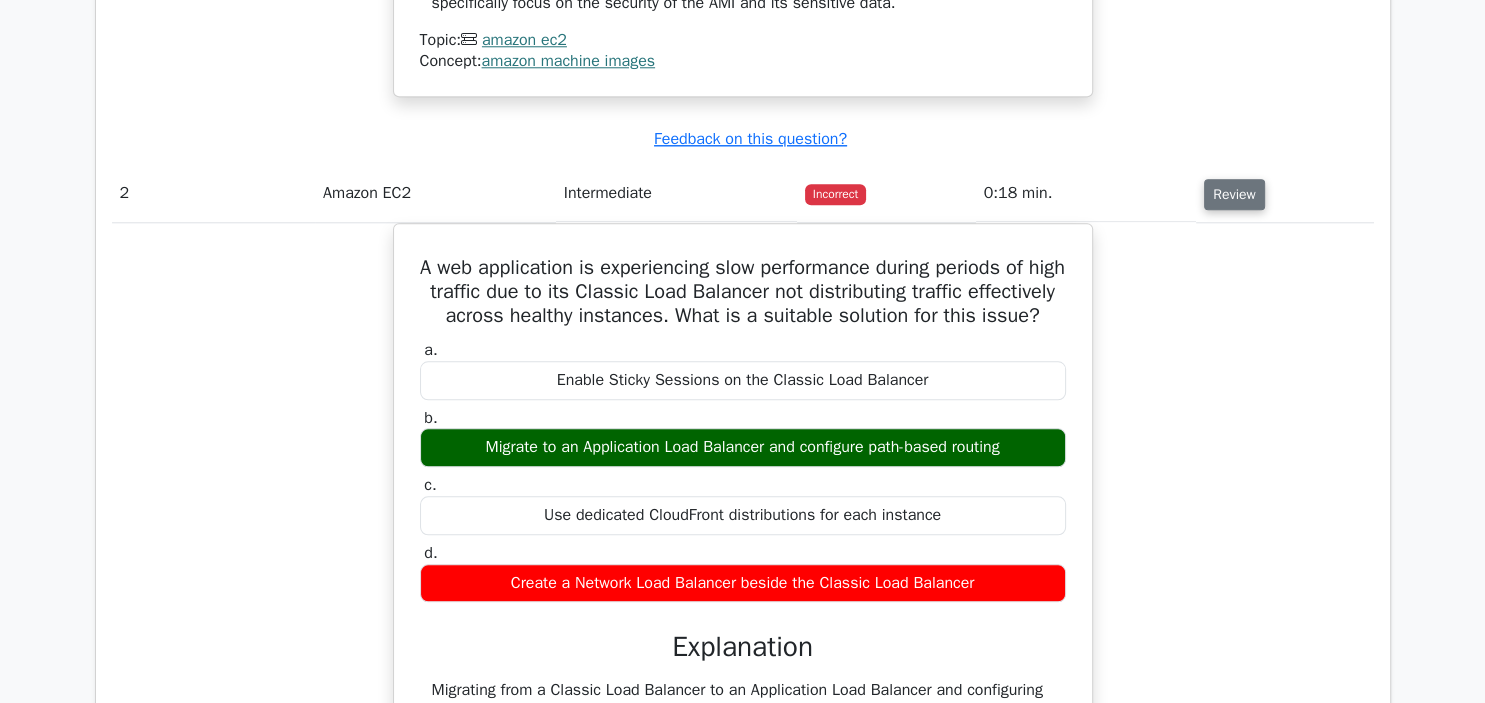 click on "Review" at bounding box center (1234, 194) 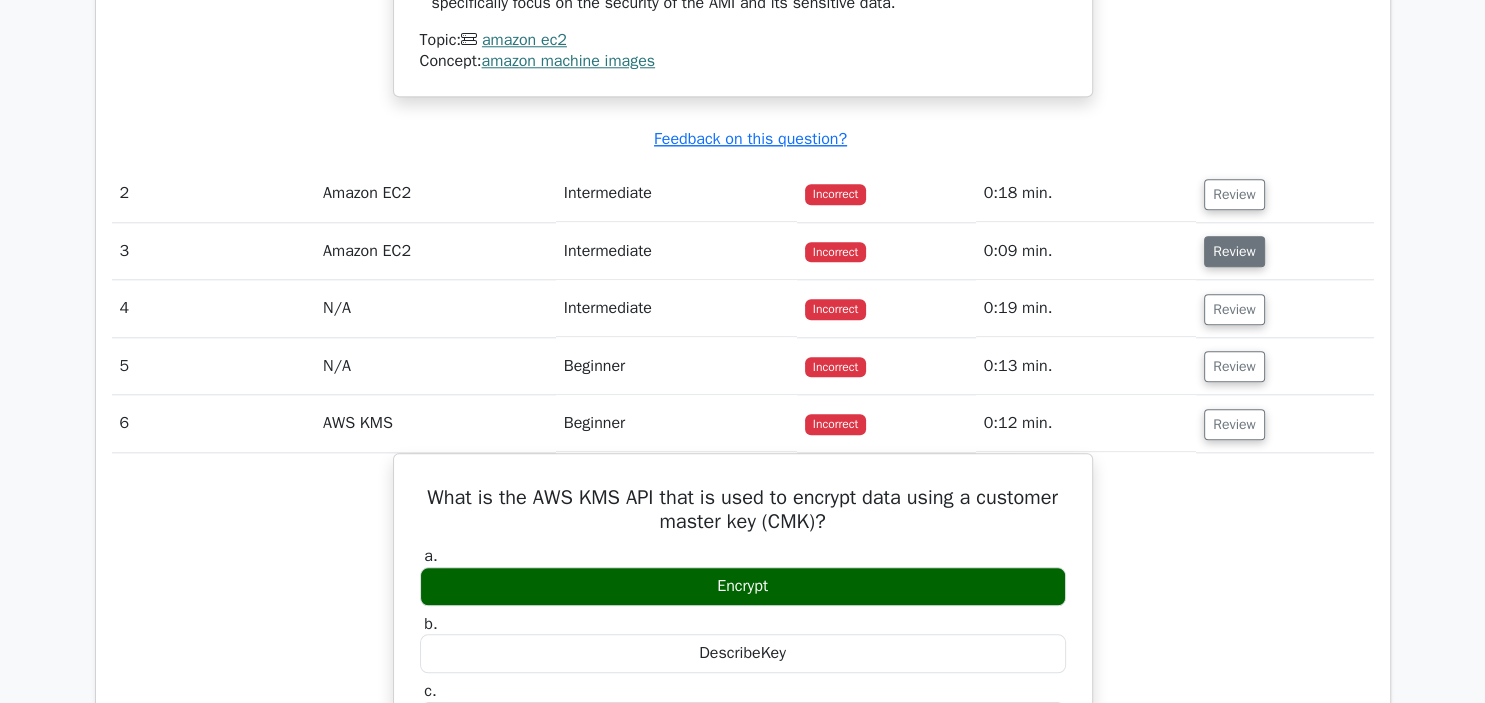 click on "Review" at bounding box center [1234, 251] 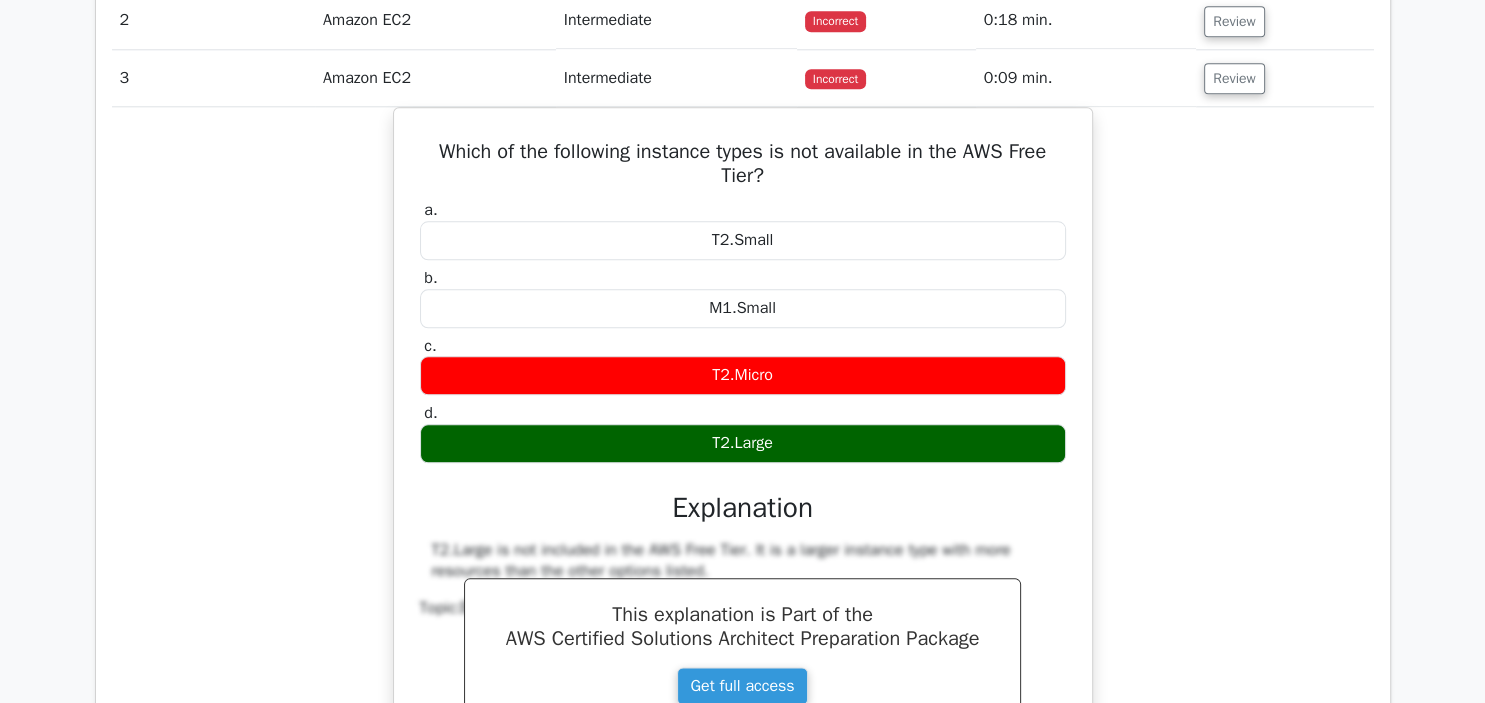 scroll, scrollTop: 2177, scrollLeft: 0, axis: vertical 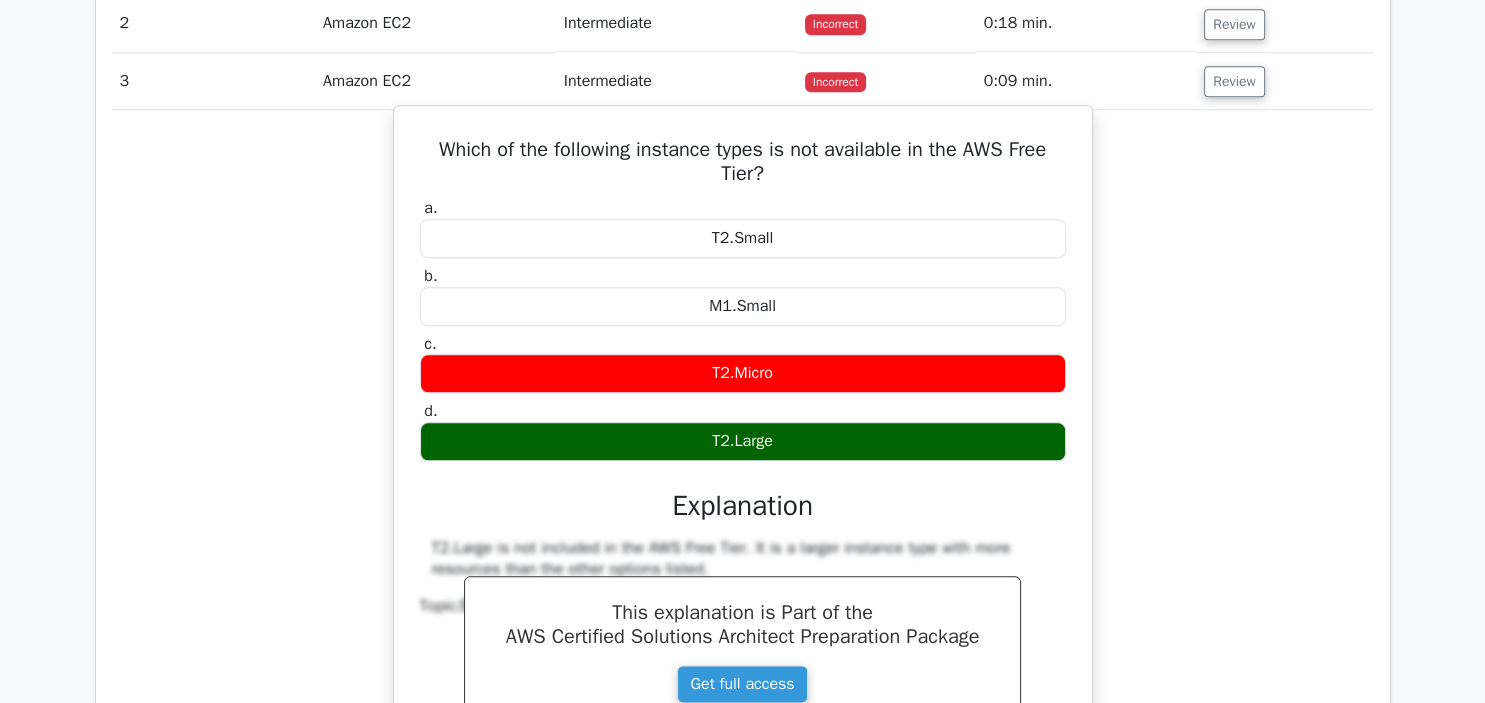 drag, startPoint x: 486, startPoint y: 135, endPoint x: 867, endPoint y: 169, distance: 382.51404 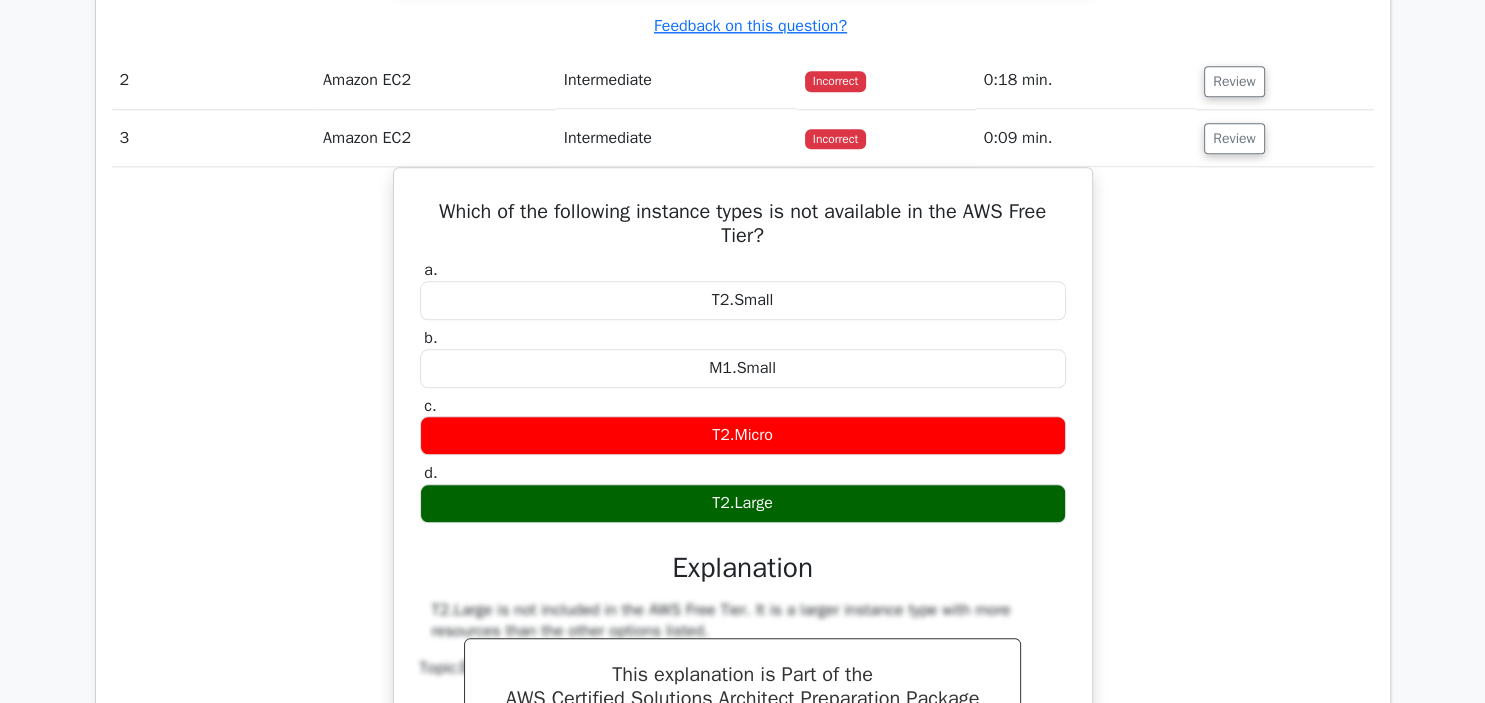 scroll, scrollTop: 2111, scrollLeft: 0, axis: vertical 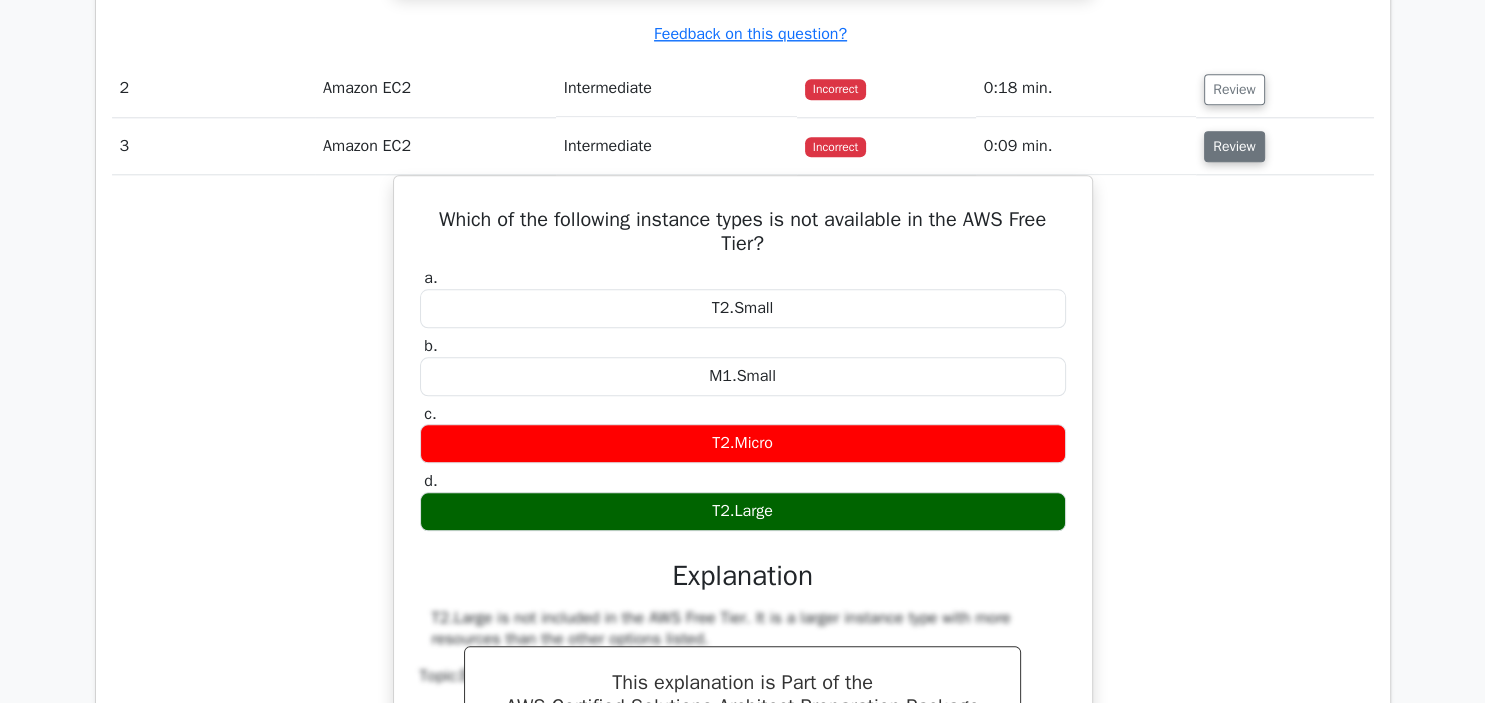 click on "Review" at bounding box center [1234, 147] 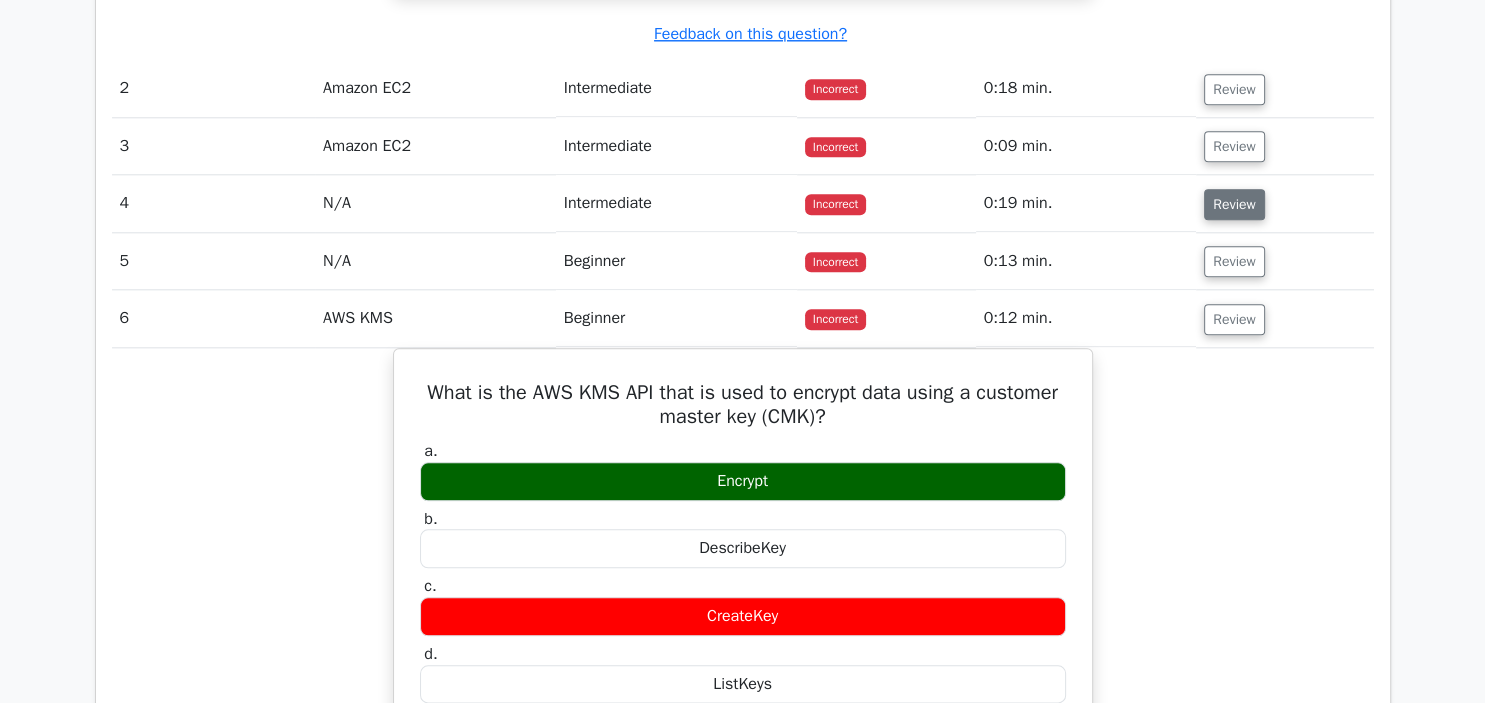click on "Review" at bounding box center (1234, 205) 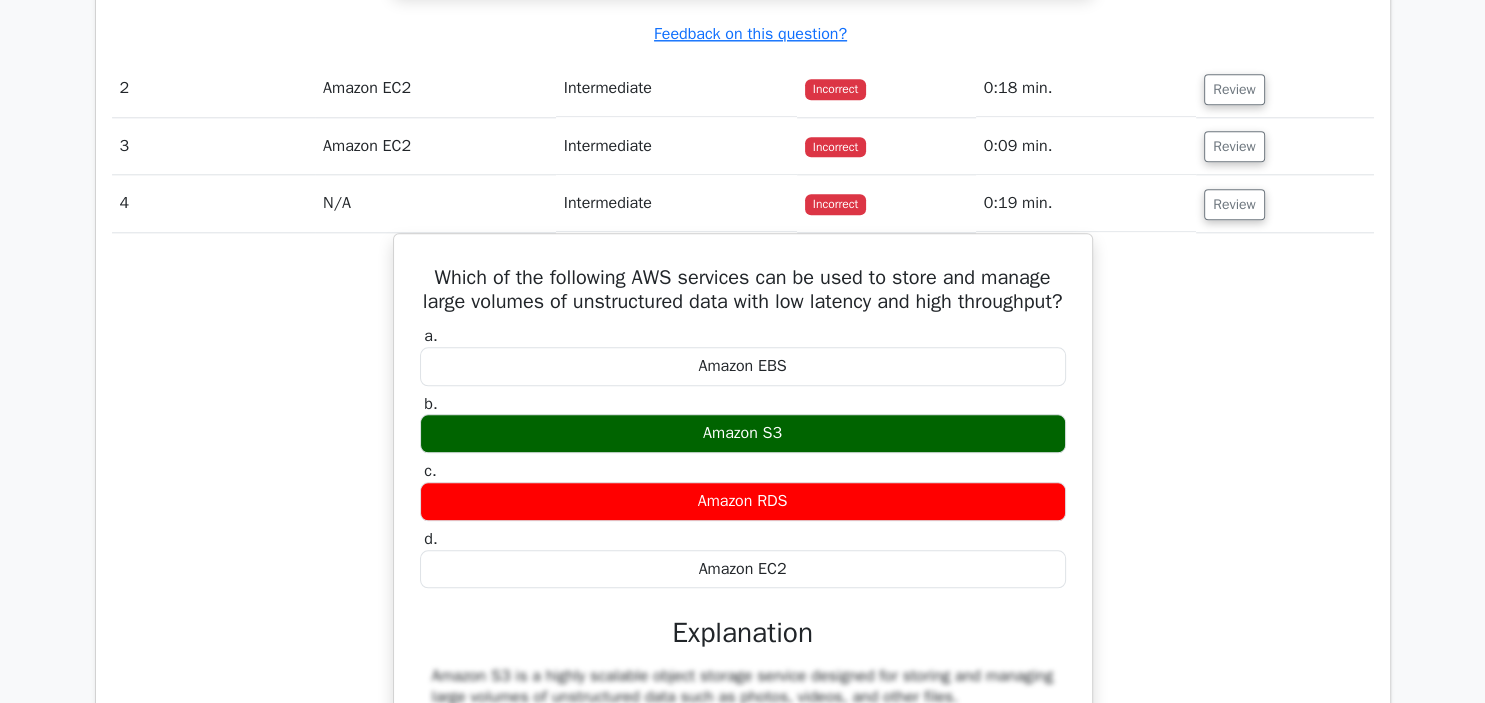 scroll, scrollTop: 2212, scrollLeft: 0, axis: vertical 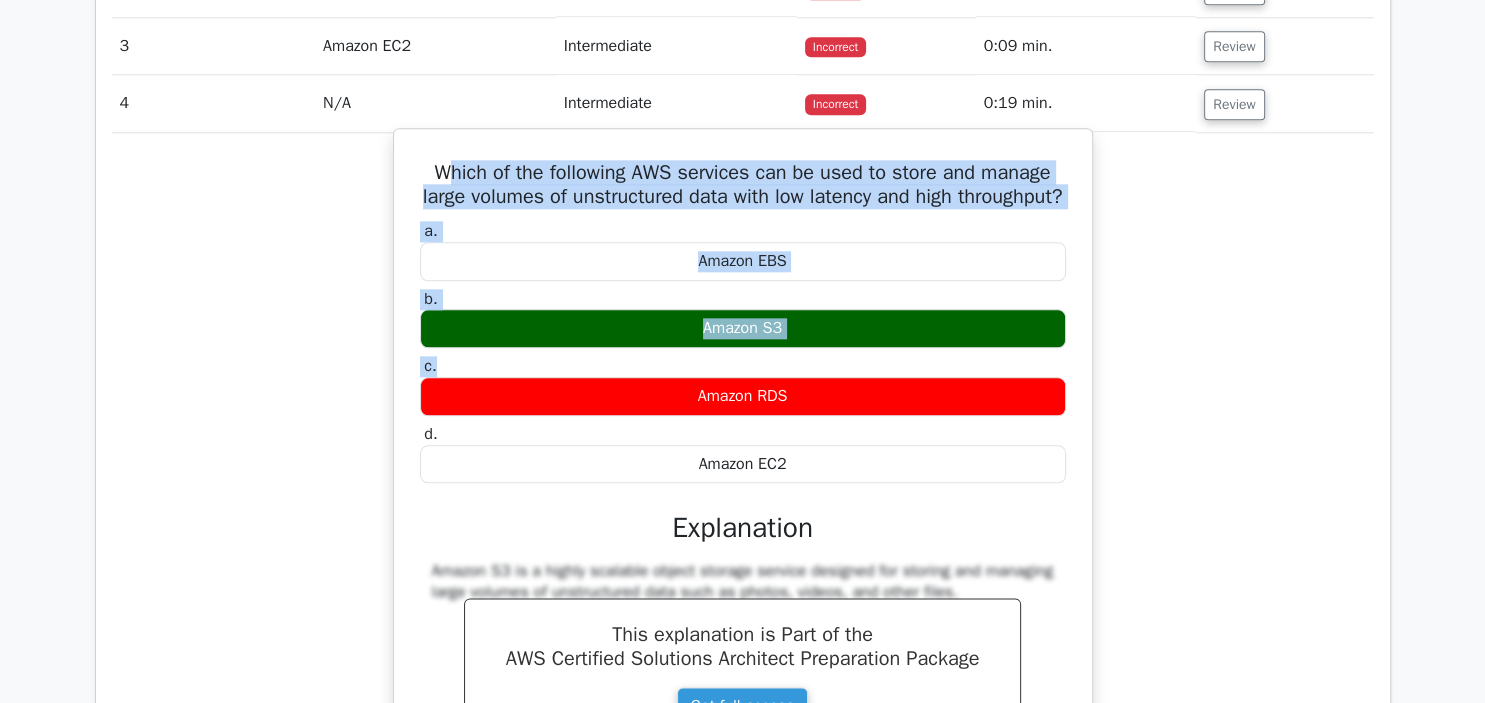 drag, startPoint x: 448, startPoint y: 154, endPoint x: 753, endPoint y: 388, distance: 384.42294 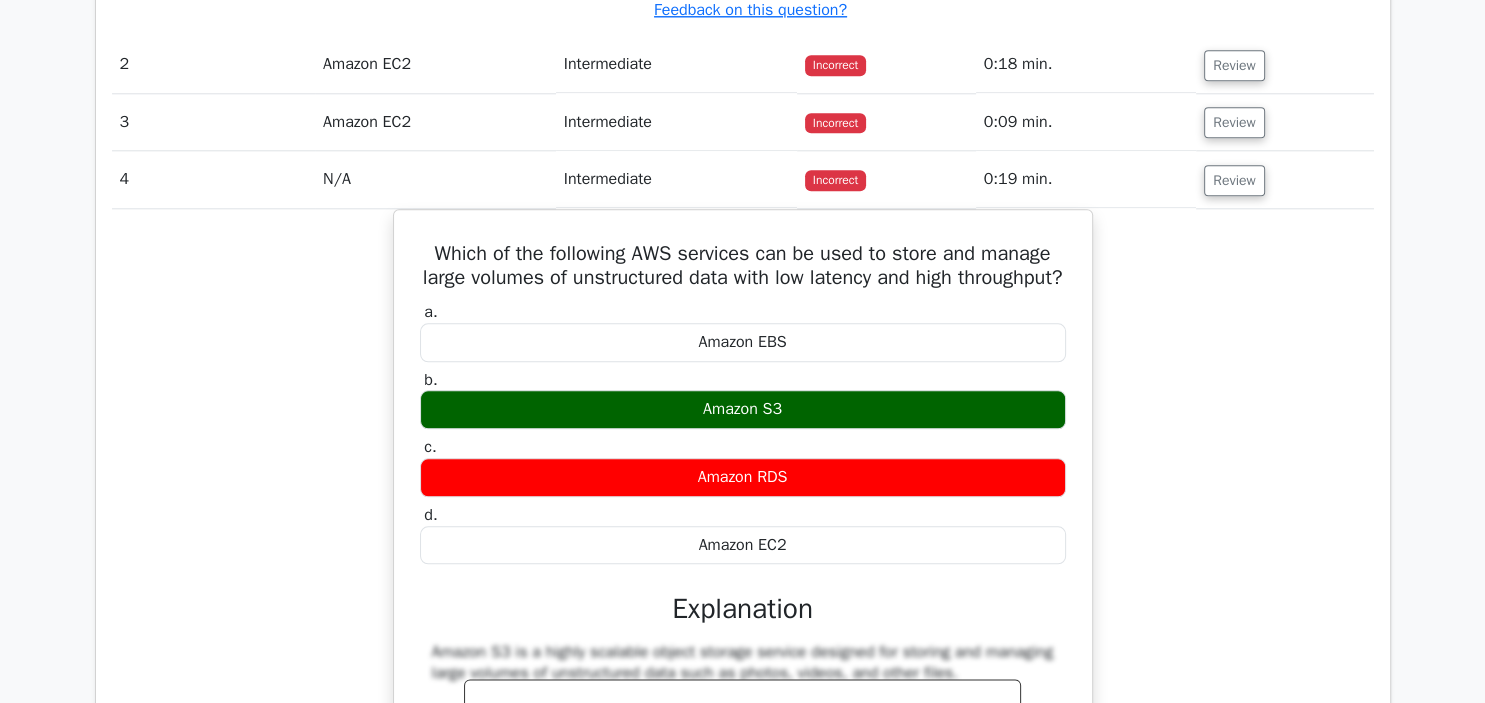 click on "Which of the following AWS services can be used to store and manage large volumes of unstructured data with low latency and high throughput?
a.
Amazon EBS
b.
c. d." at bounding box center (743, 590) 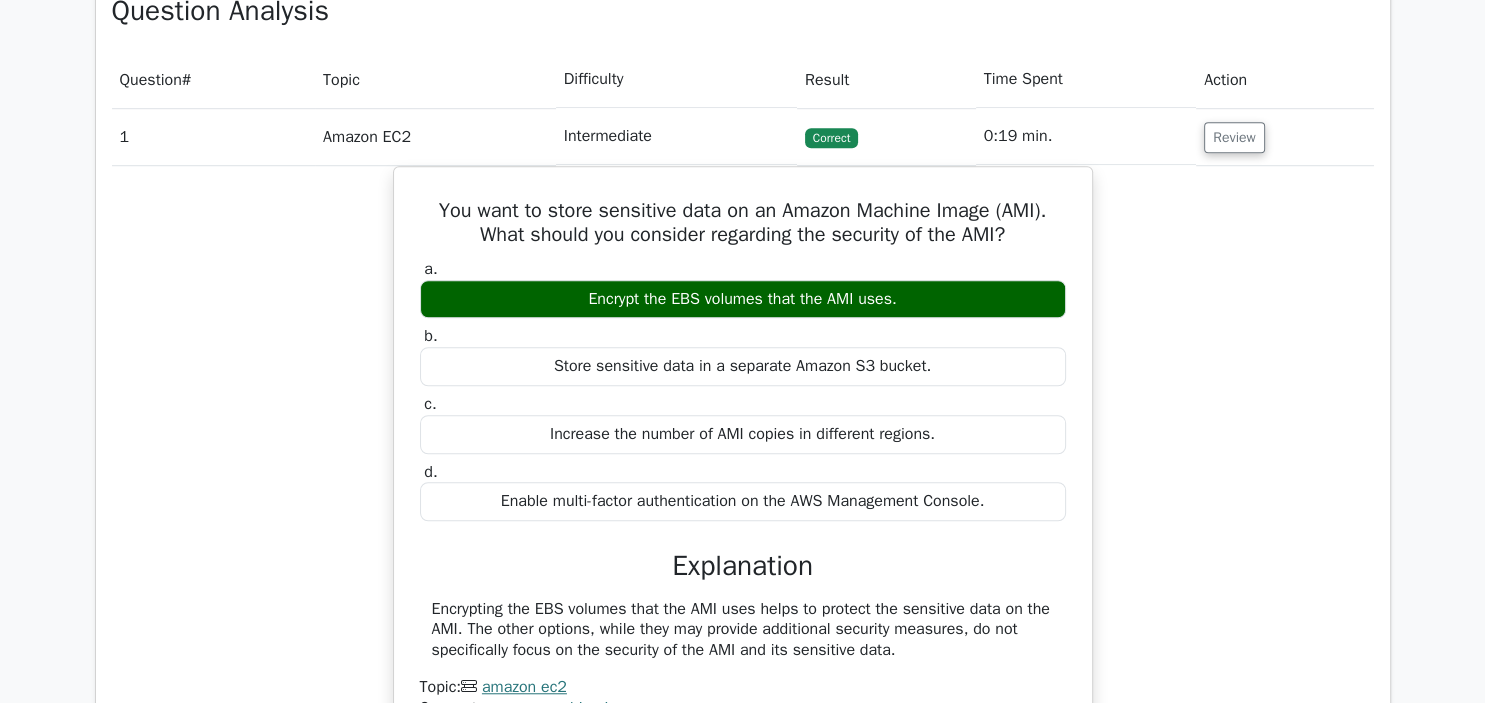 scroll, scrollTop: 1083, scrollLeft: 0, axis: vertical 